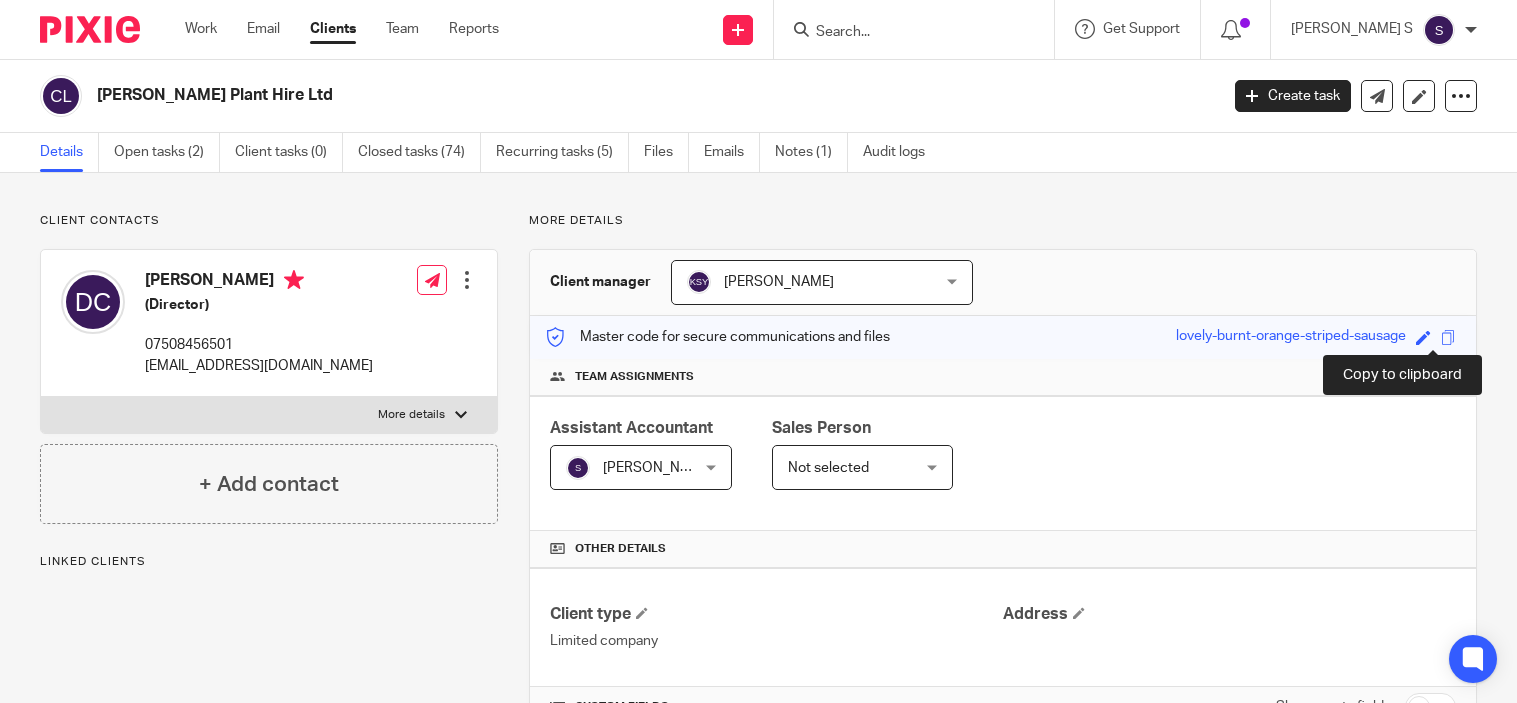scroll, scrollTop: 0, scrollLeft: 0, axis: both 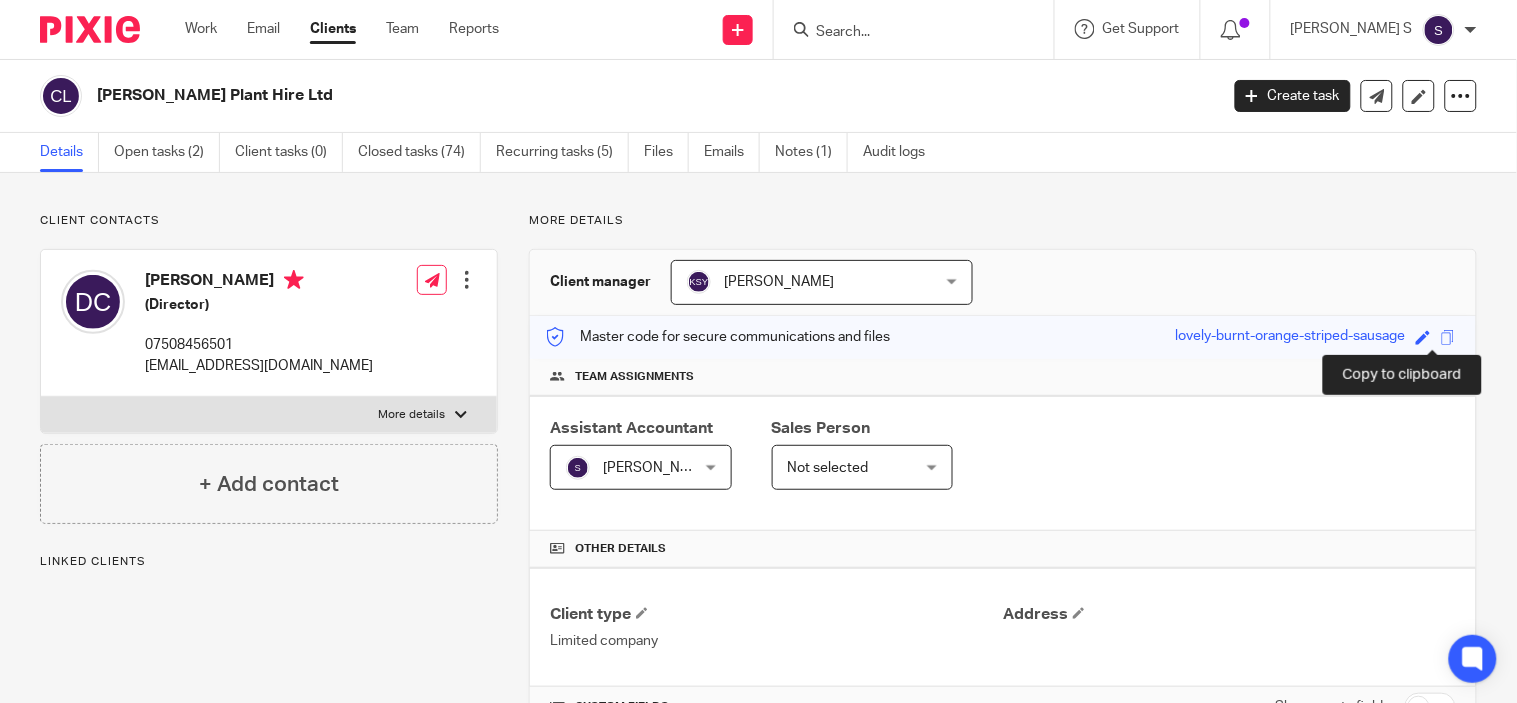 click at bounding box center [1448, 337] 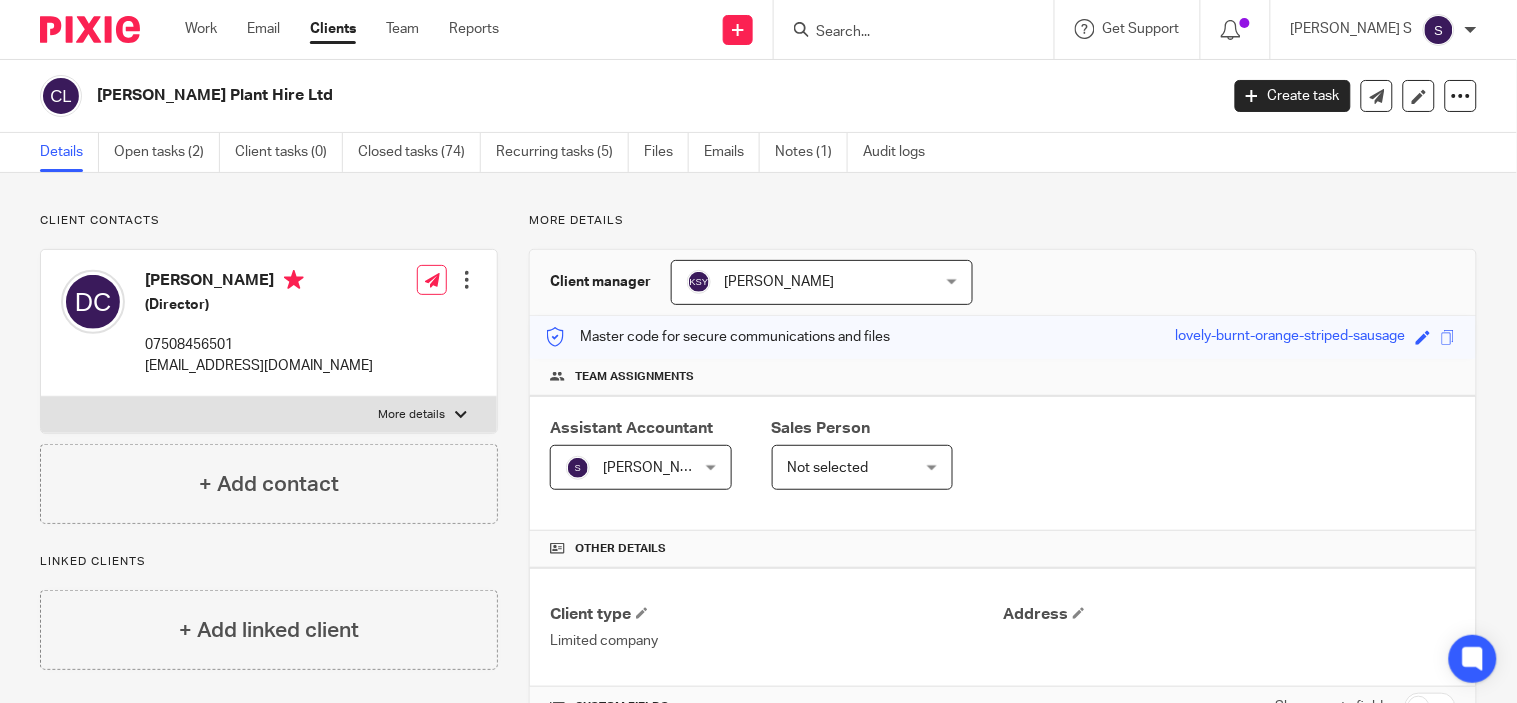 click on "Work
Email
Clients
Team
Reports
Work
Email
Clients
Team
Reports
Settings
Send new email
Create task
Add client" at bounding box center [758, 351] 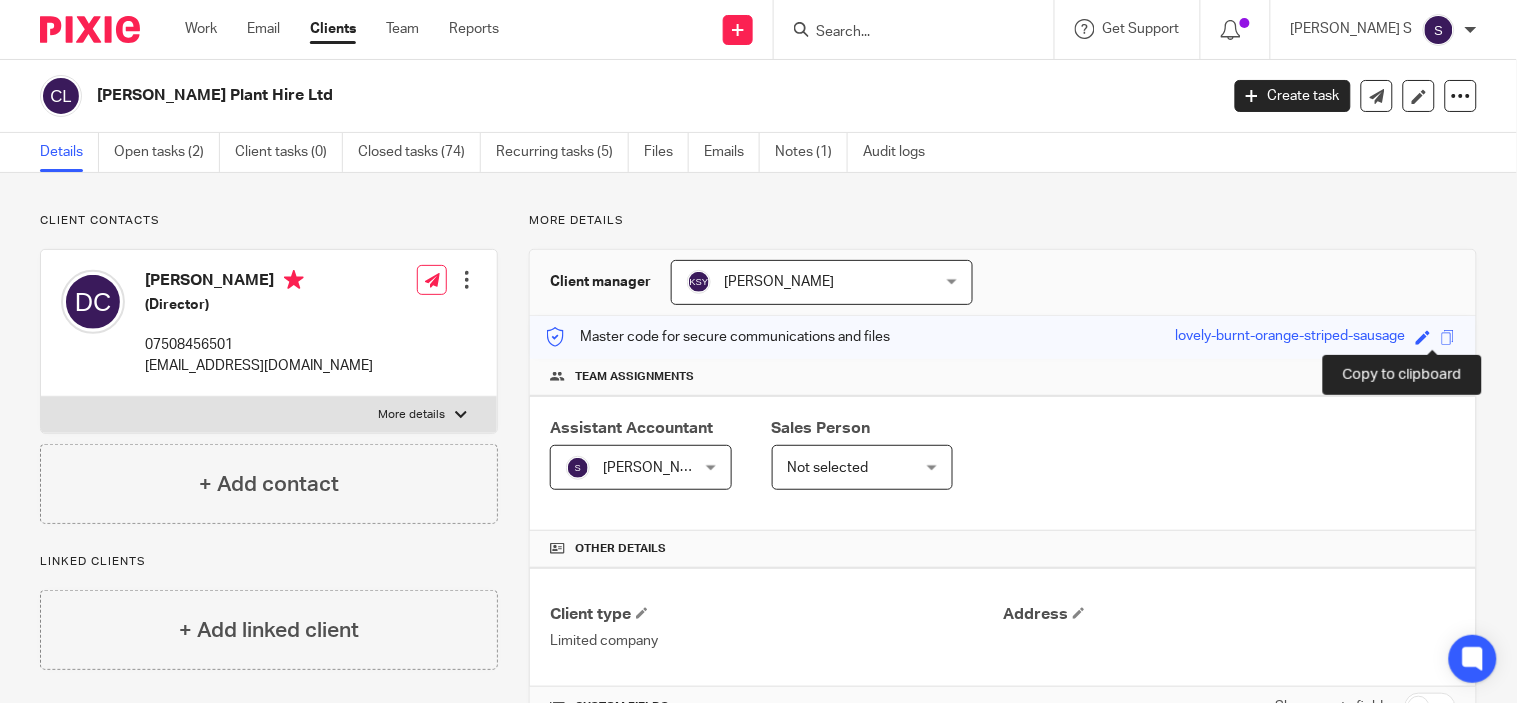click at bounding box center [1448, 337] 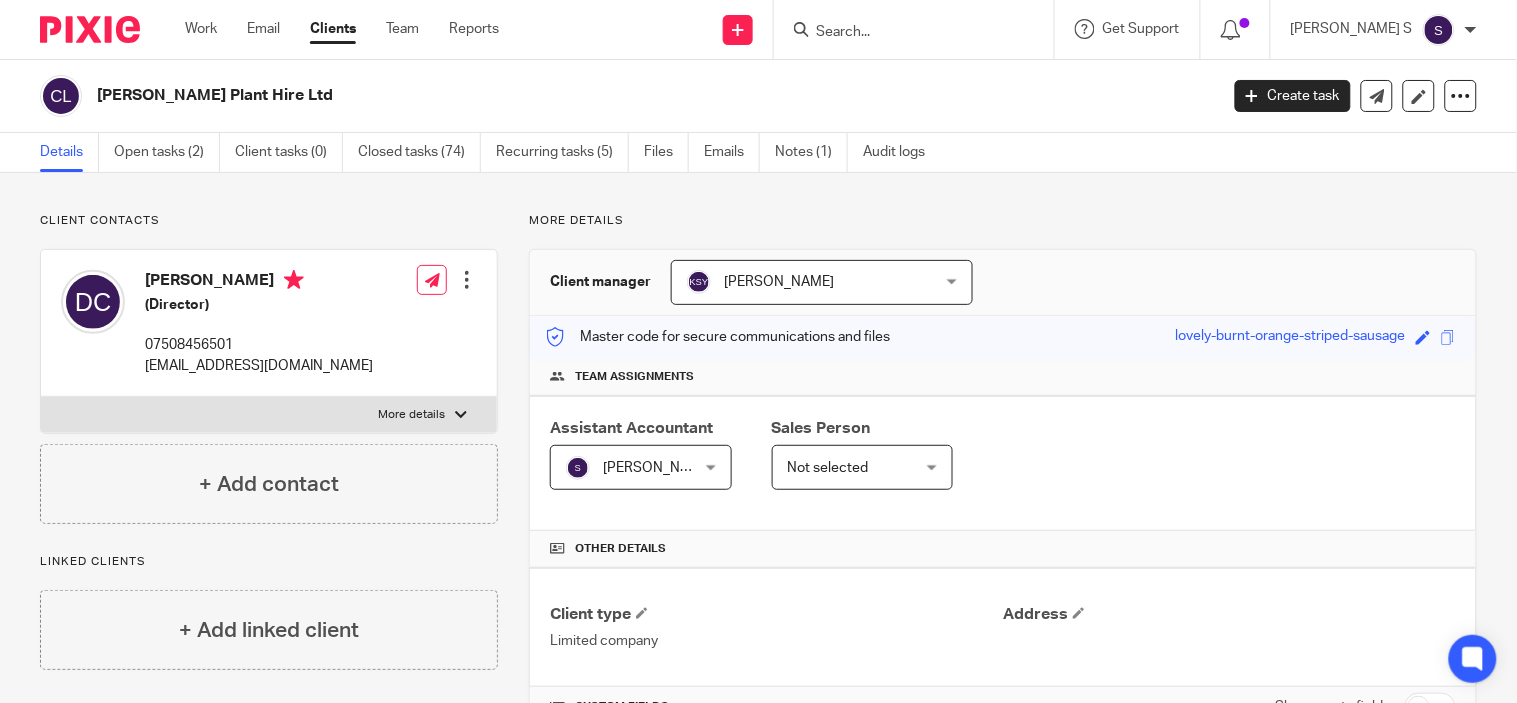 click at bounding box center [904, 33] 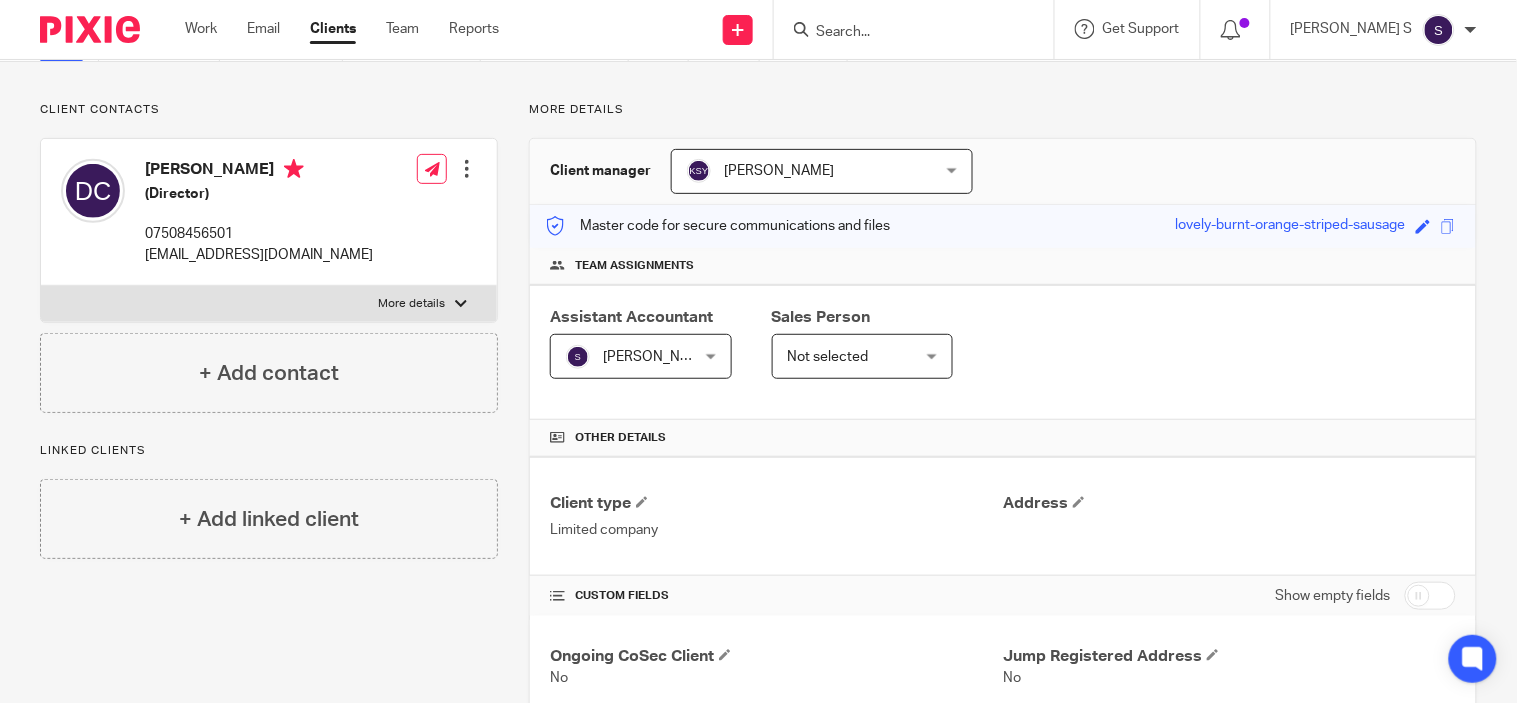 click at bounding box center (904, 33) 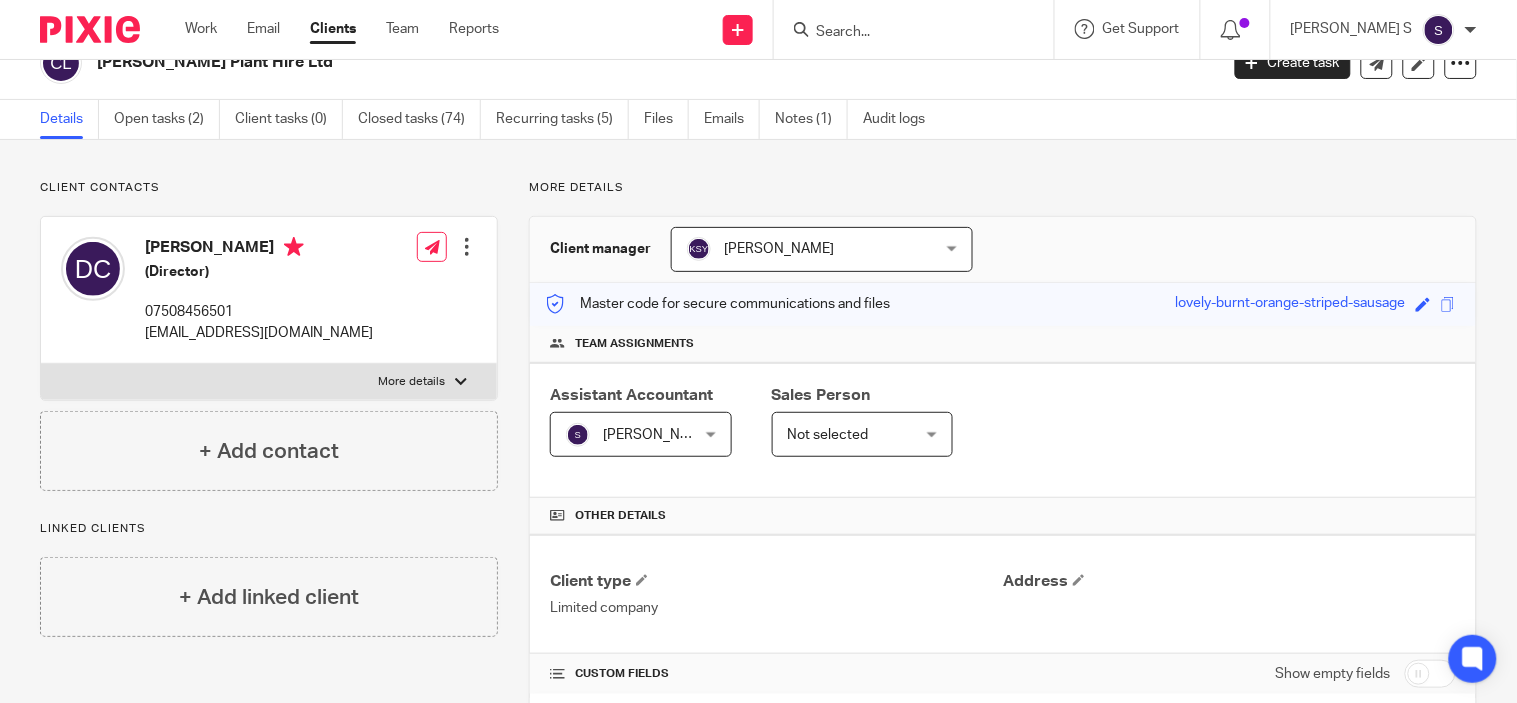 scroll, scrollTop: 0, scrollLeft: 0, axis: both 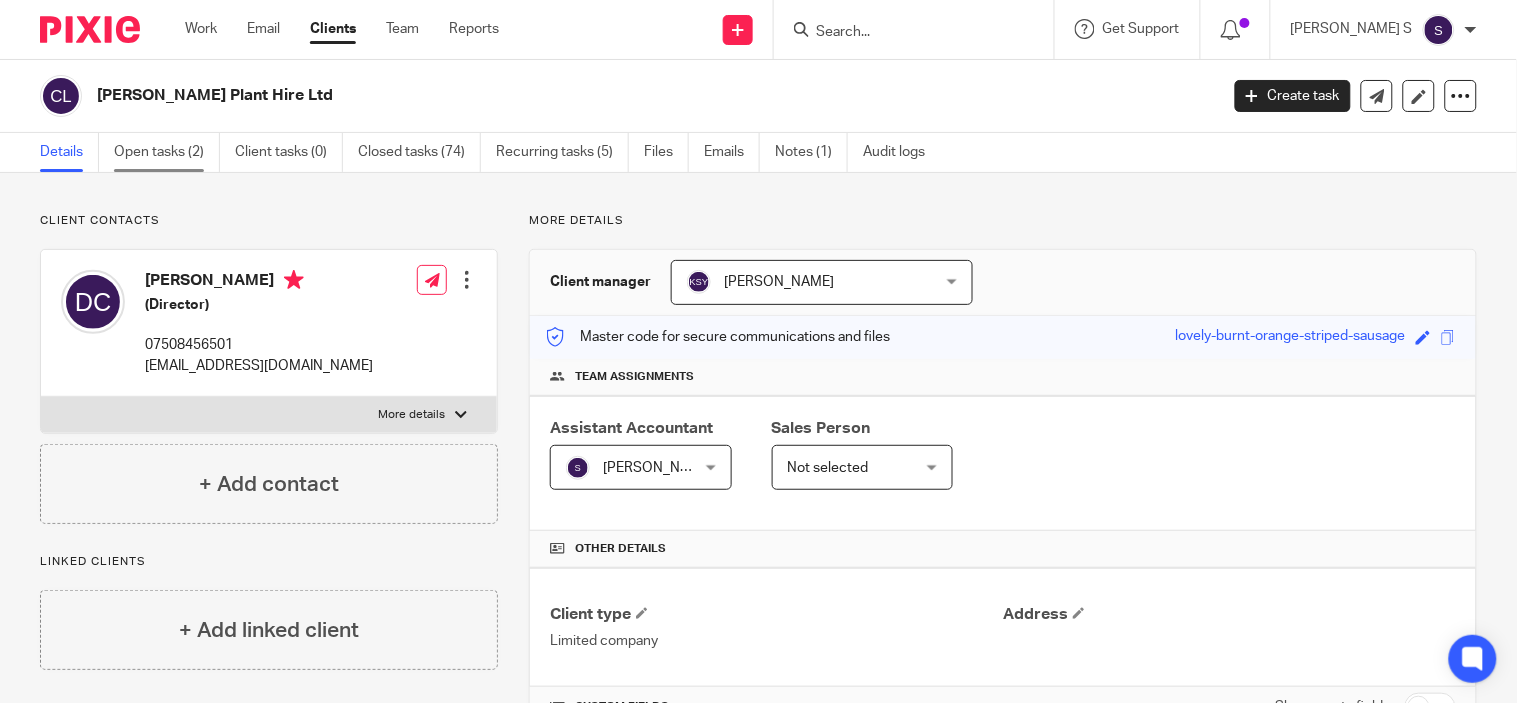 click on "Open tasks (2)" at bounding box center [167, 152] 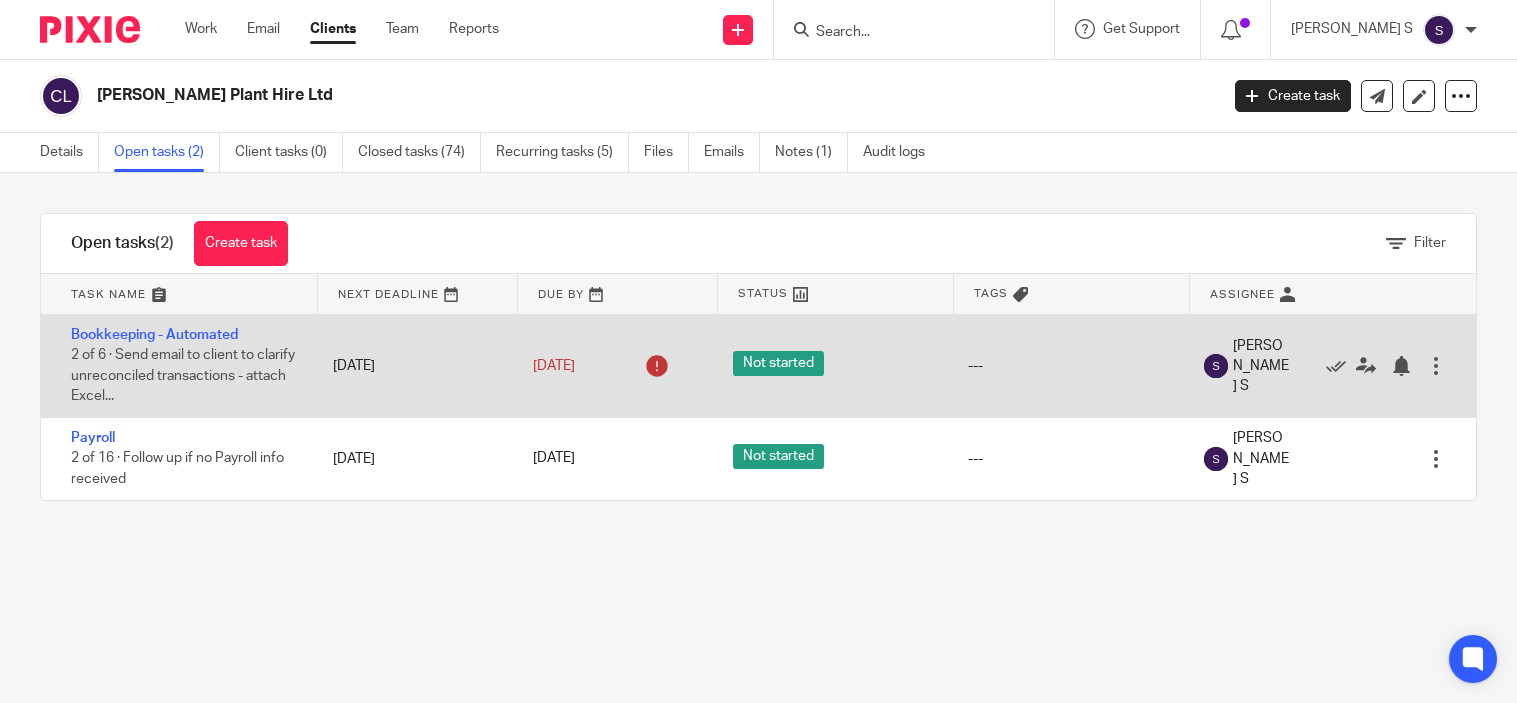 scroll, scrollTop: 0, scrollLeft: 0, axis: both 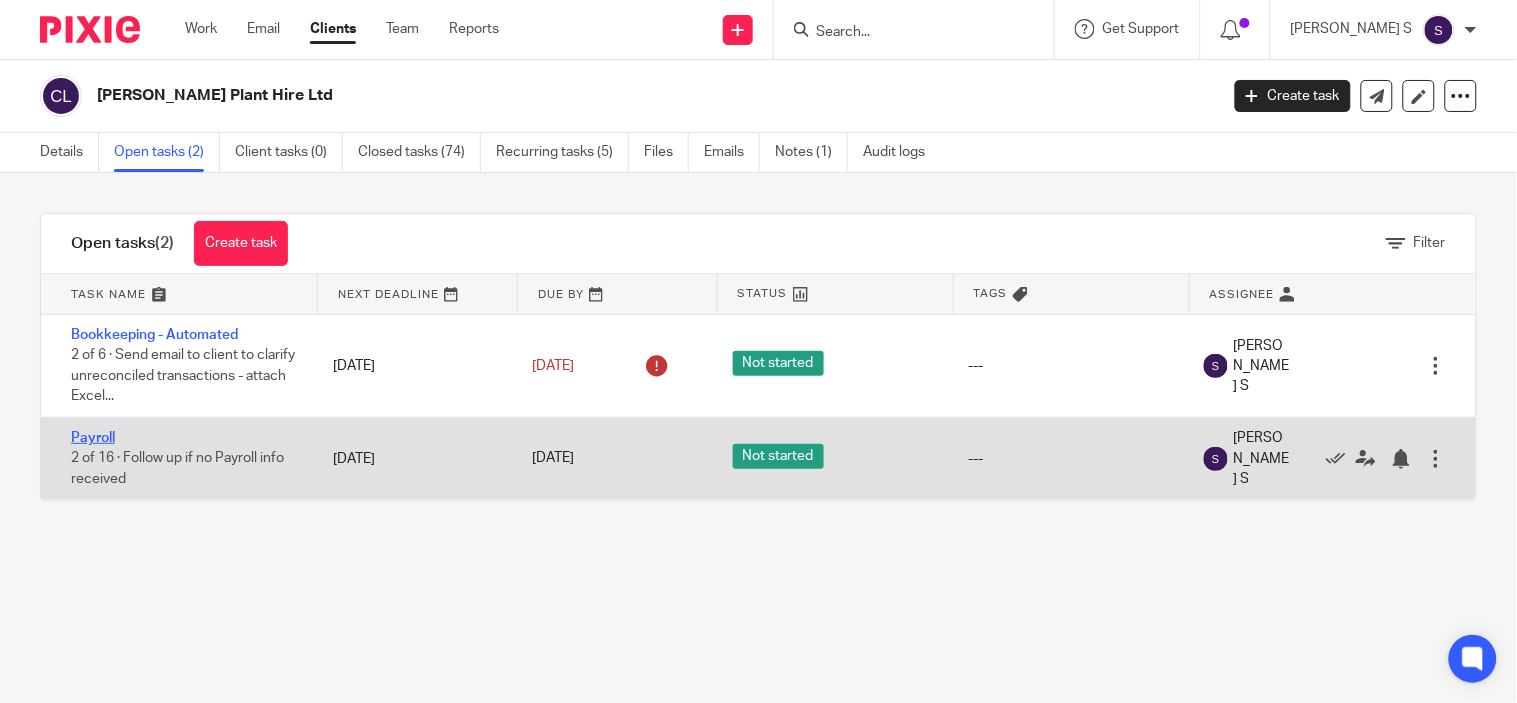 click on "Payroll" at bounding box center [93, 438] 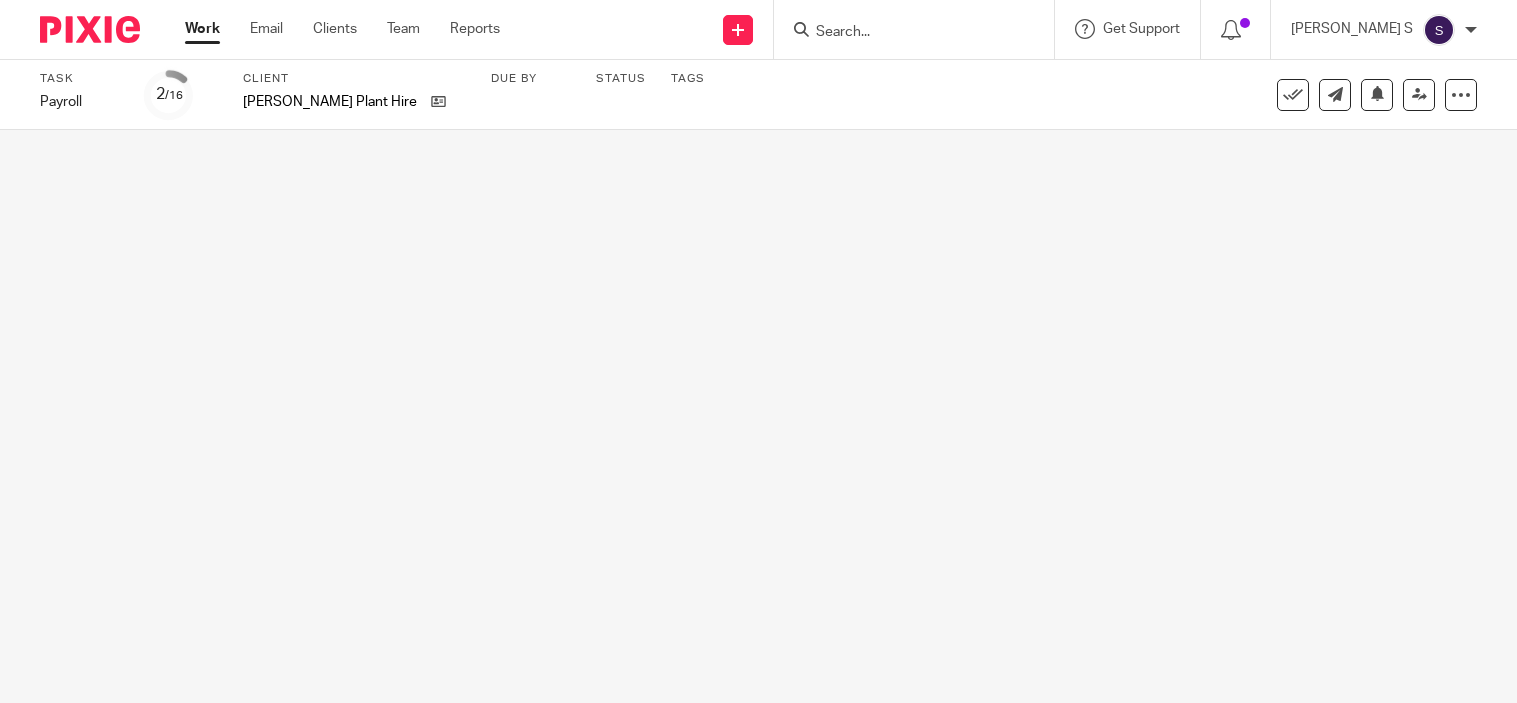 scroll, scrollTop: 0, scrollLeft: 0, axis: both 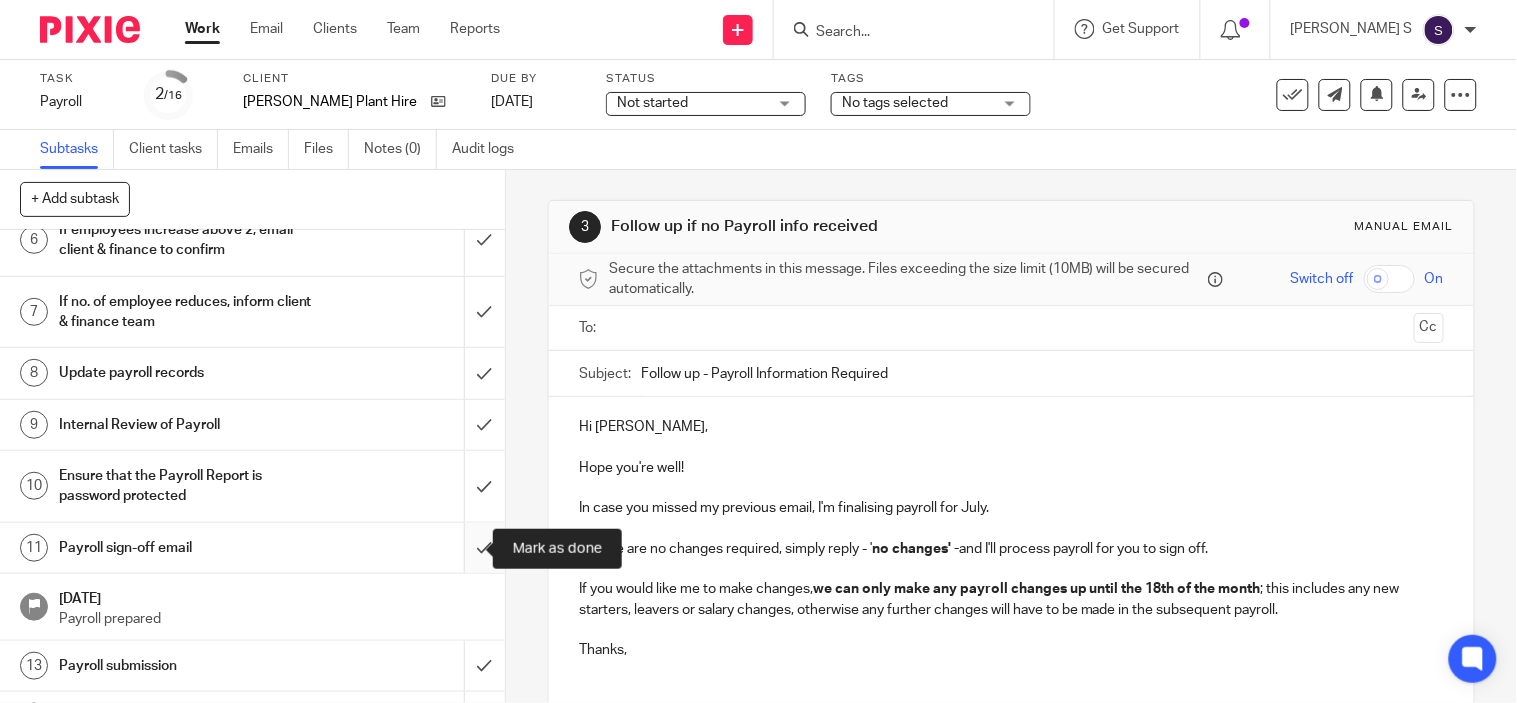 click at bounding box center (252, 548) 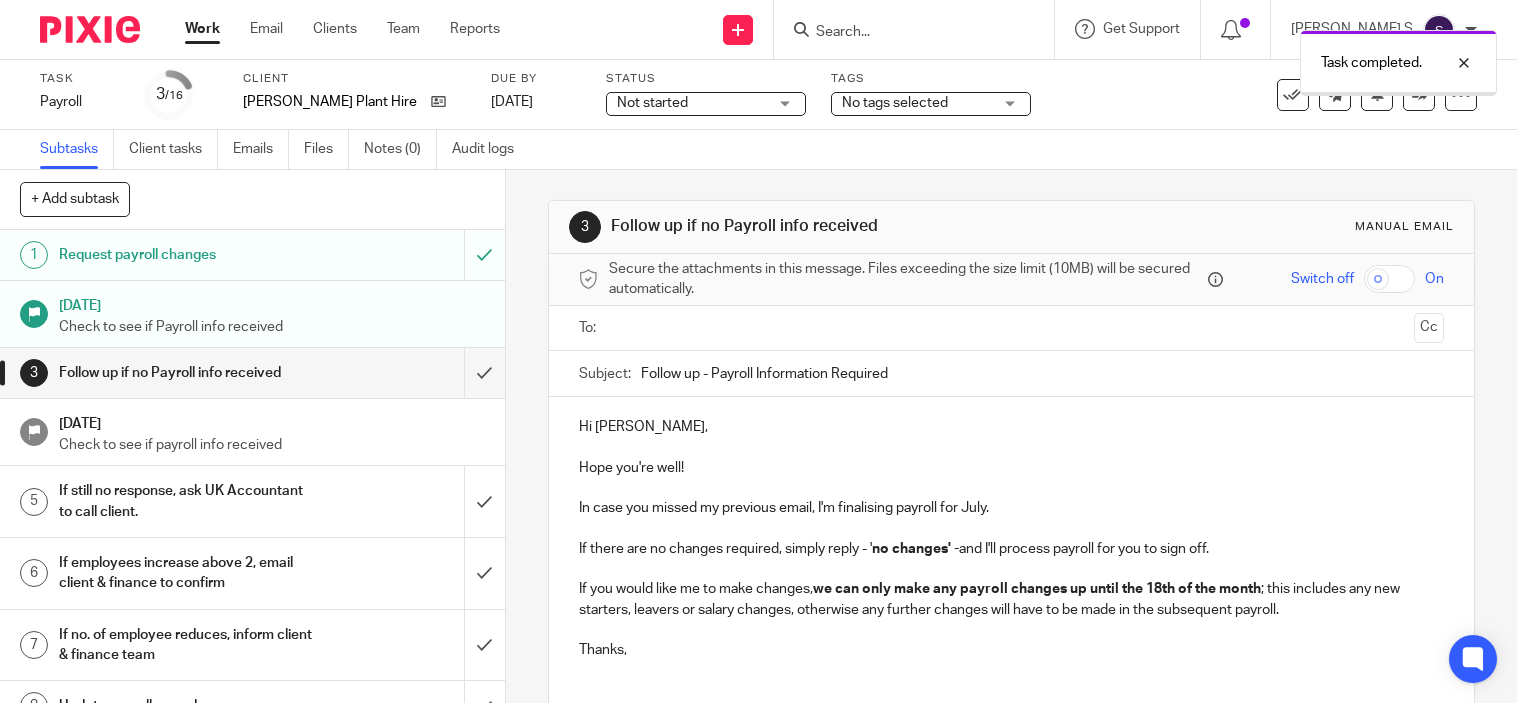 scroll, scrollTop: 0, scrollLeft: 0, axis: both 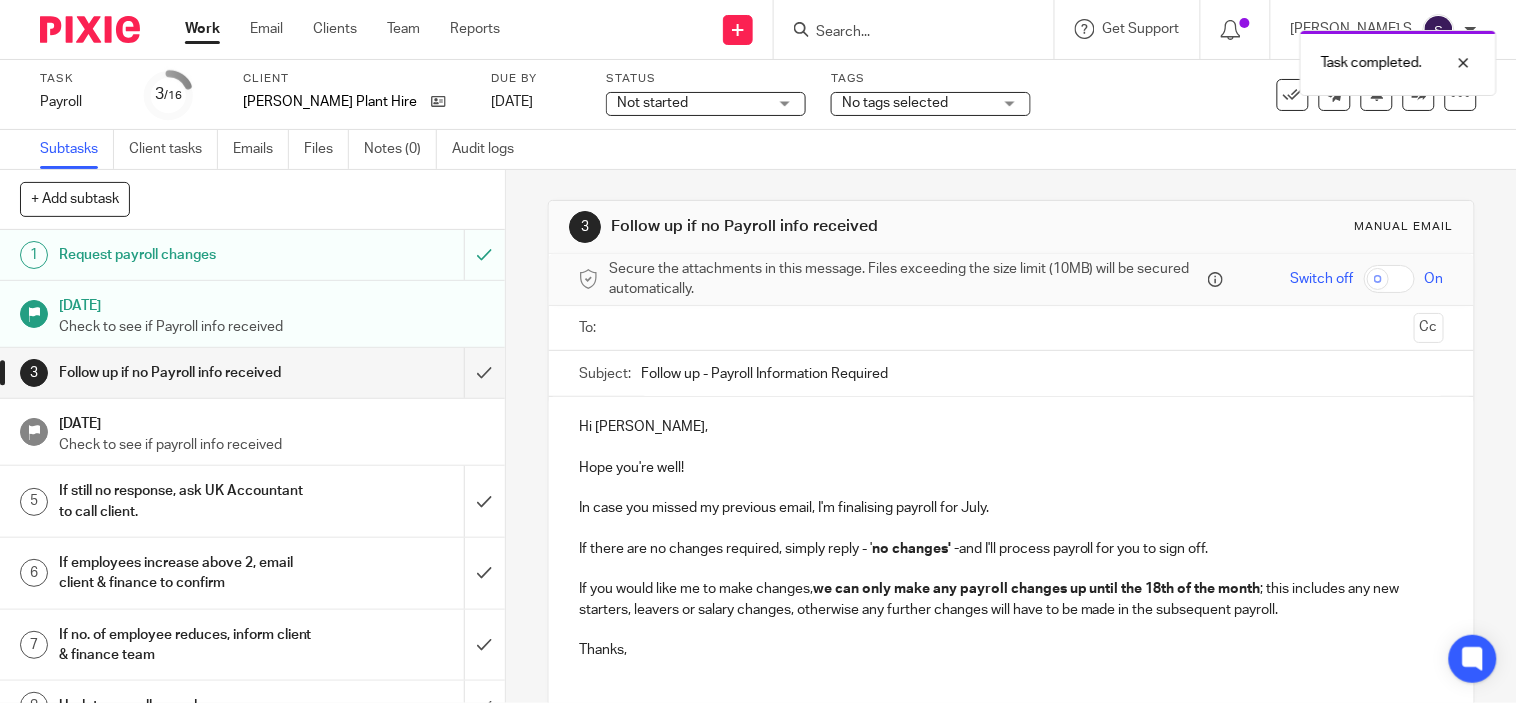 click on "Check to see if Payroll info received" at bounding box center (272, 327) 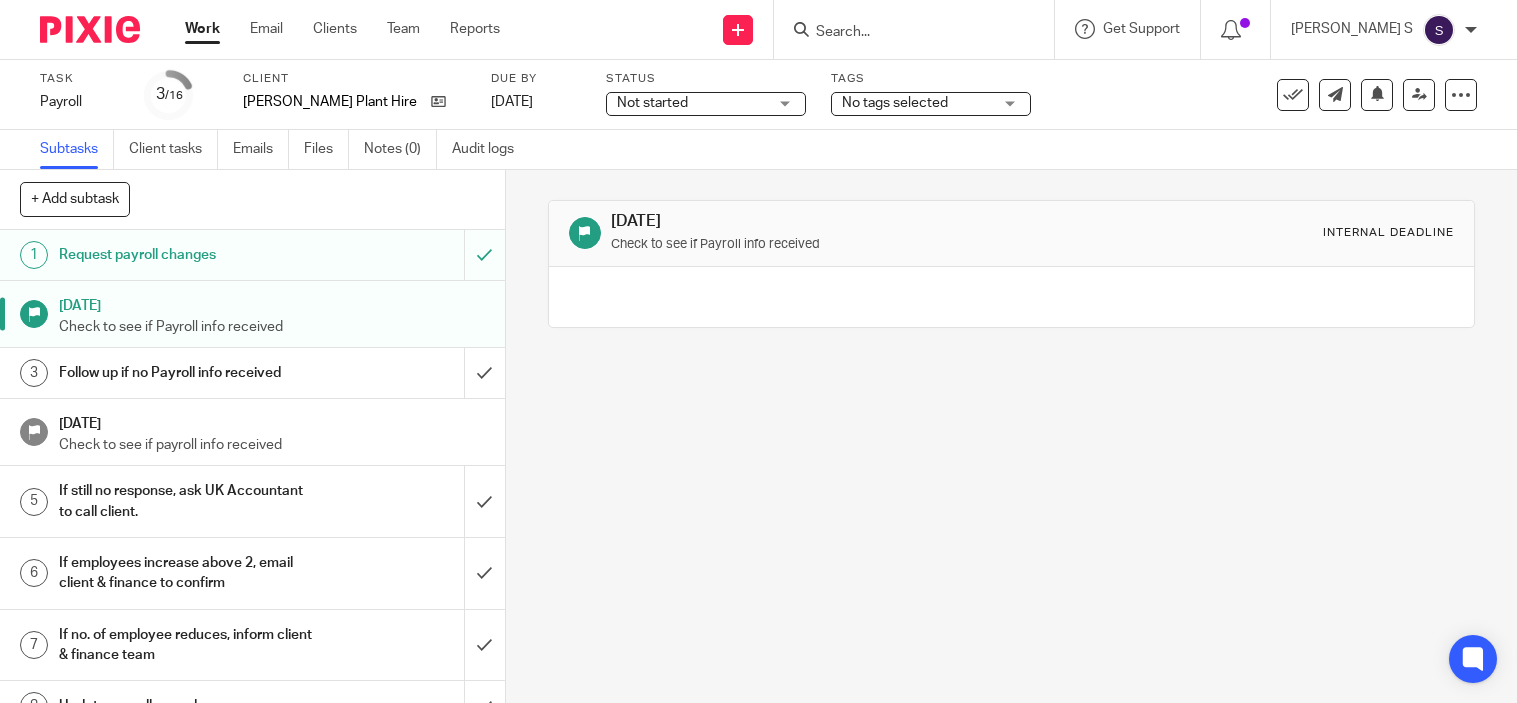 scroll, scrollTop: 0, scrollLeft: 0, axis: both 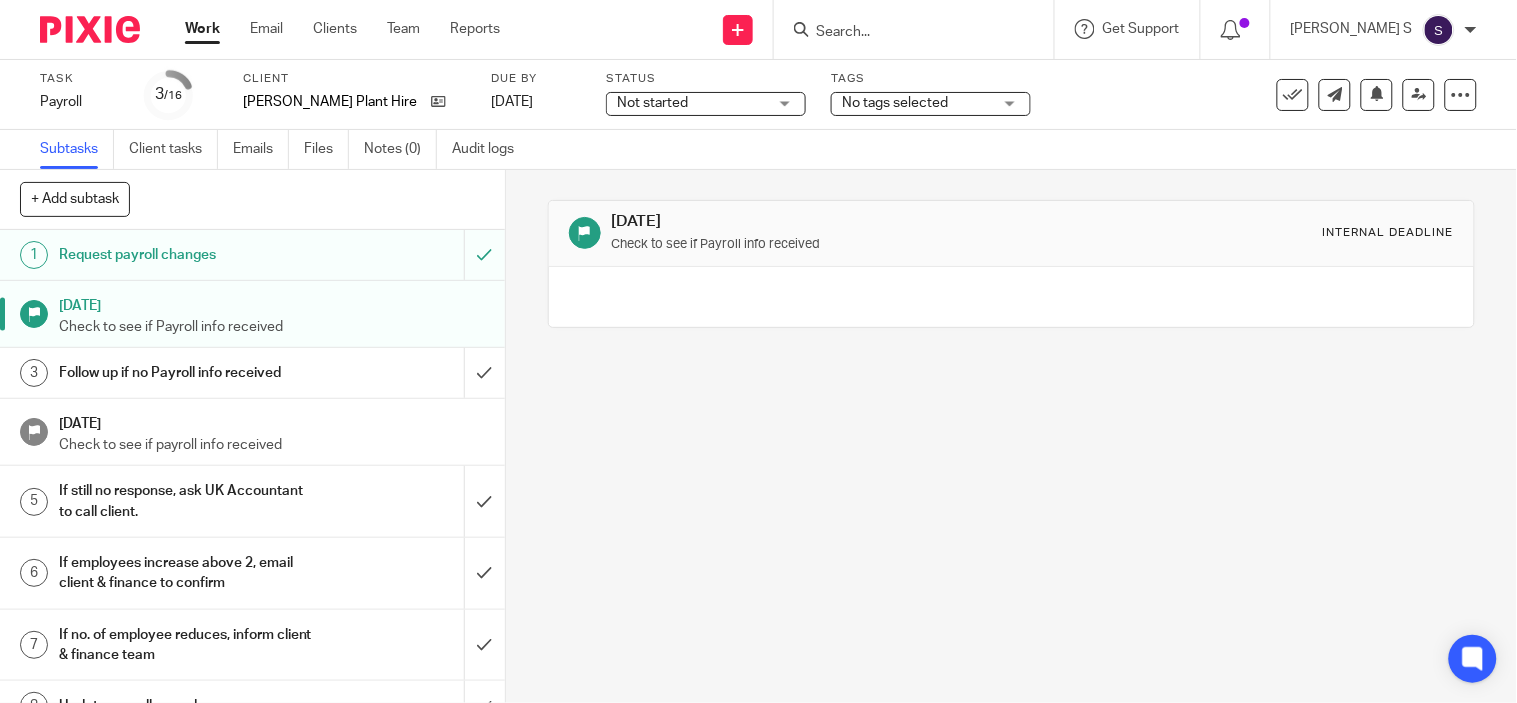 click at bounding box center (584, 233) 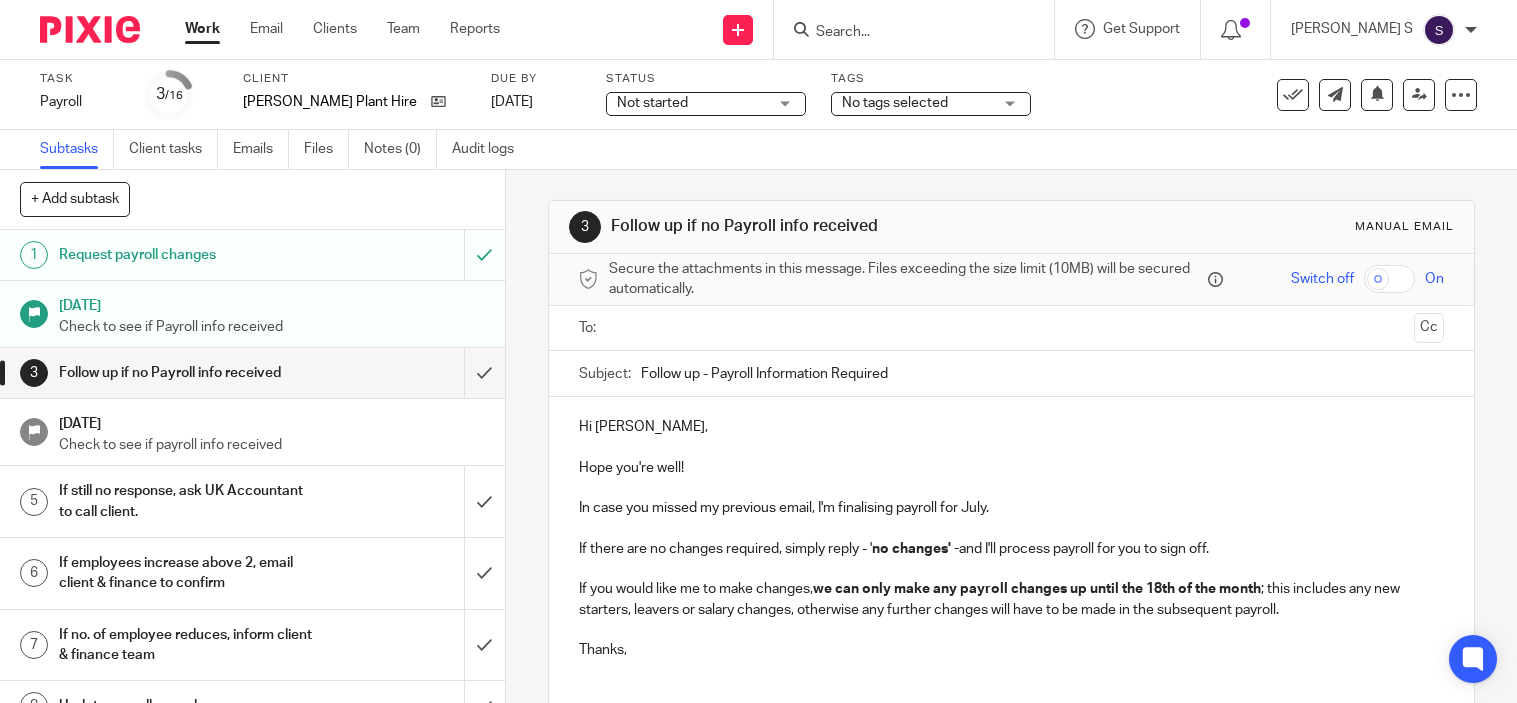 scroll, scrollTop: 0, scrollLeft: 0, axis: both 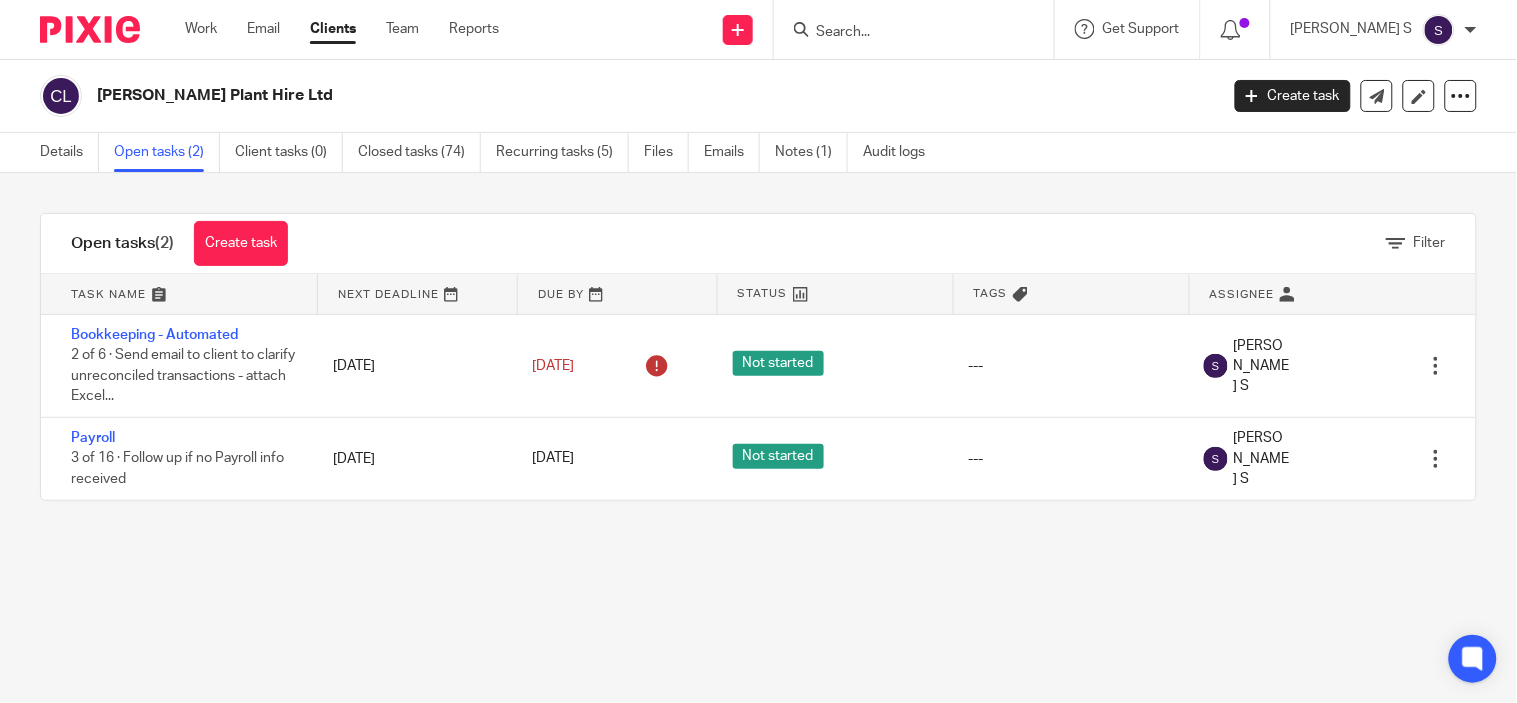 click on "Payroll" at bounding box center [93, 438] 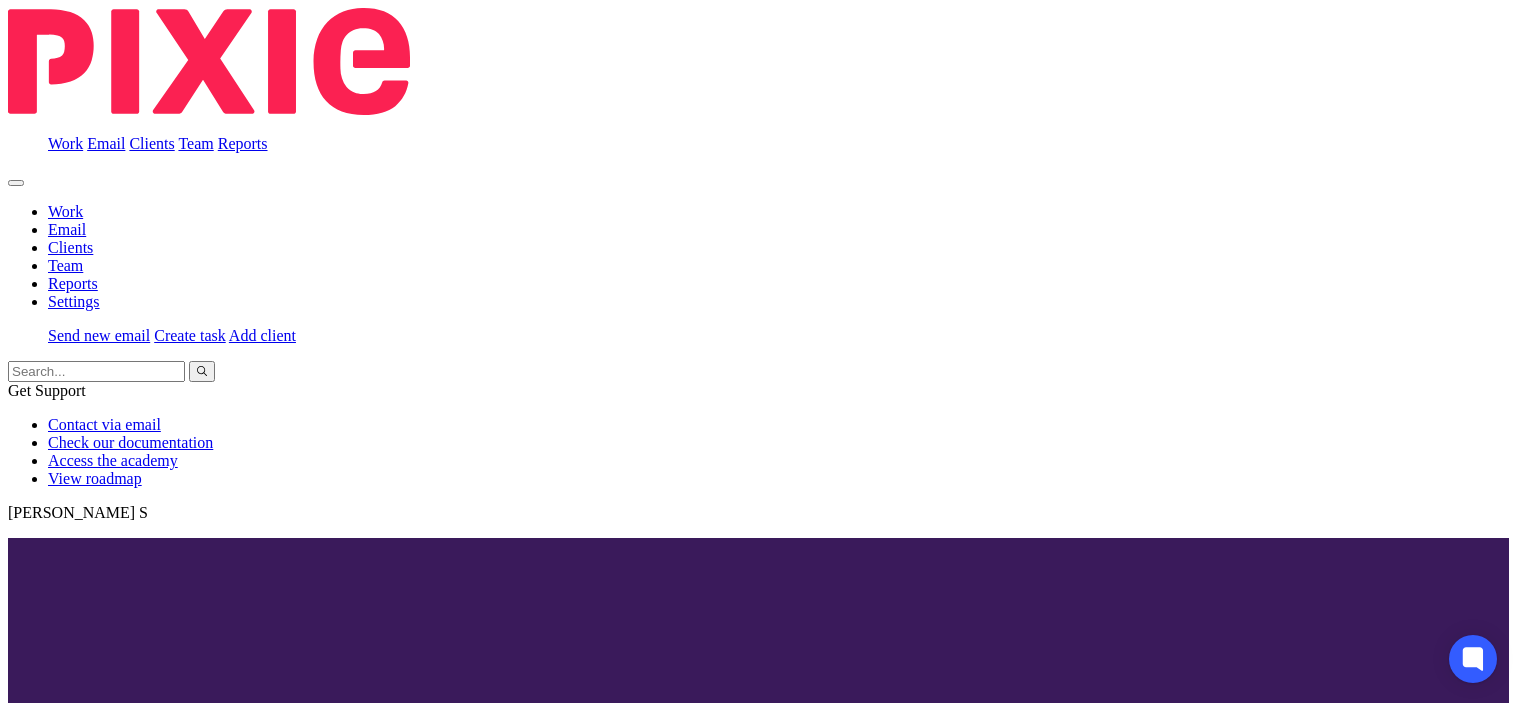 scroll, scrollTop: 0, scrollLeft: 0, axis: both 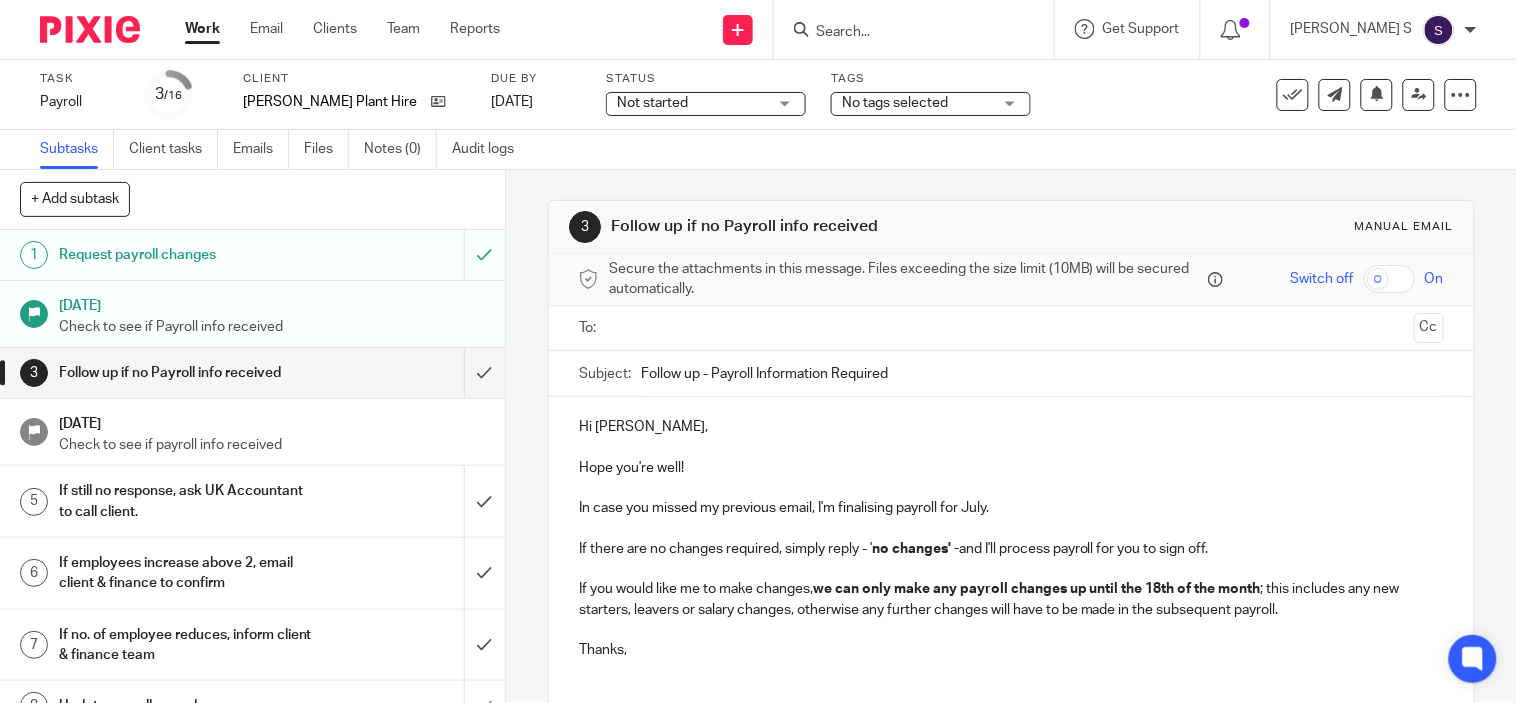 click on "[DATE]" at bounding box center [272, 303] 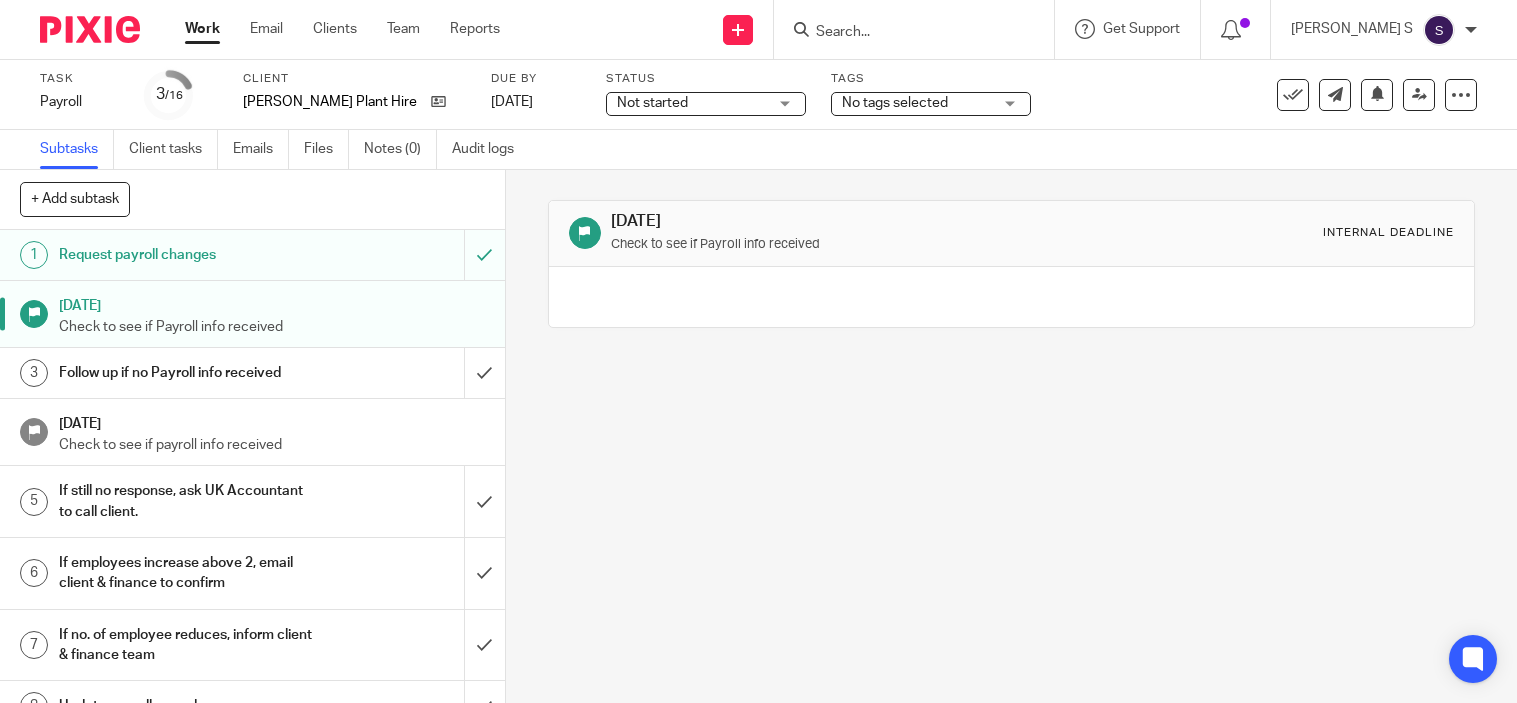 scroll, scrollTop: 0, scrollLeft: 0, axis: both 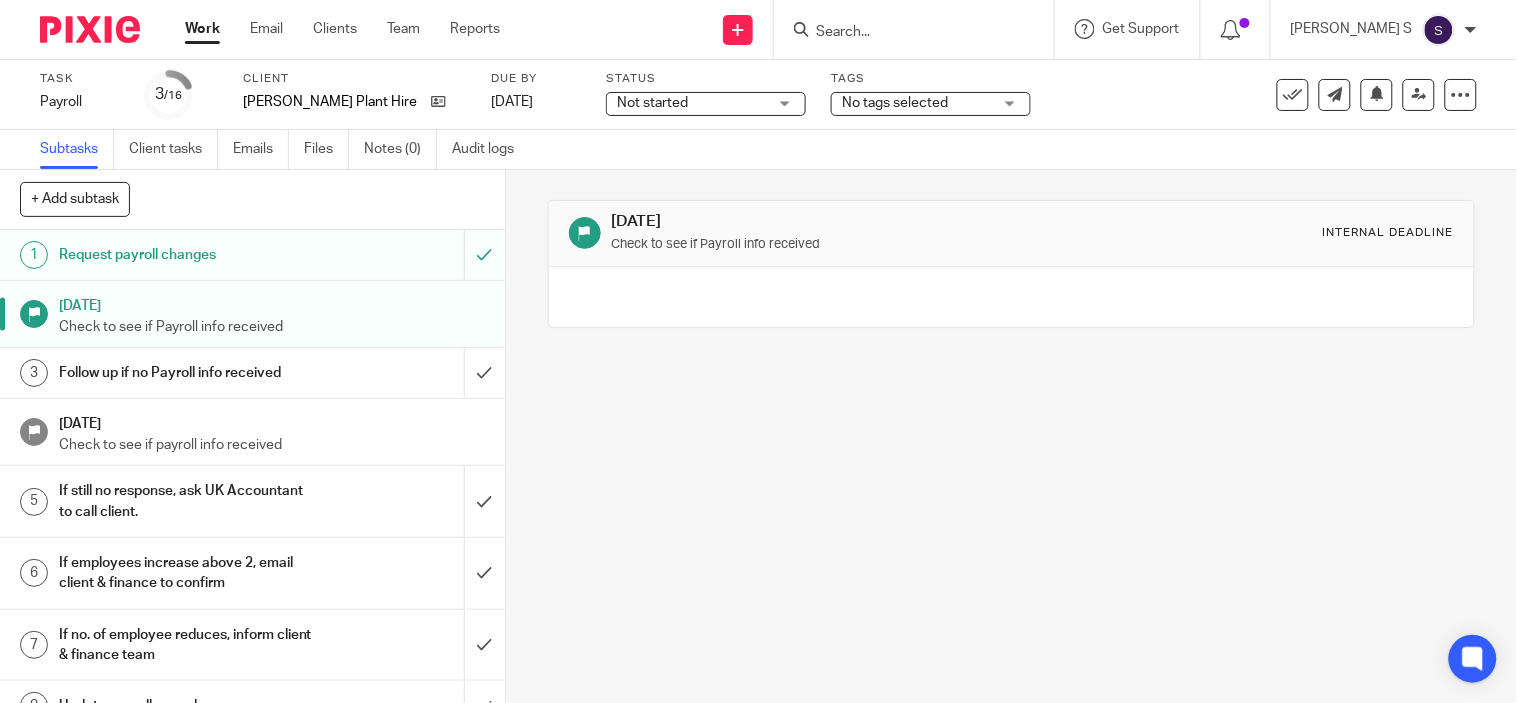 click on "[DATE]" at bounding box center [272, 303] 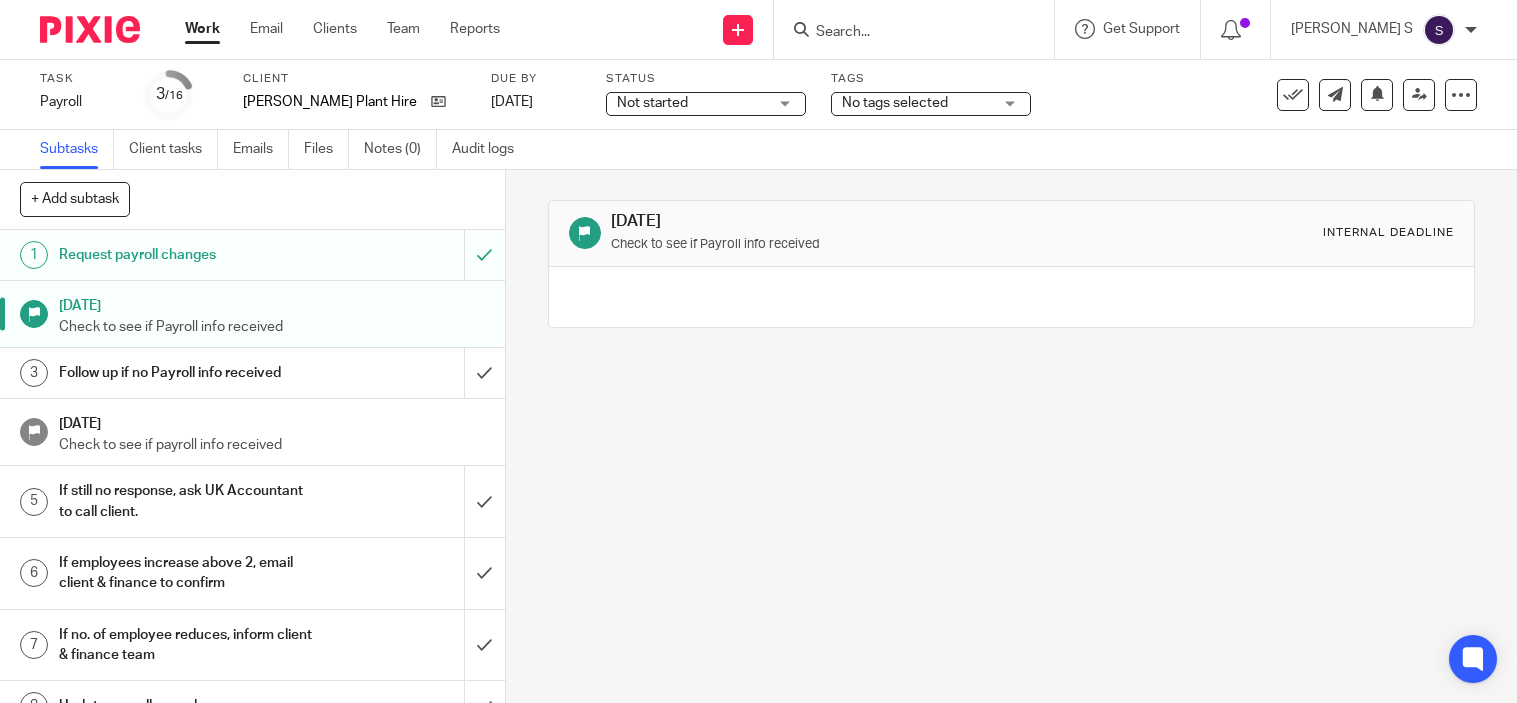scroll, scrollTop: 0, scrollLeft: 0, axis: both 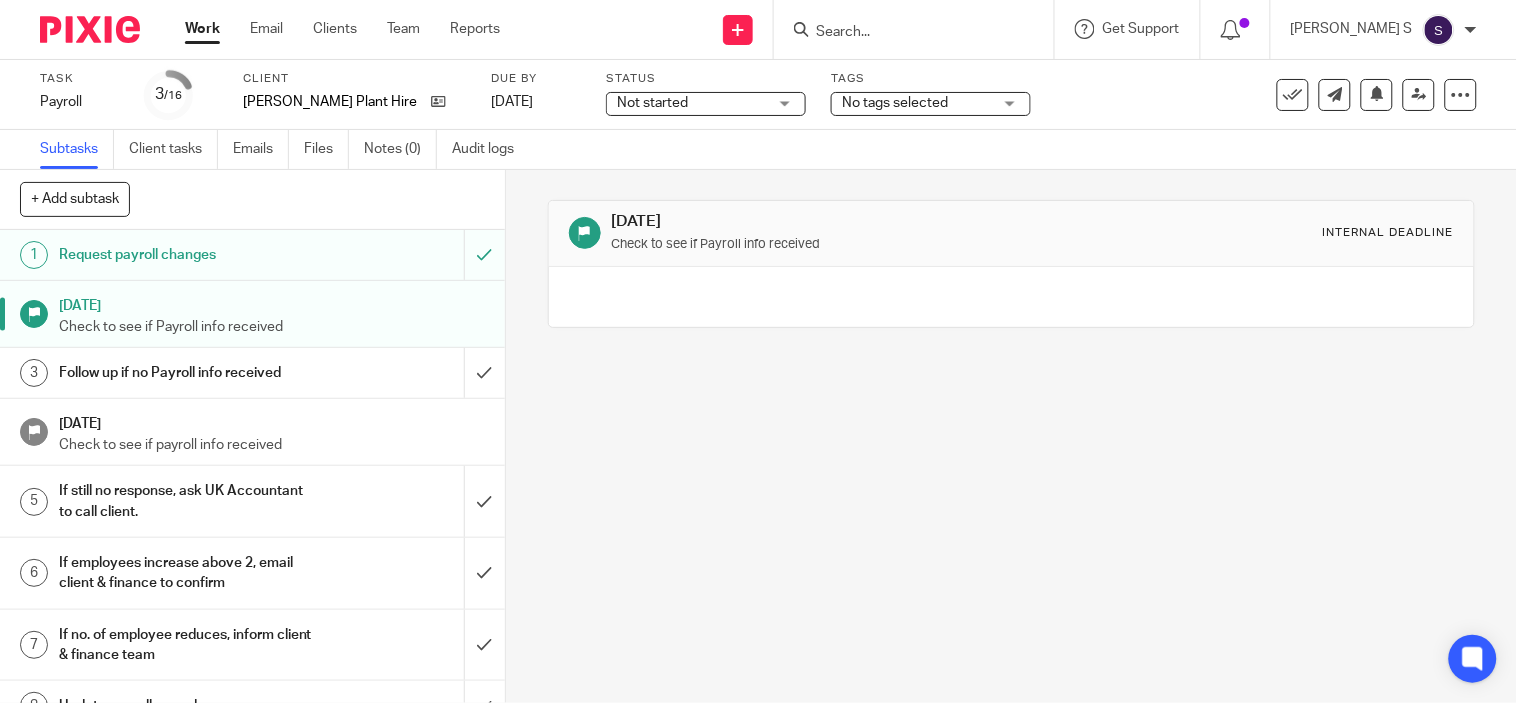 click at bounding box center [584, 233] 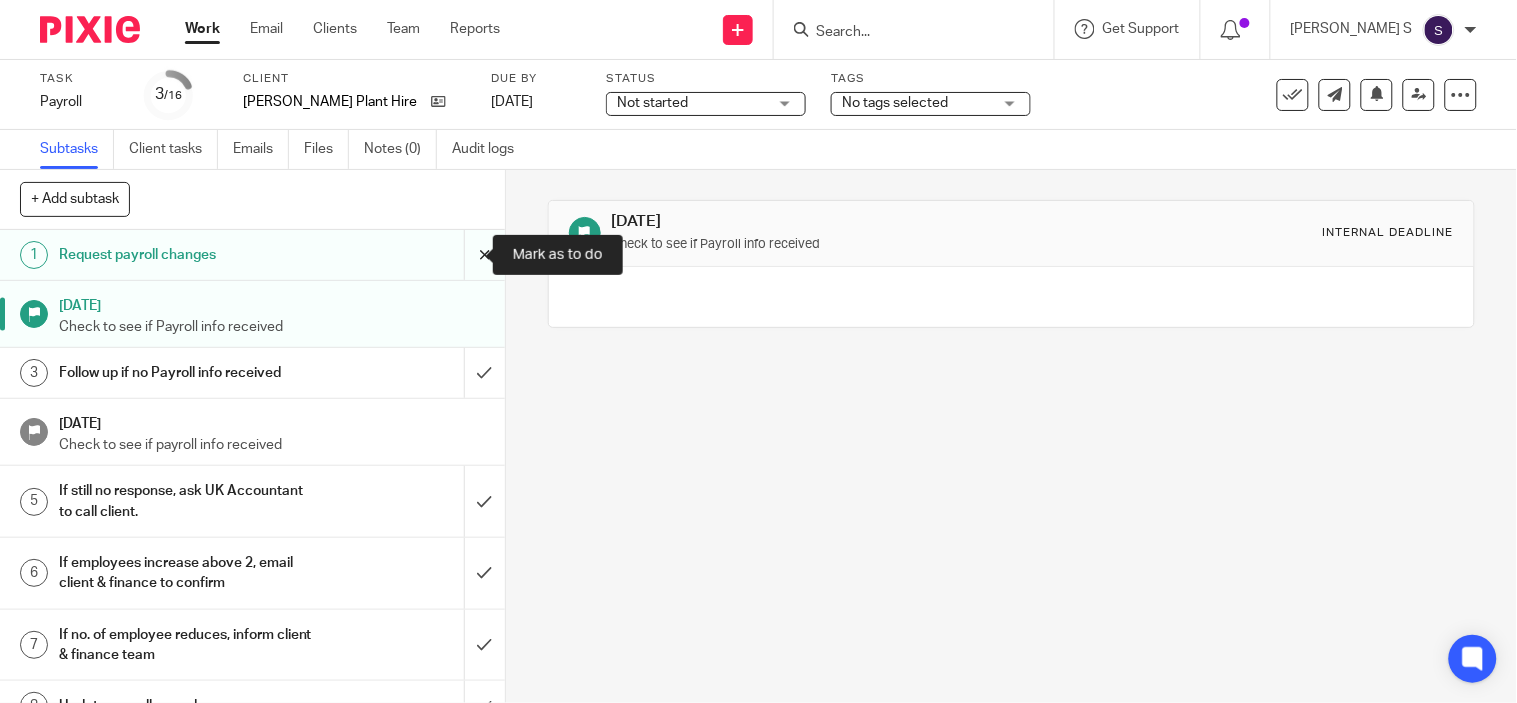click at bounding box center (252, 255) 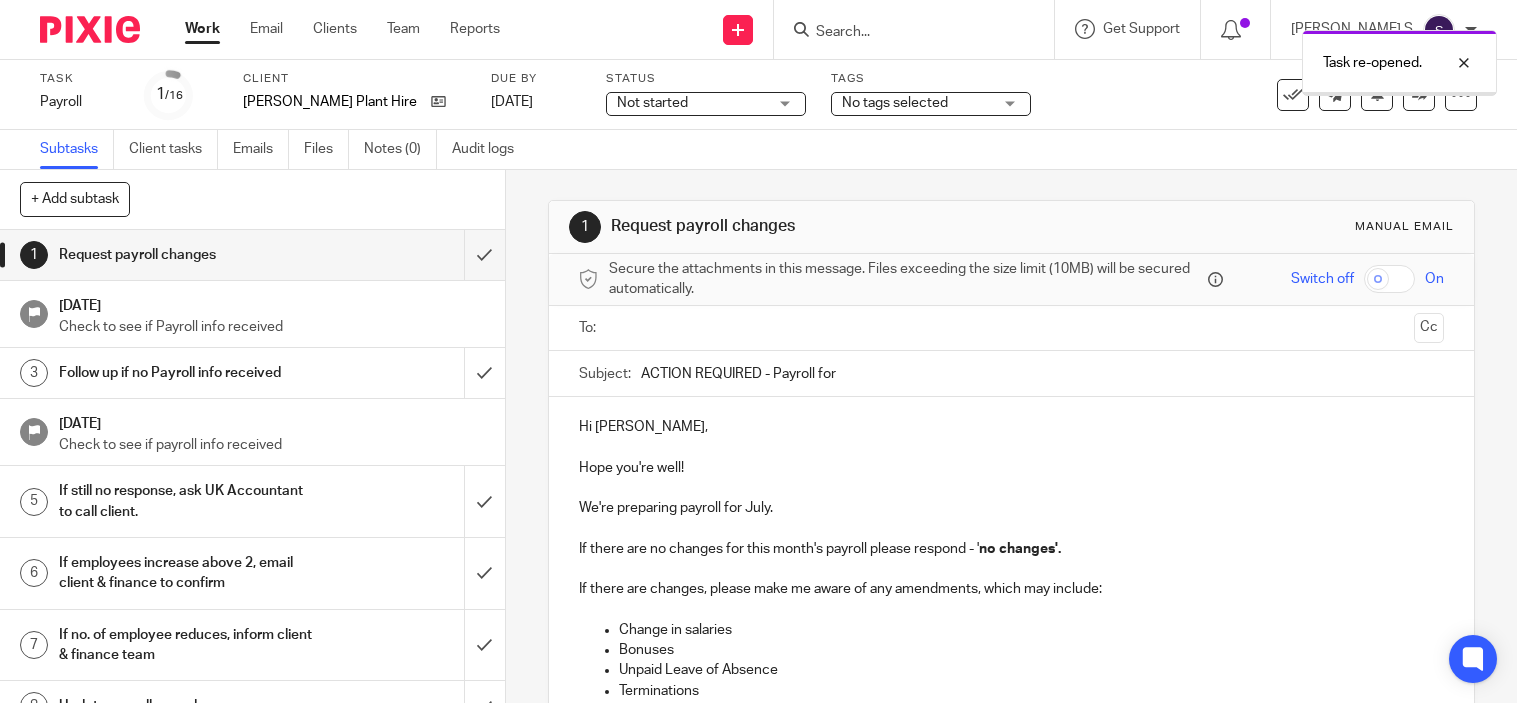 scroll, scrollTop: 0, scrollLeft: 0, axis: both 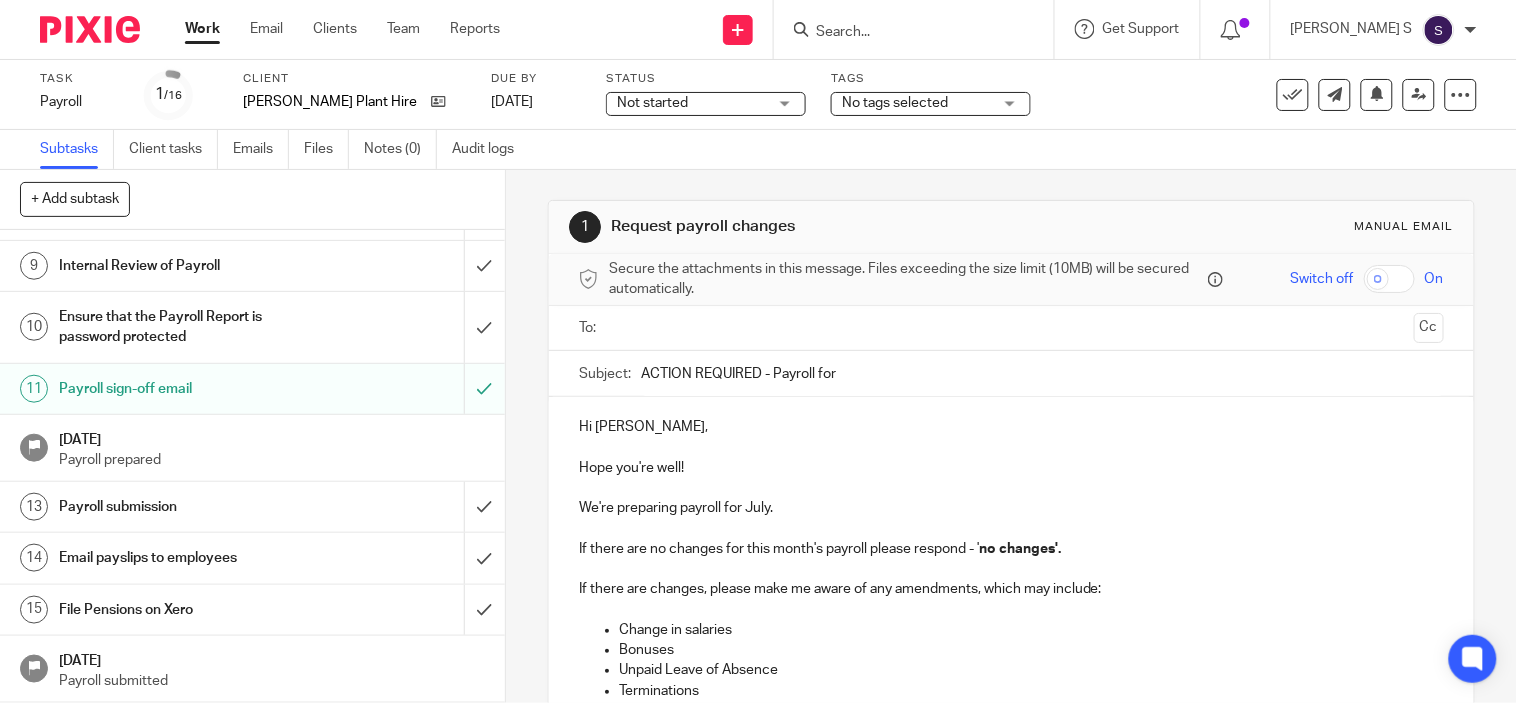 click on "Payroll sign-off email" at bounding box center [187, 389] 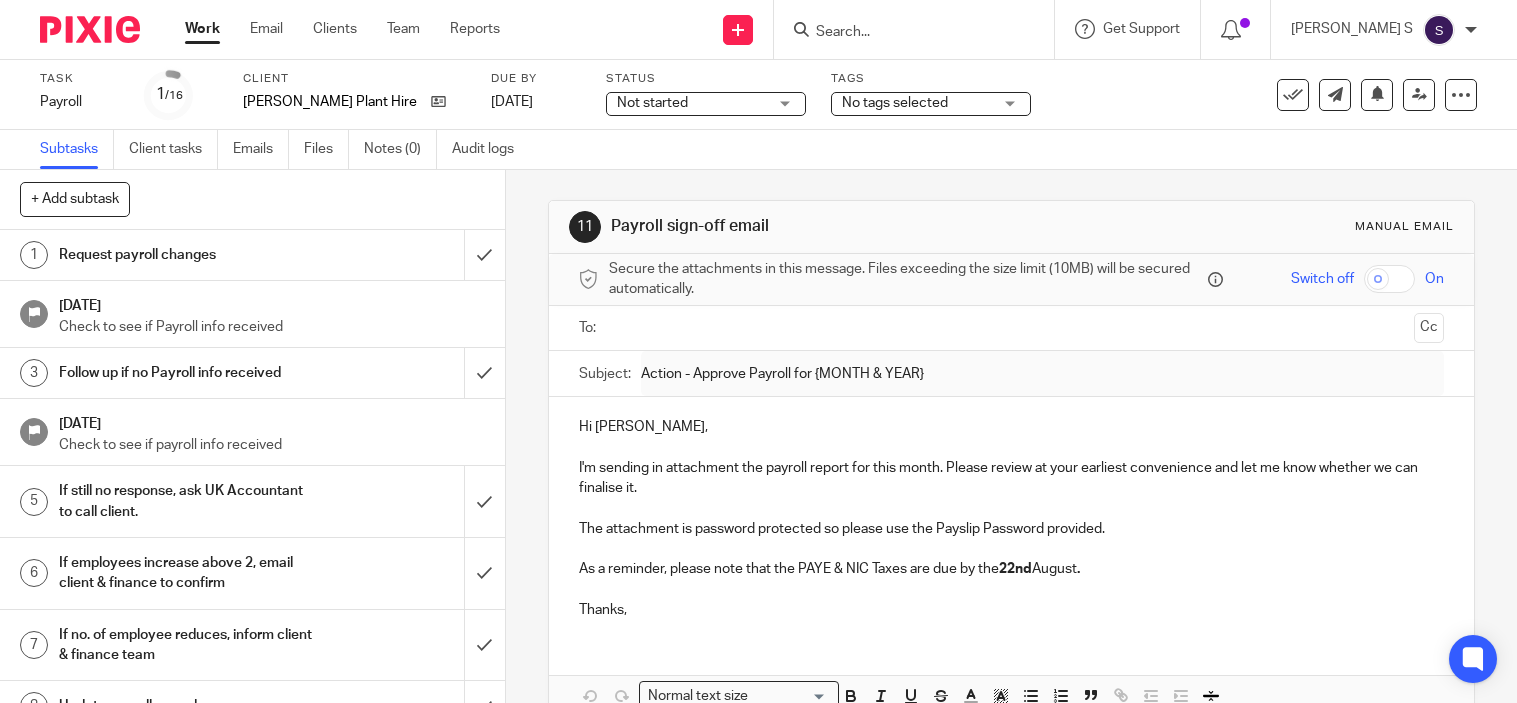 scroll, scrollTop: 0, scrollLeft: 0, axis: both 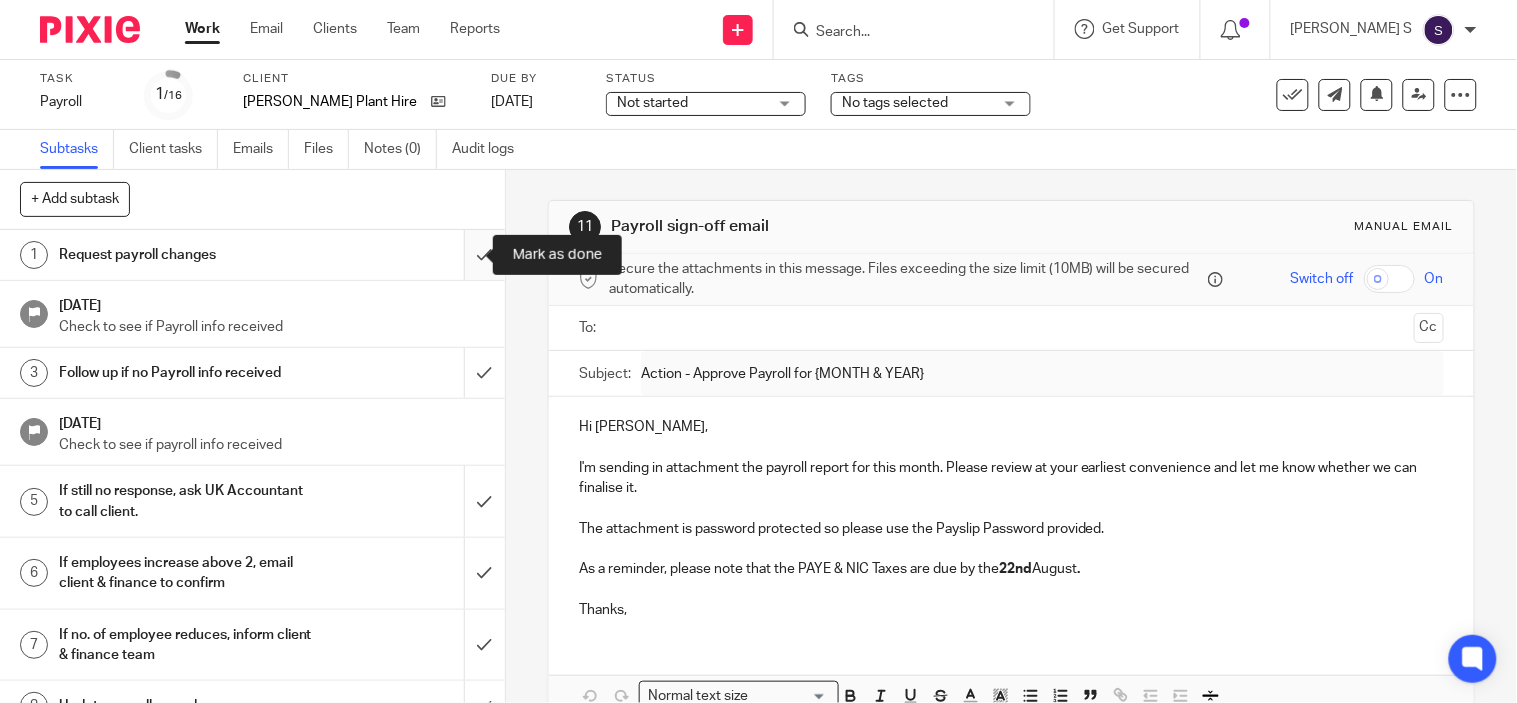 click at bounding box center (252, 255) 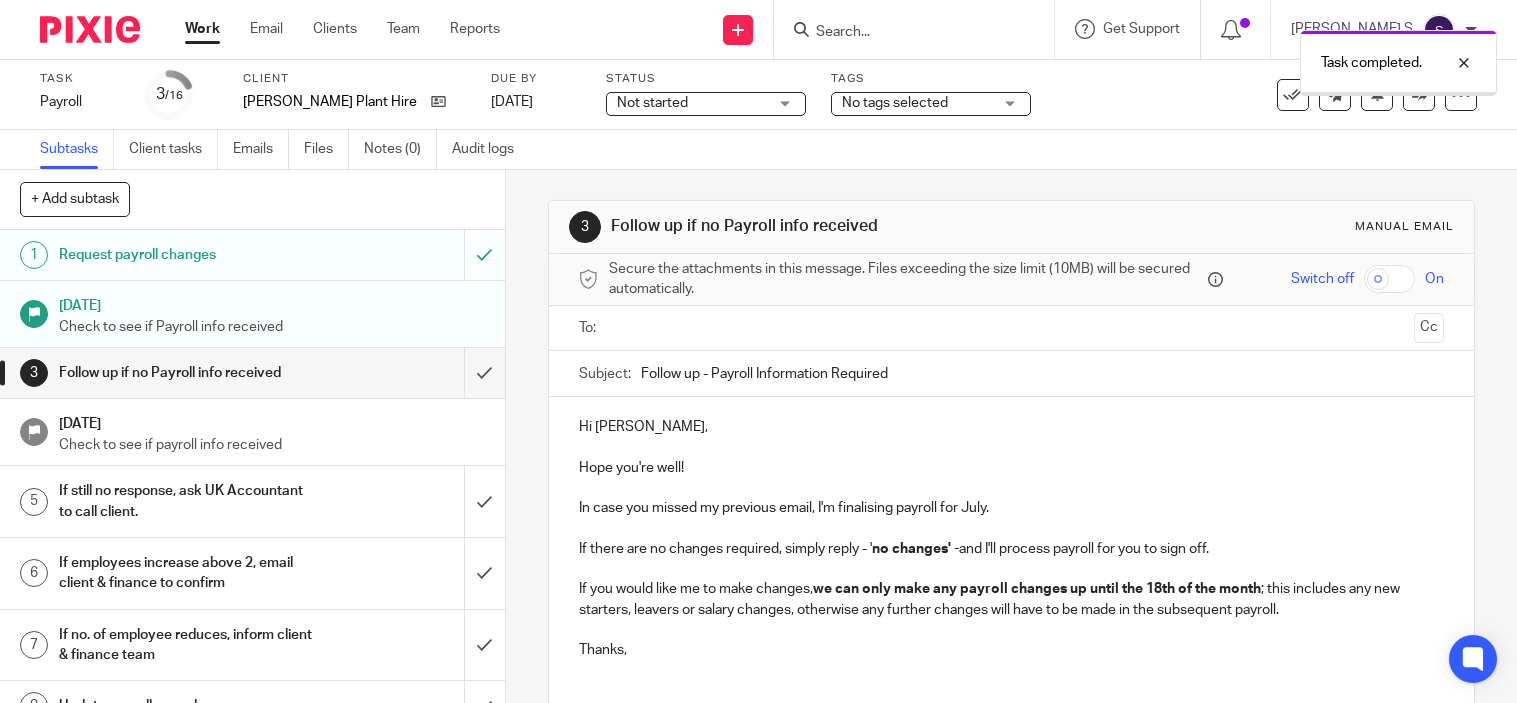 scroll, scrollTop: 0, scrollLeft: 0, axis: both 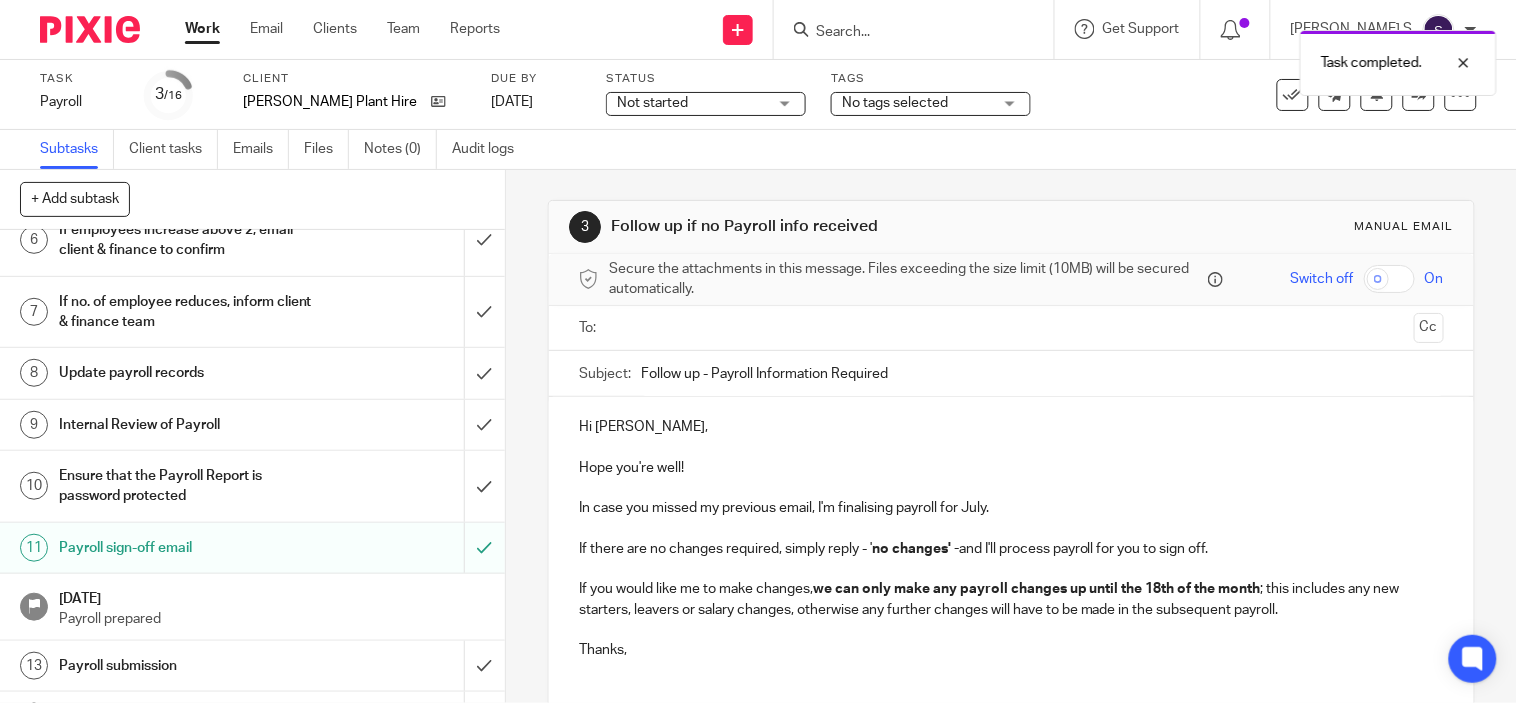 click on "Payroll sign-off email" at bounding box center [187, 548] 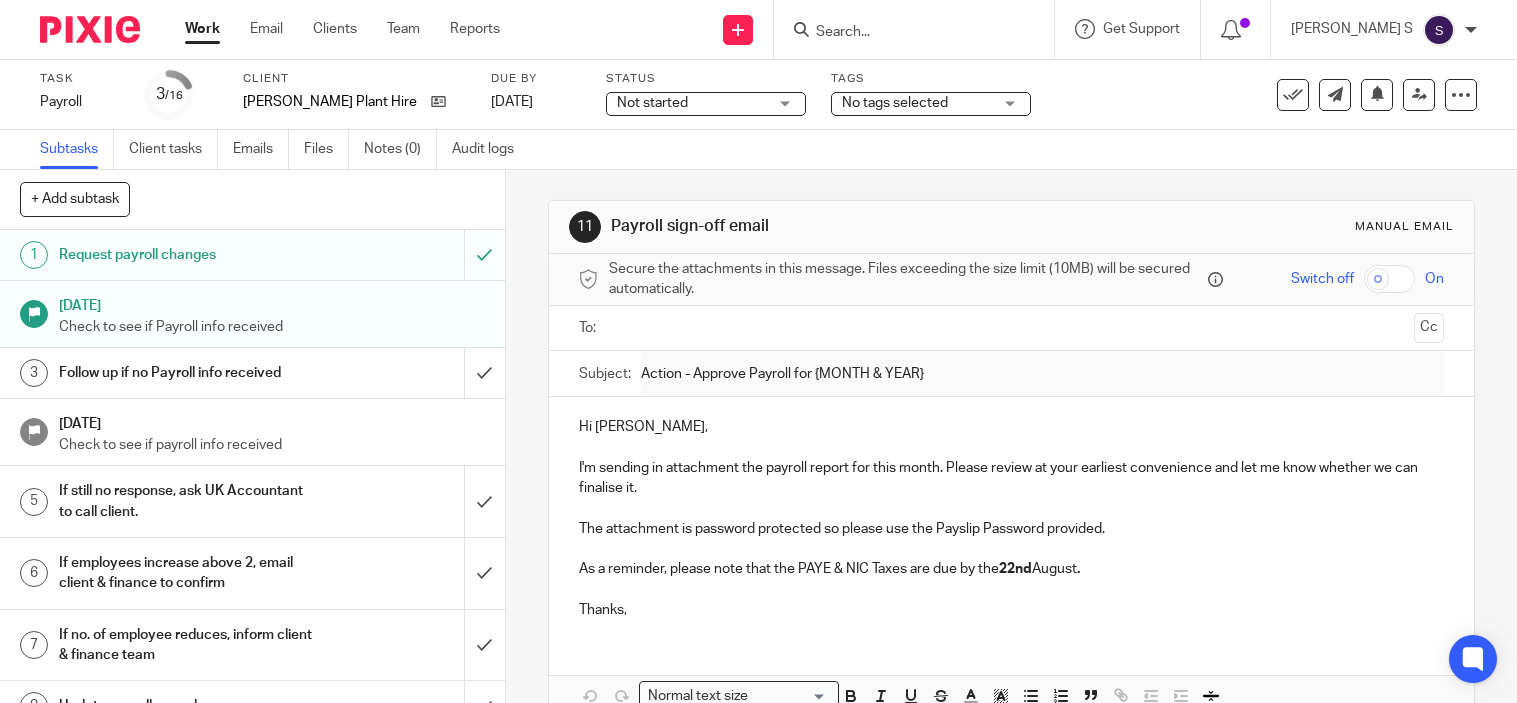 scroll, scrollTop: 0, scrollLeft: 0, axis: both 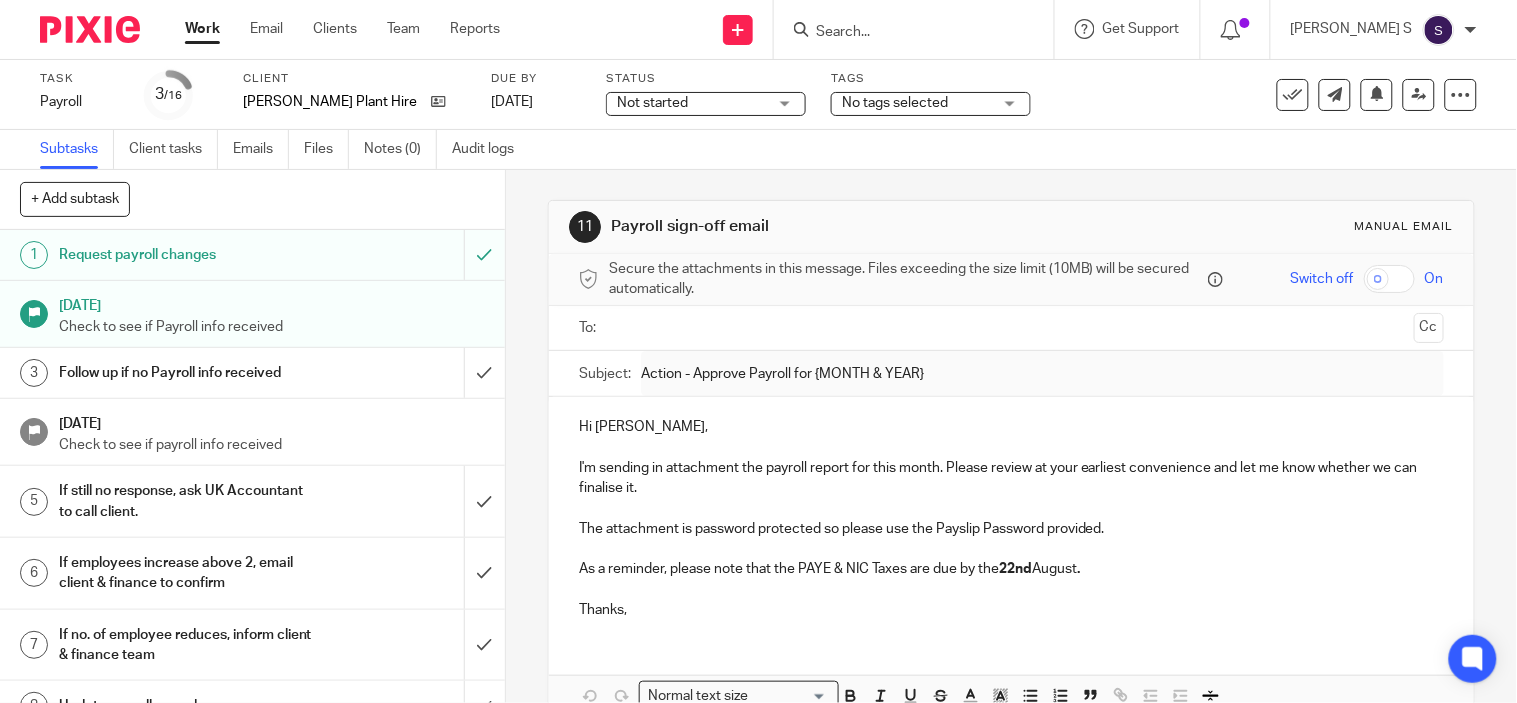 click on "Check to see if Payroll info received" at bounding box center [272, 327] 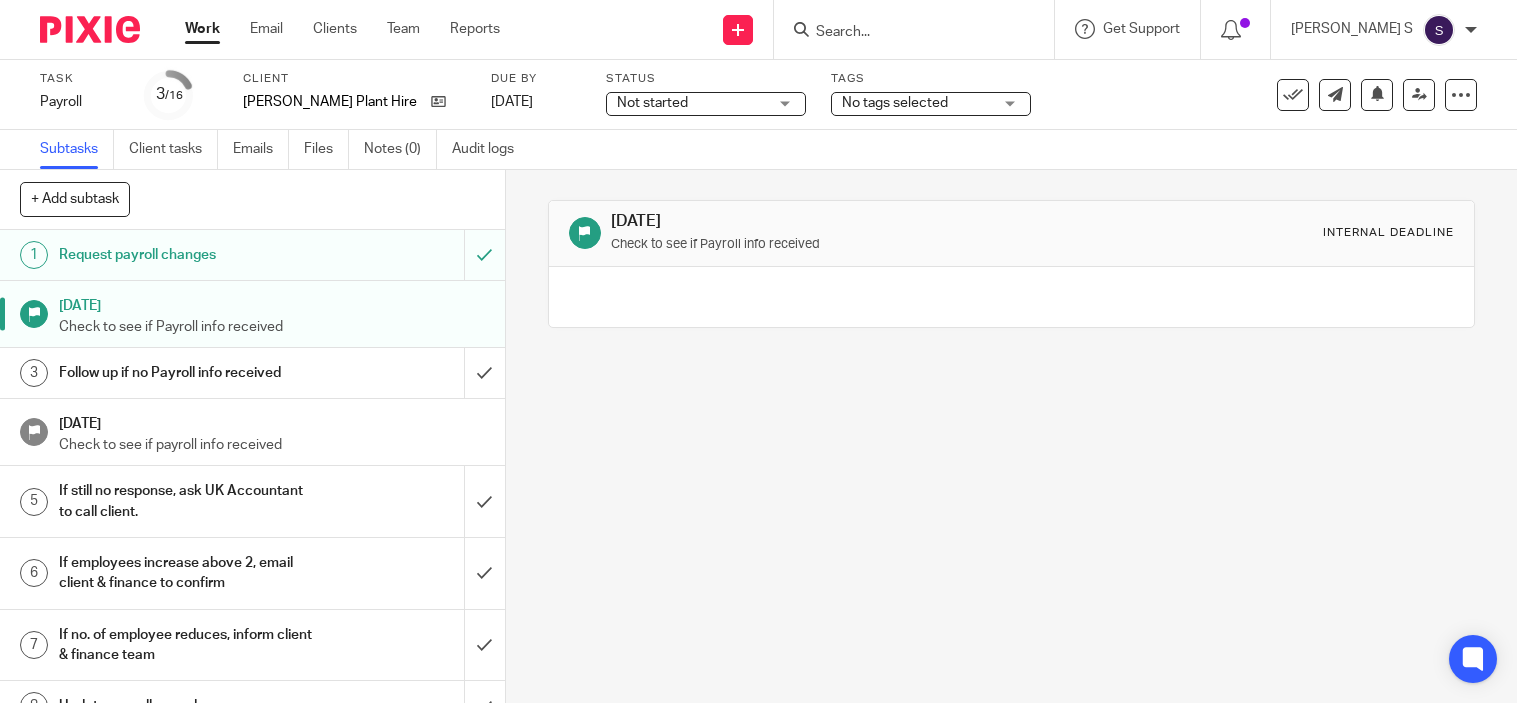 scroll, scrollTop: 0, scrollLeft: 0, axis: both 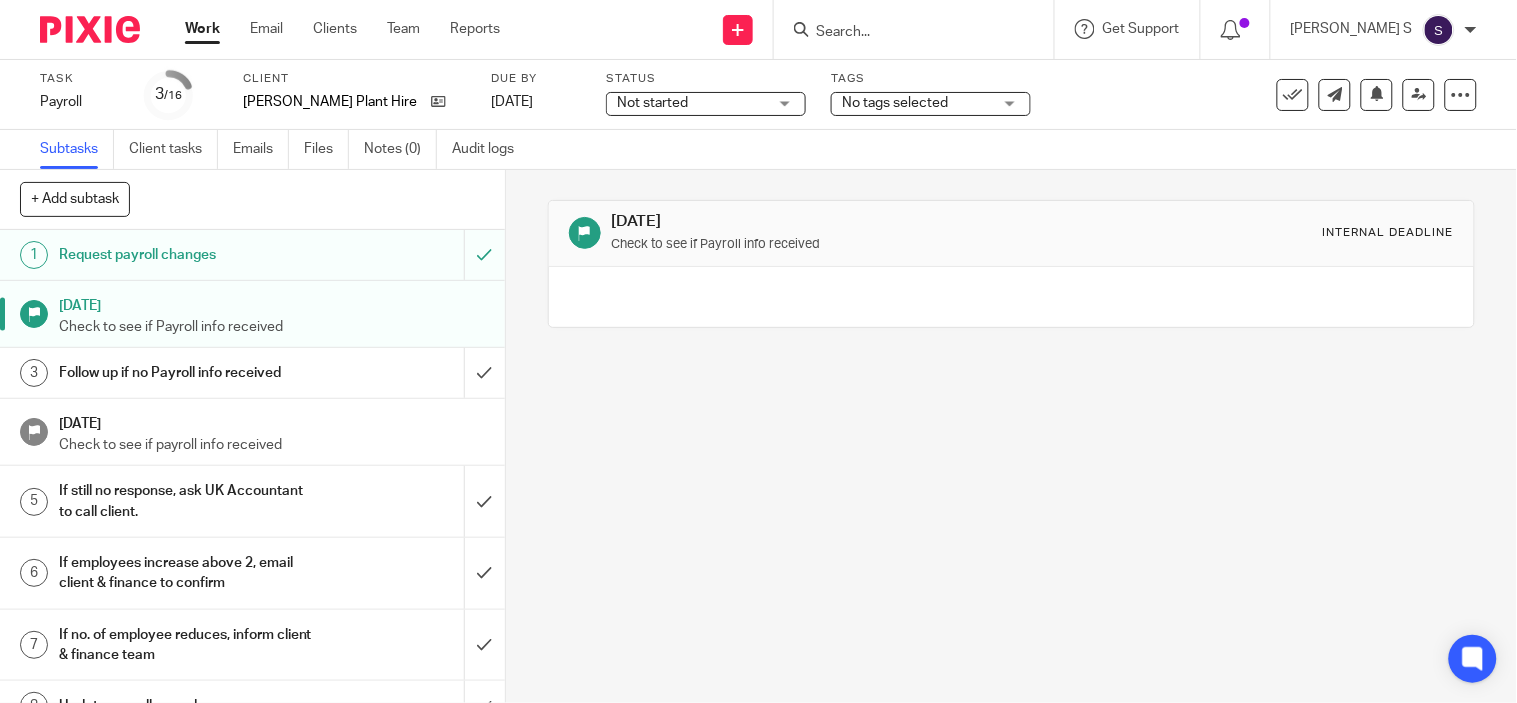 click on "Request payroll changes" at bounding box center [187, 255] 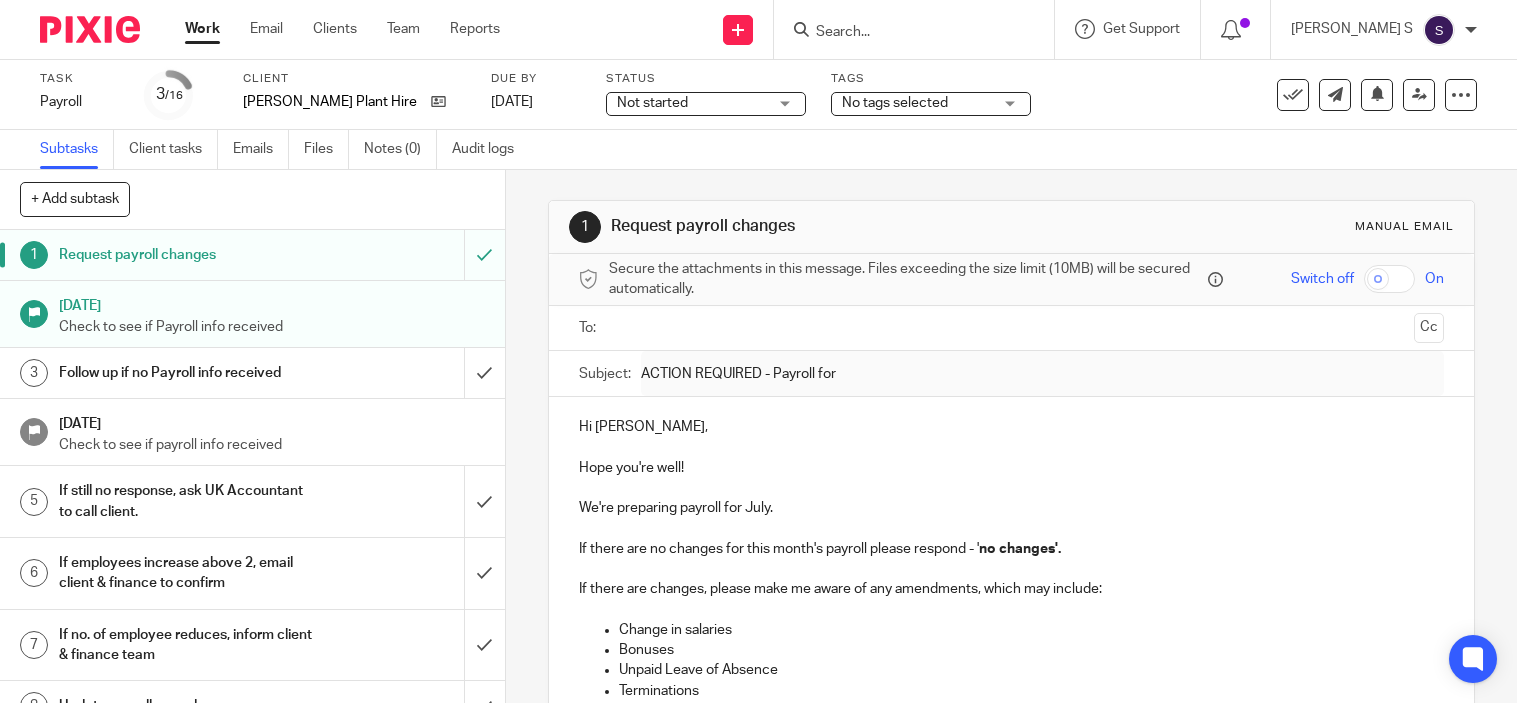 scroll, scrollTop: 0, scrollLeft: 0, axis: both 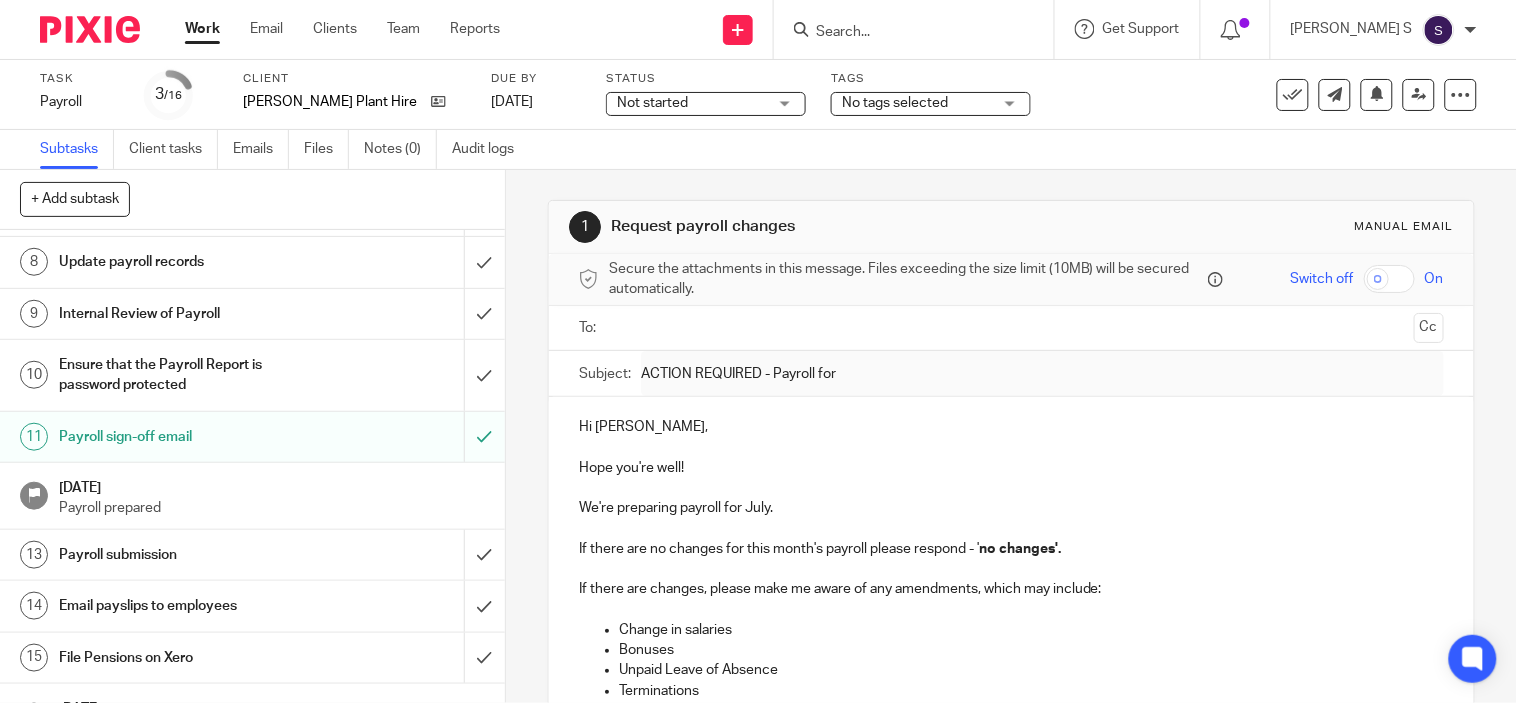 click on "Payroll sign-off email" at bounding box center [187, 437] 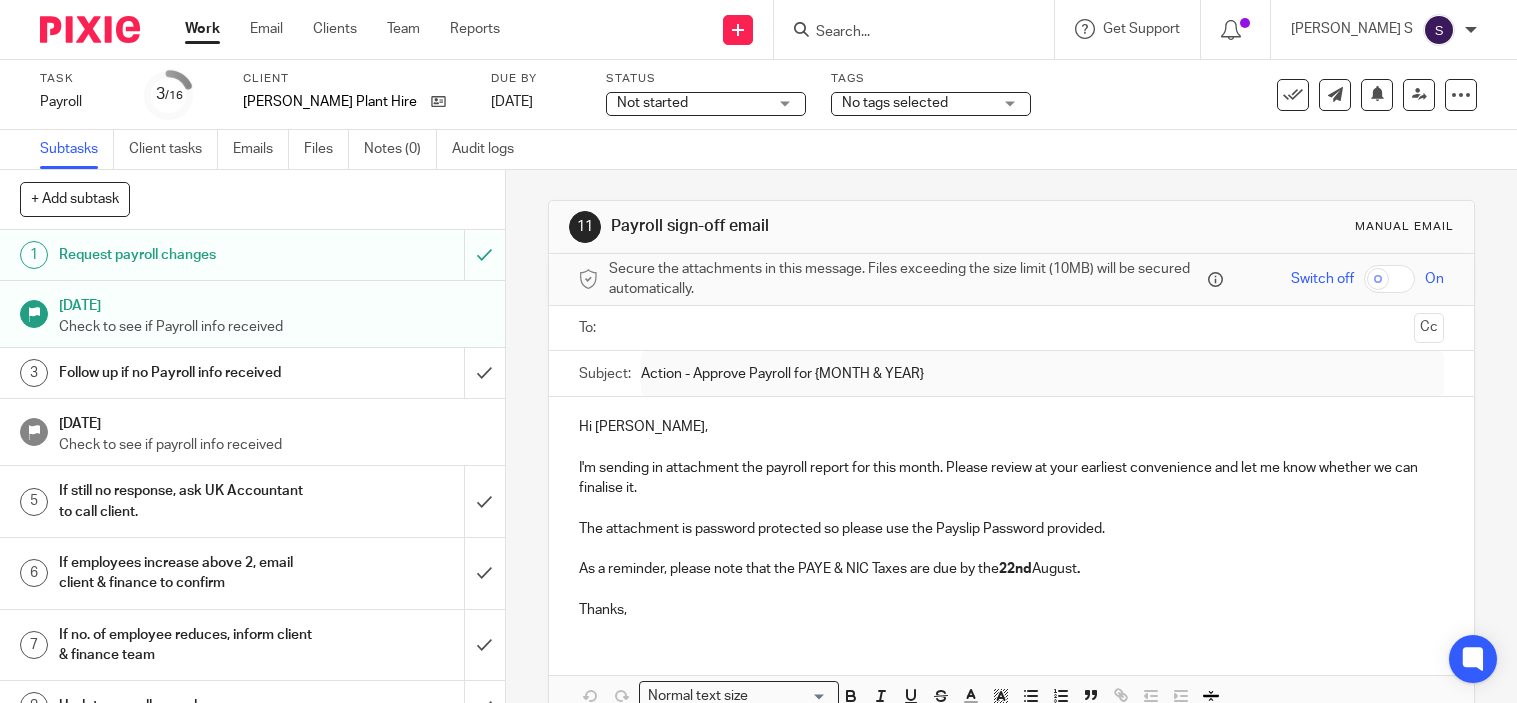 scroll, scrollTop: 0, scrollLeft: 0, axis: both 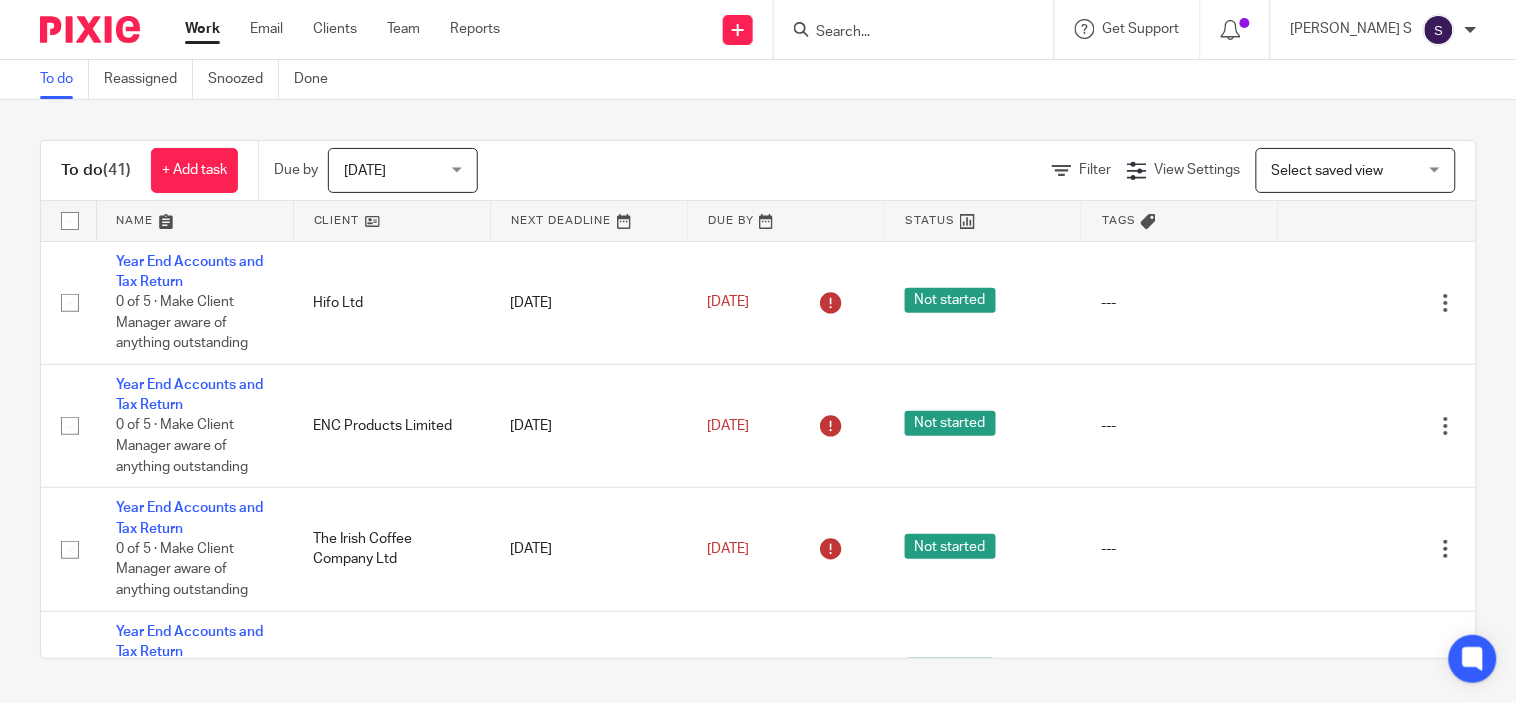 click at bounding box center [914, 29] 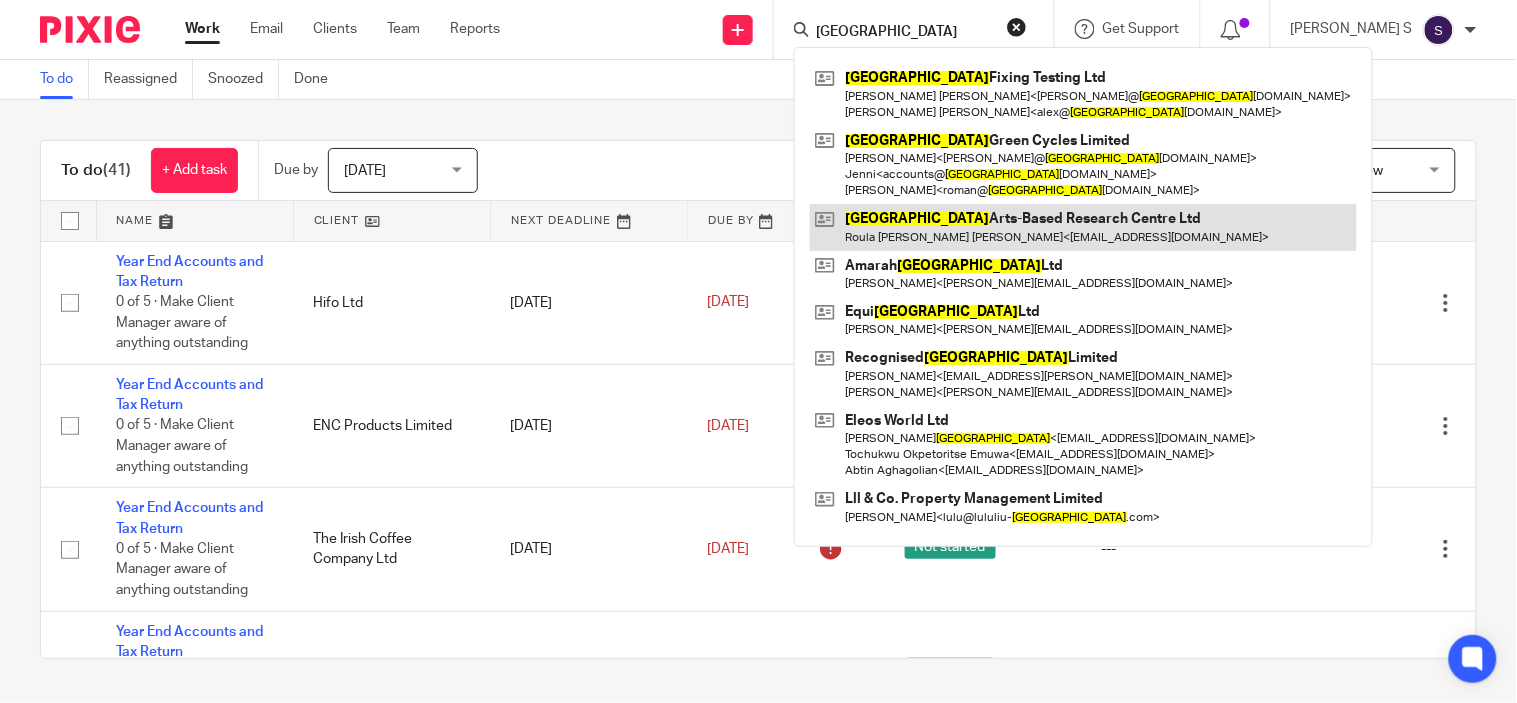 type on "london" 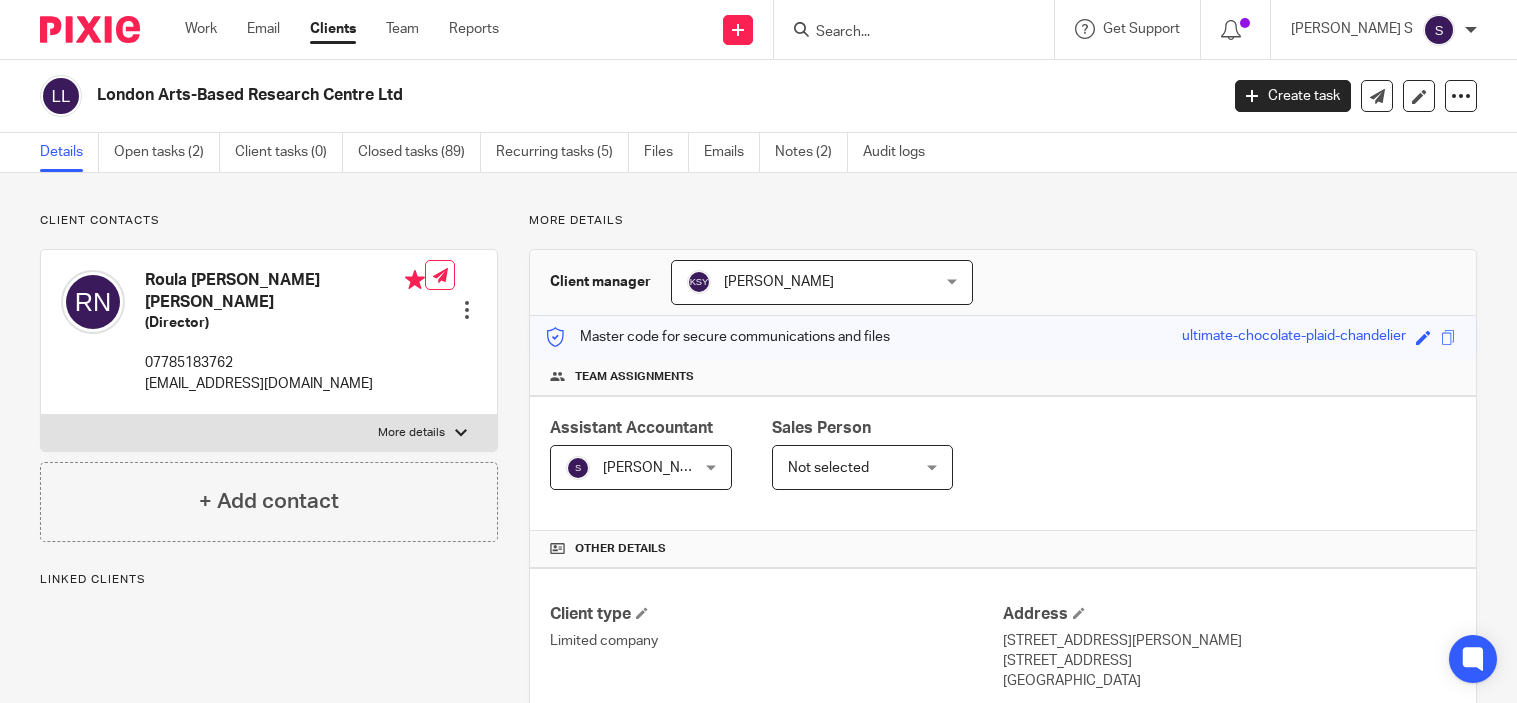 scroll, scrollTop: 0, scrollLeft: 0, axis: both 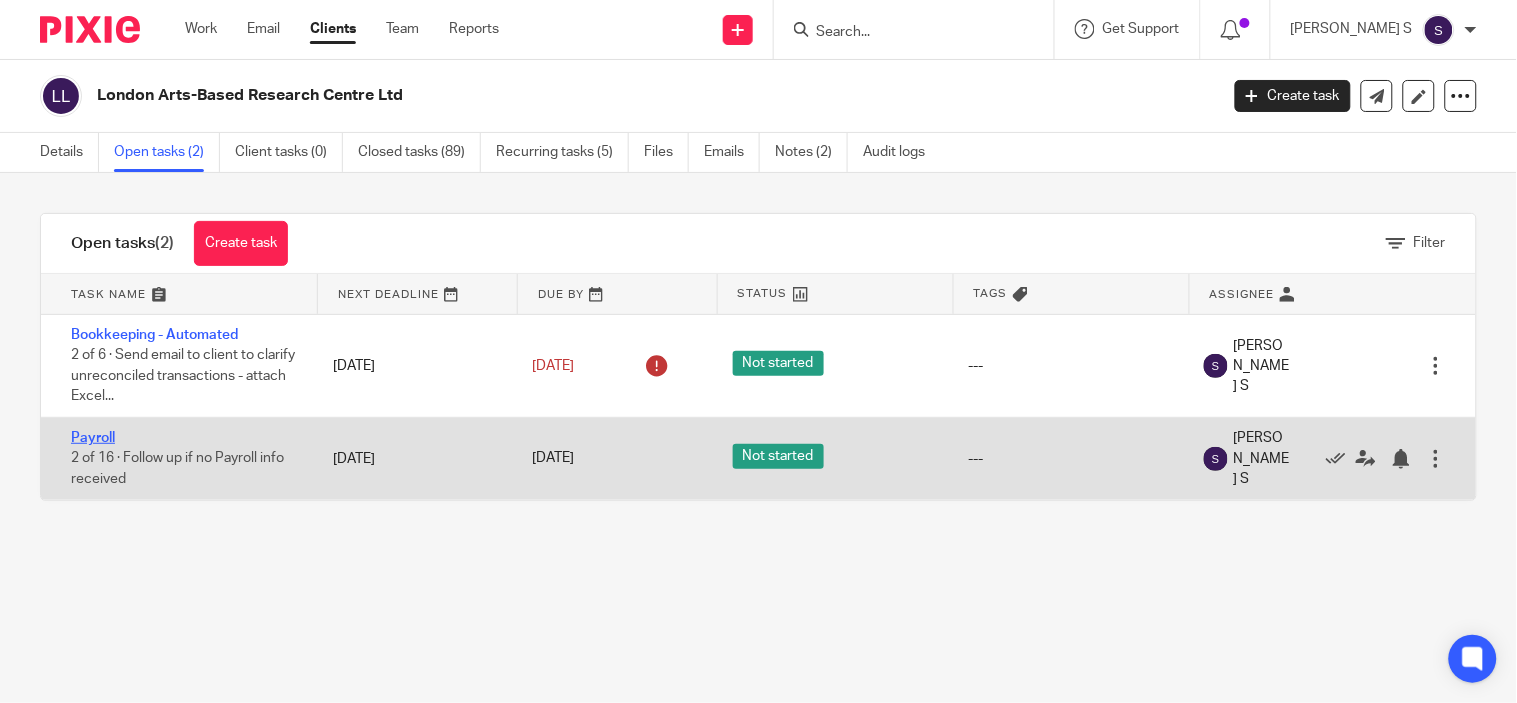 click on "Payroll" at bounding box center [93, 438] 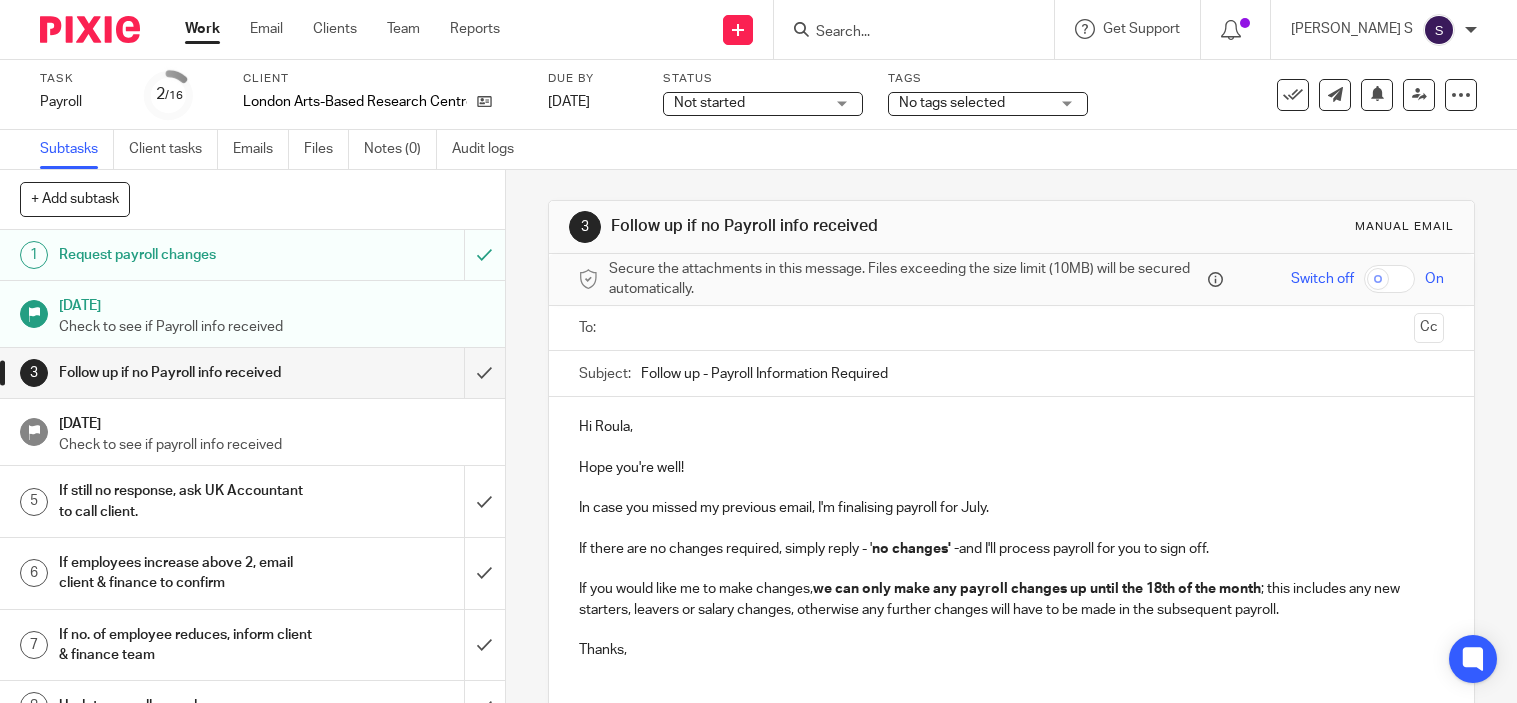 scroll, scrollTop: 0, scrollLeft: 0, axis: both 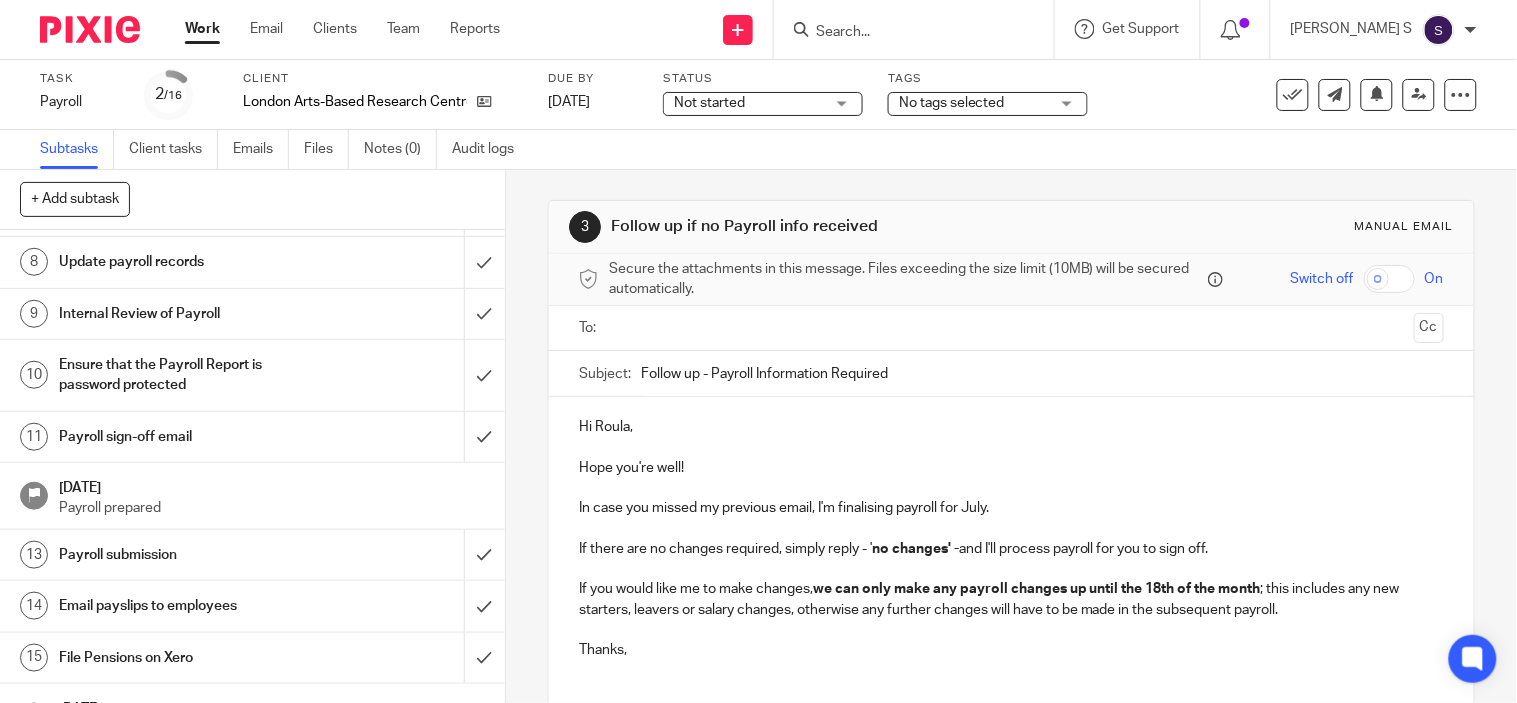 click on "Payroll sign-off email" at bounding box center (187, 437) 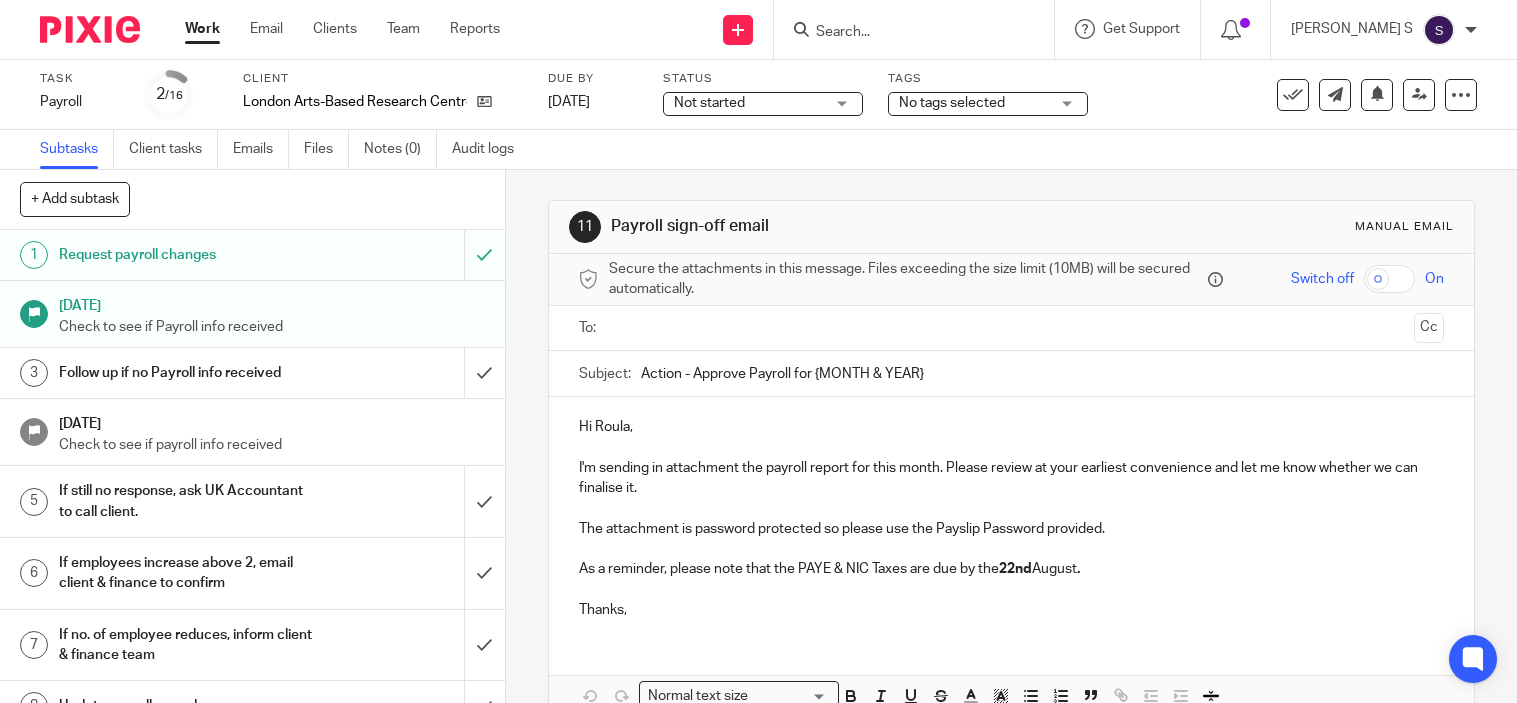 scroll, scrollTop: 0, scrollLeft: 0, axis: both 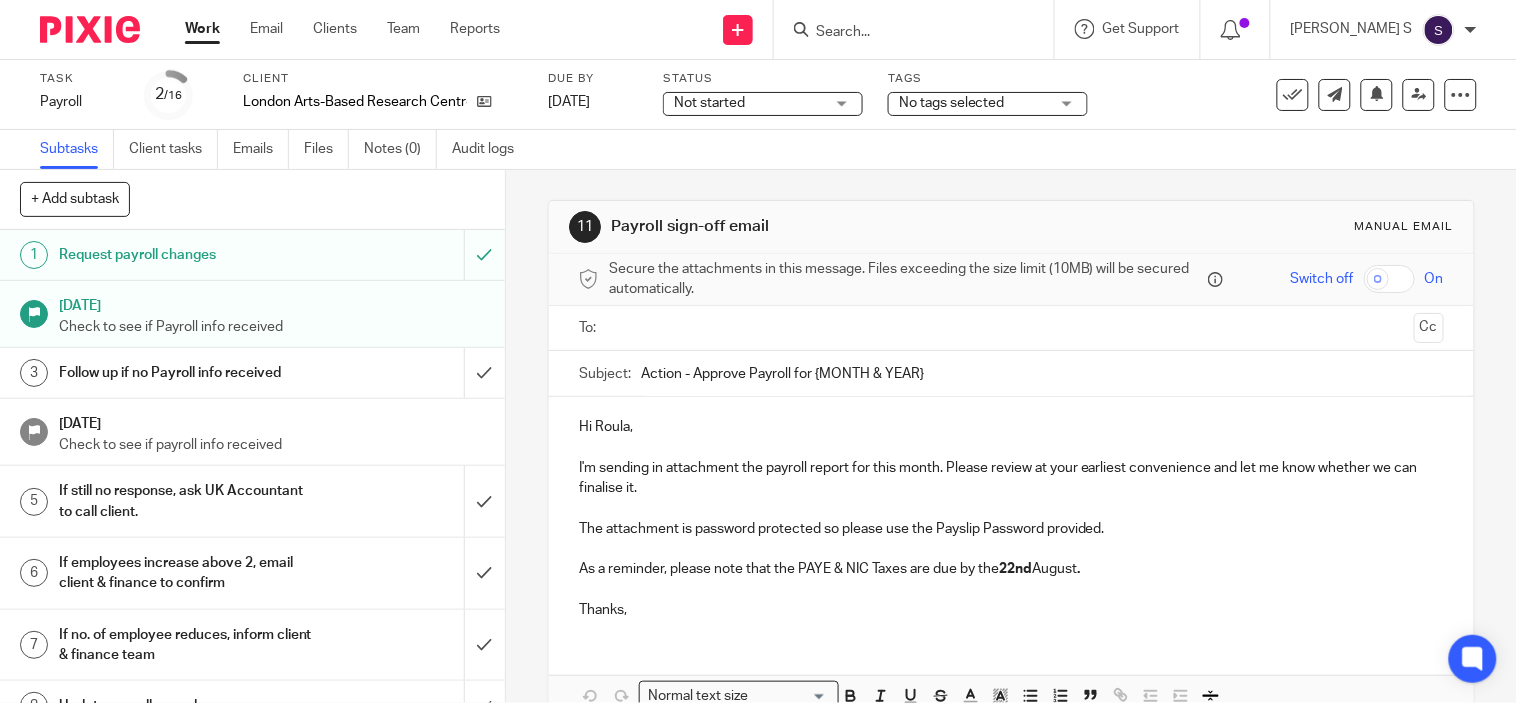 drag, startPoint x: 811, startPoint y: 372, endPoint x: 923, endPoint y: 372, distance: 112 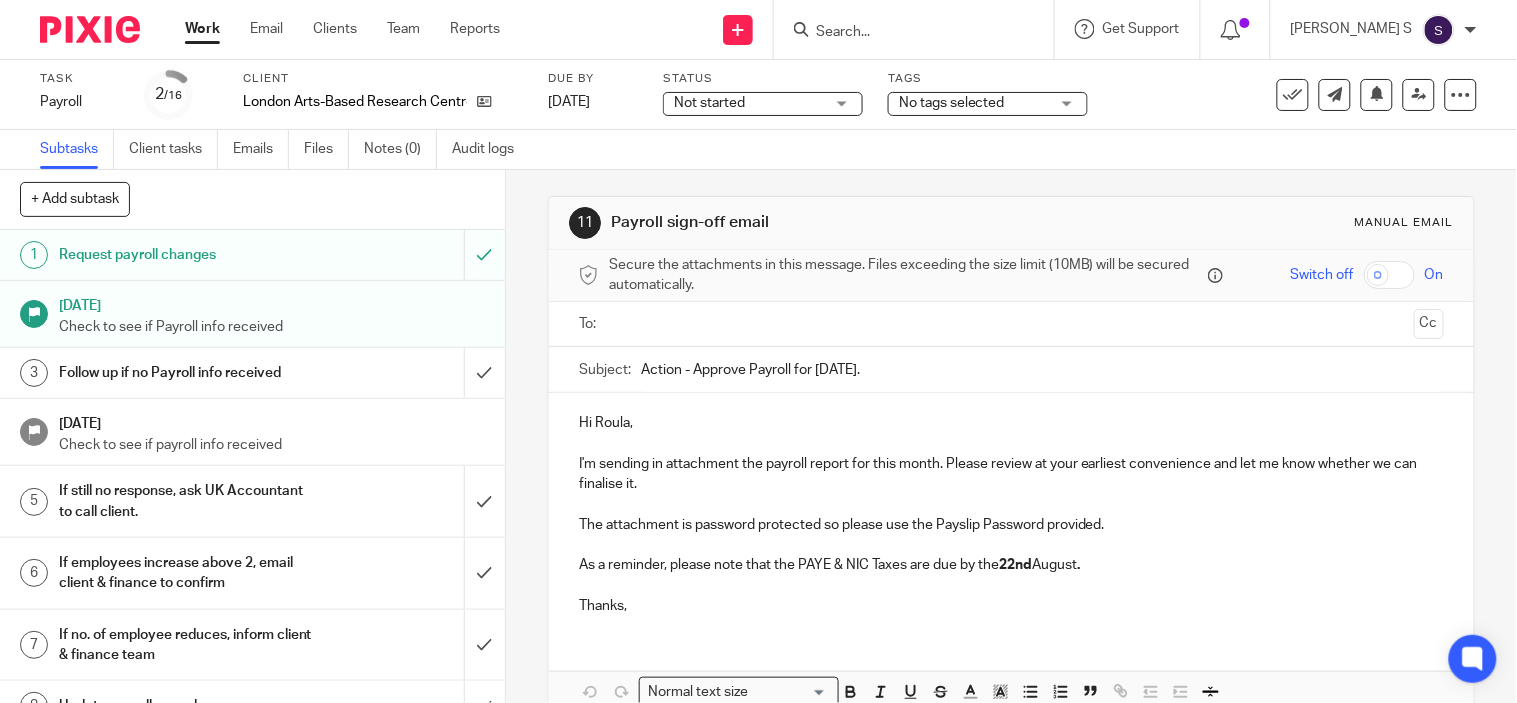 scroll, scrollTop: 0, scrollLeft: 0, axis: both 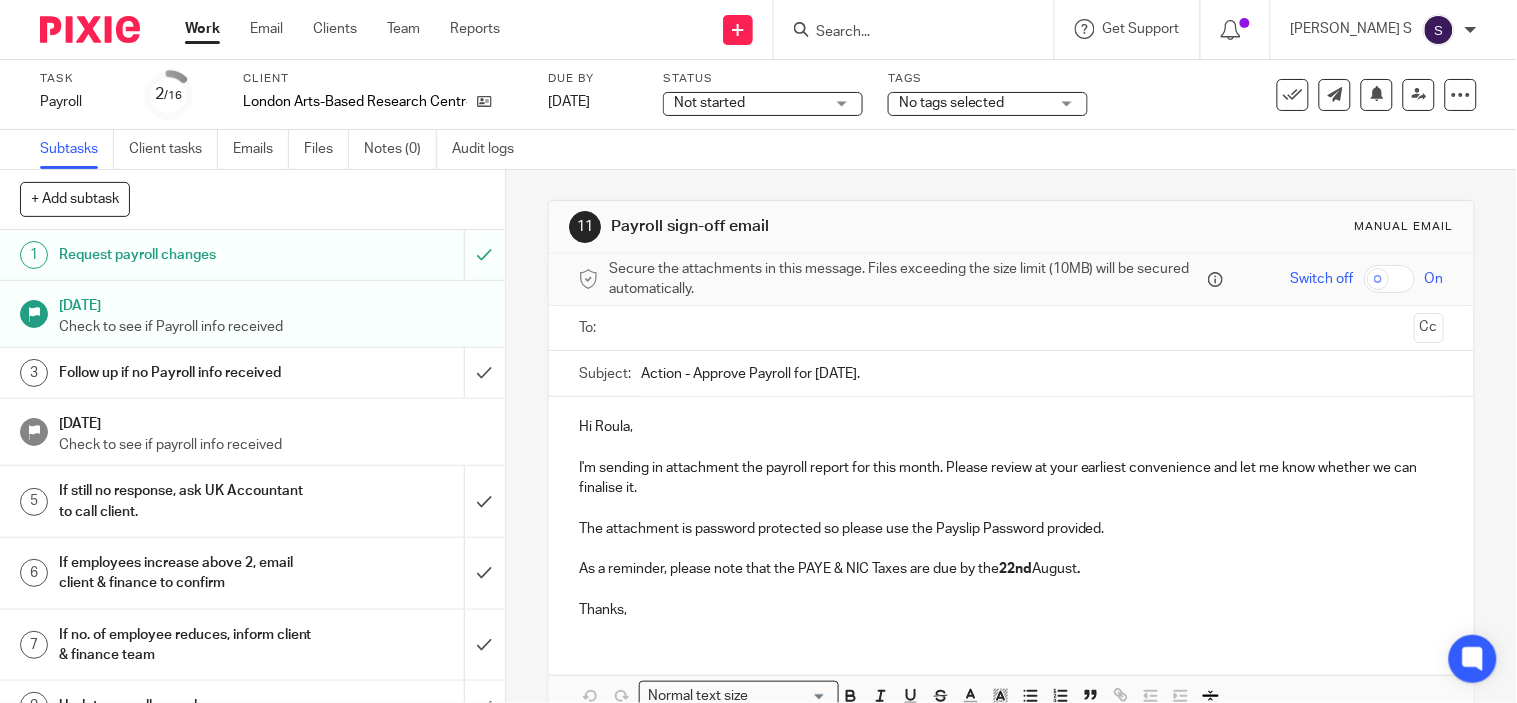 type on "Action - Approve Payroll for July 2025." 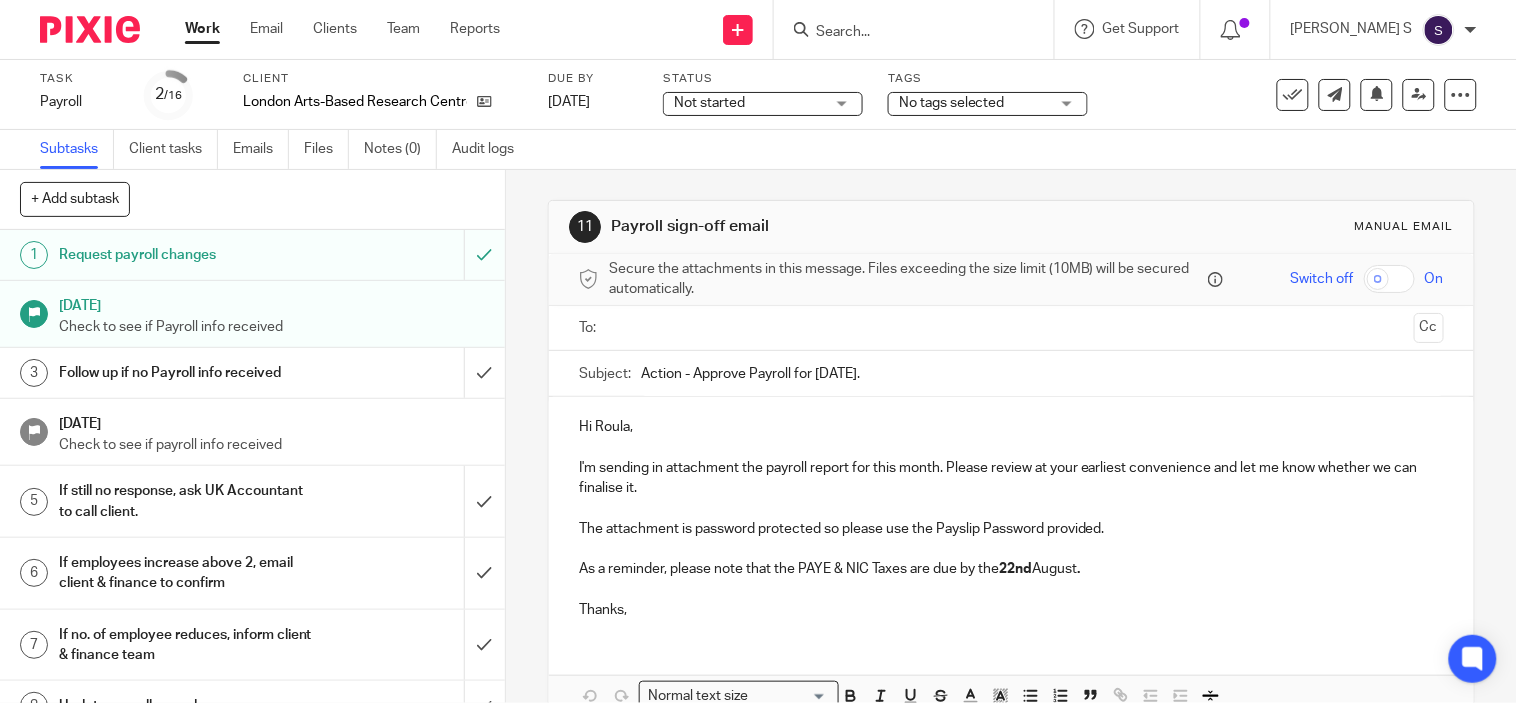 click at bounding box center [1011, 328] 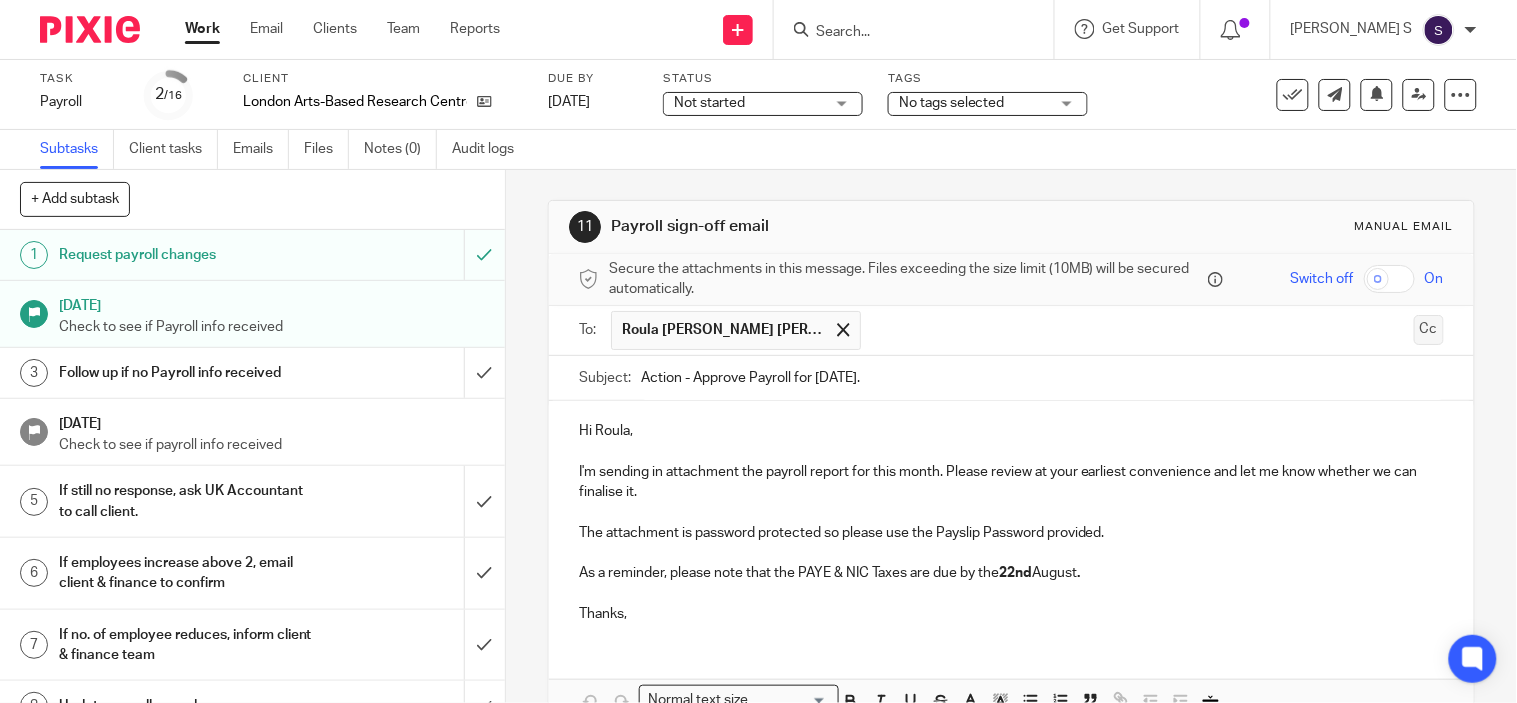 click on "Cc" at bounding box center (1429, 330) 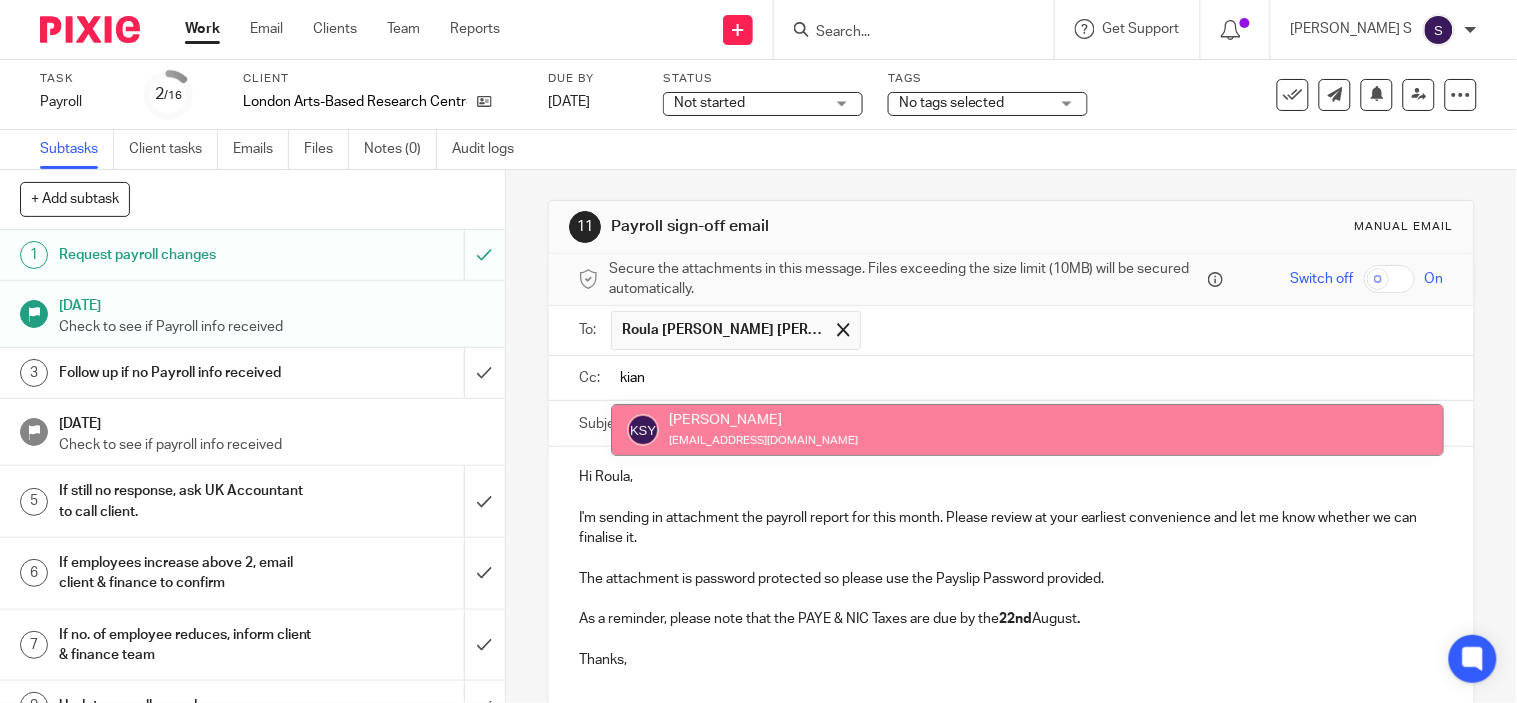 type on "kian" 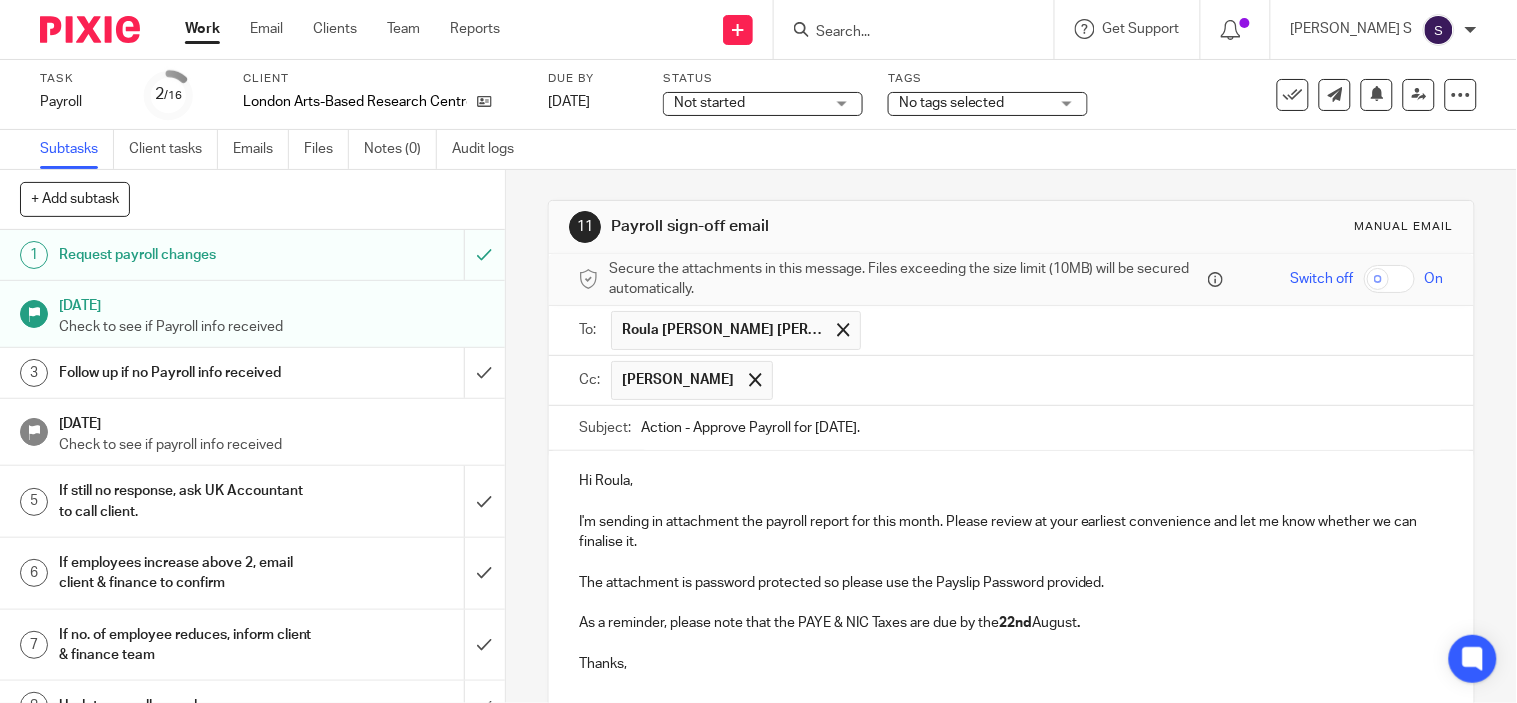 click at bounding box center (1109, 380) 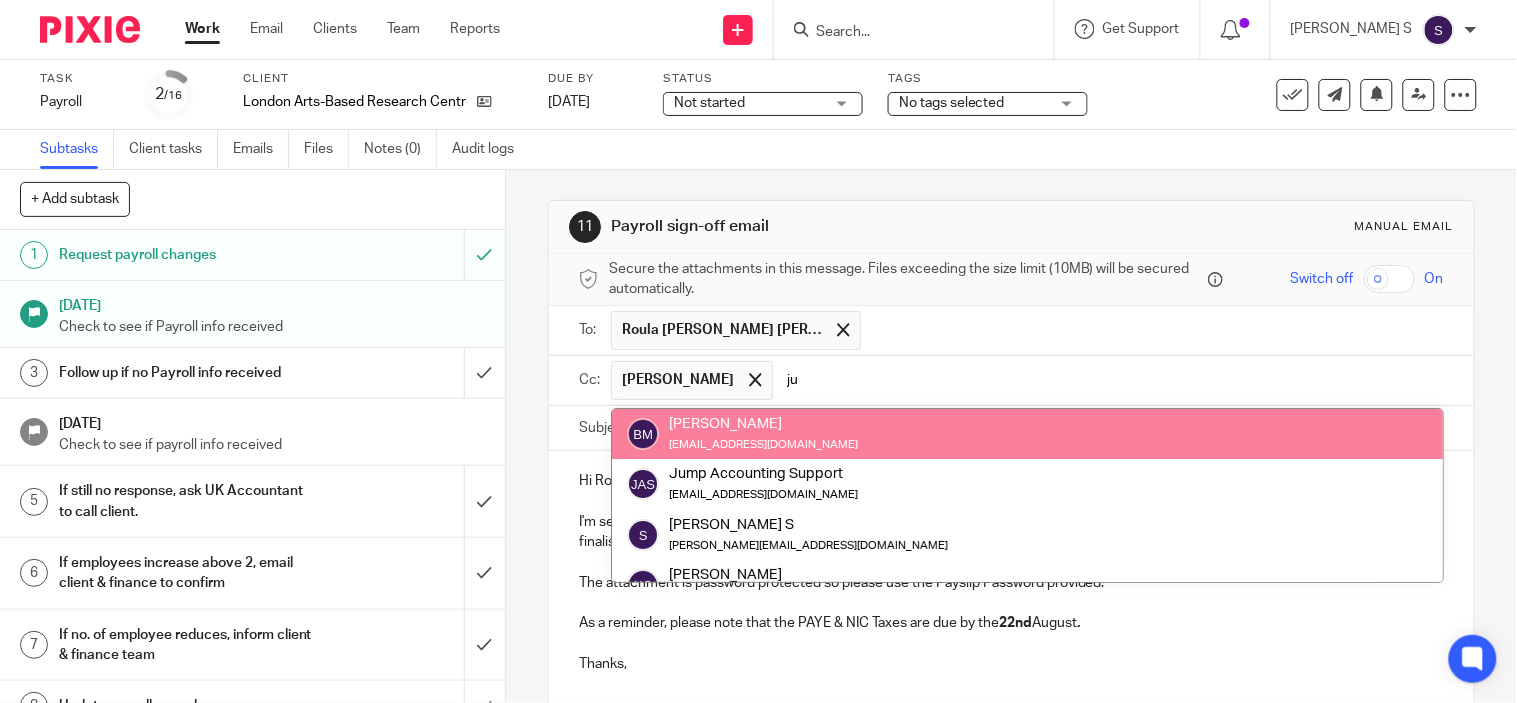 type on "j" 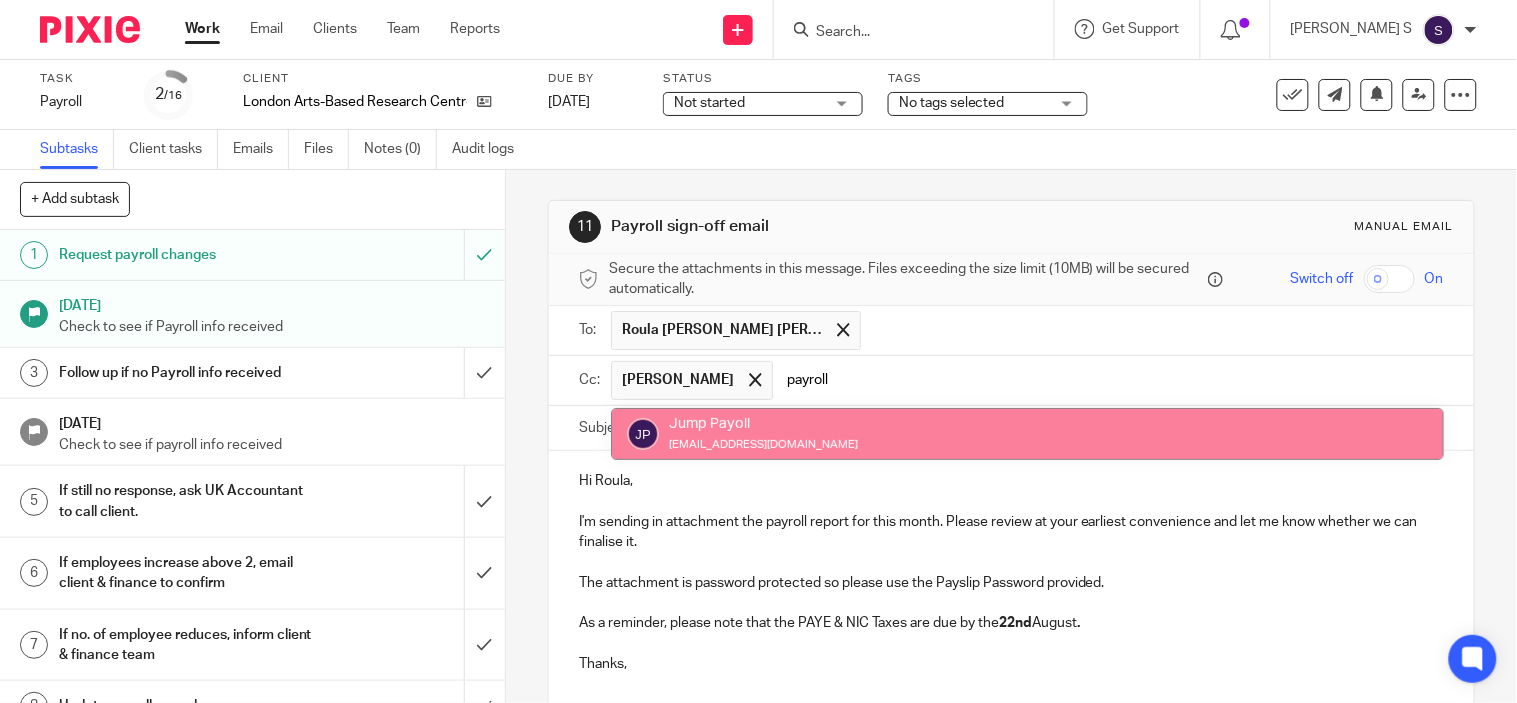 type on "payroll" 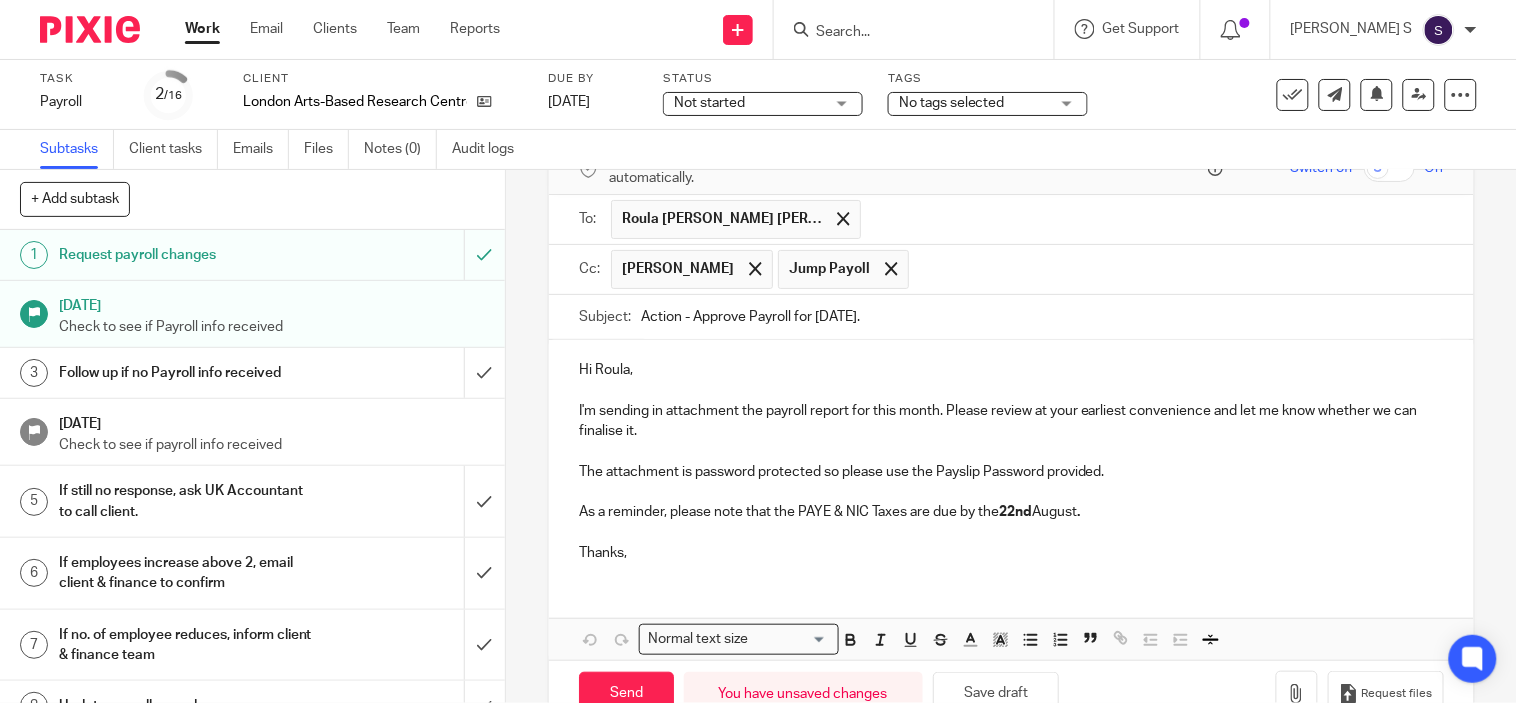 scroll, scrollTop: 167, scrollLeft: 0, axis: vertical 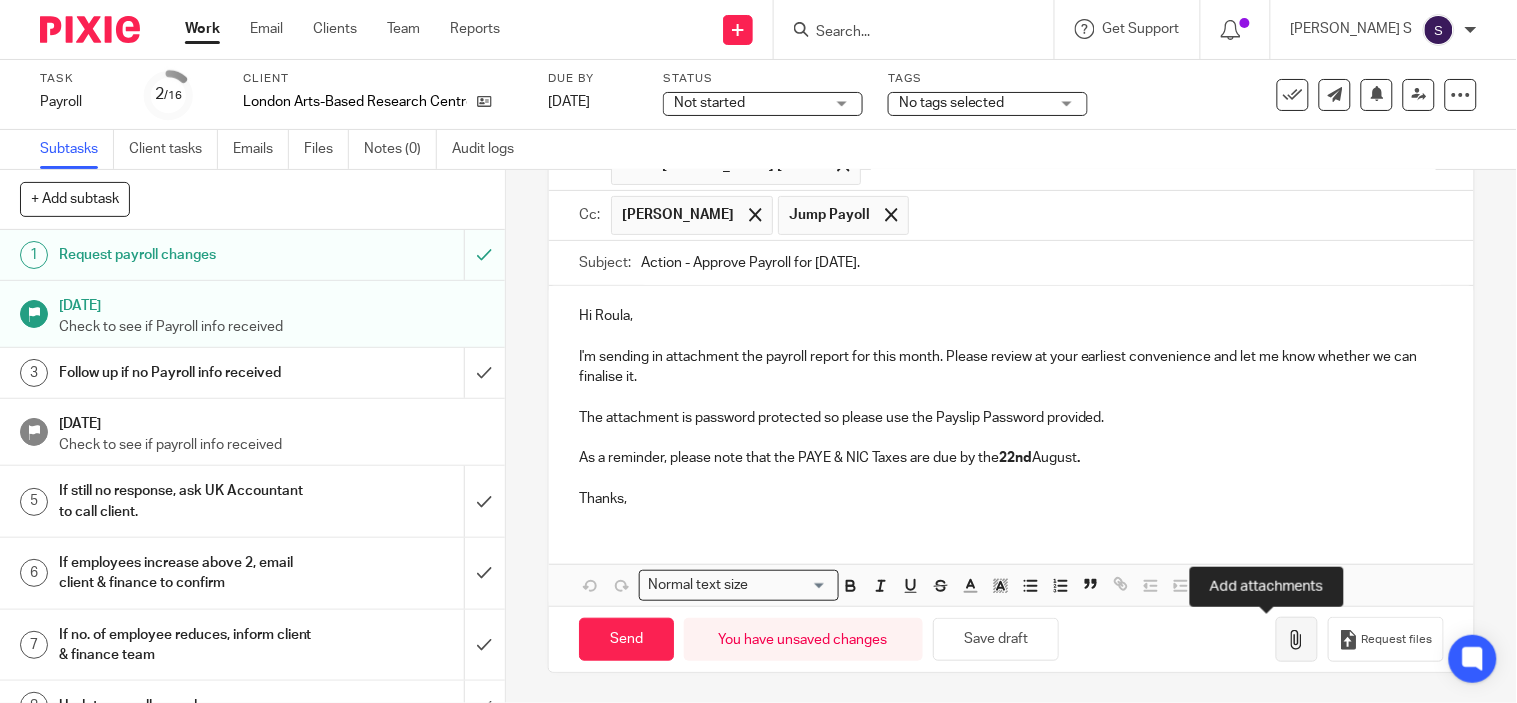 click at bounding box center [1297, 640] 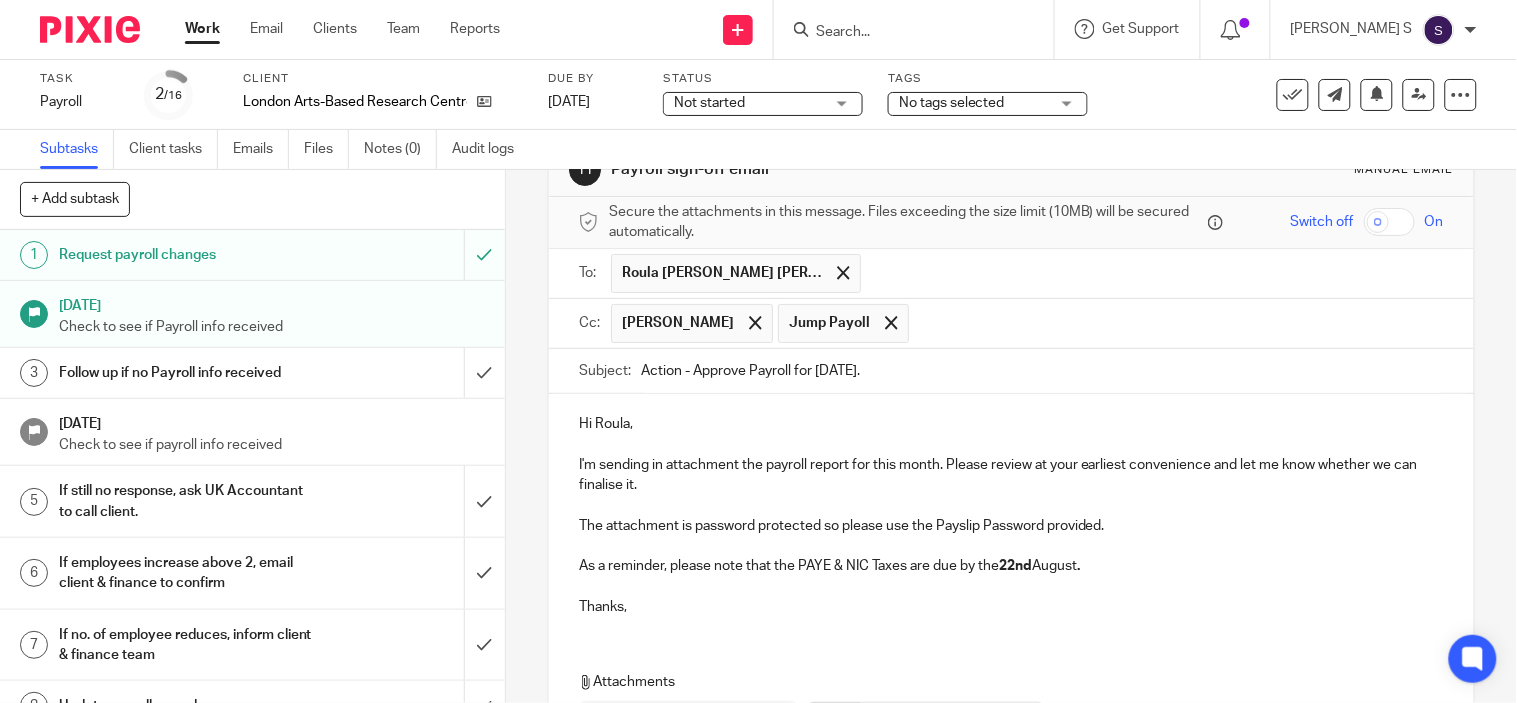 scroll, scrollTop: 280, scrollLeft: 0, axis: vertical 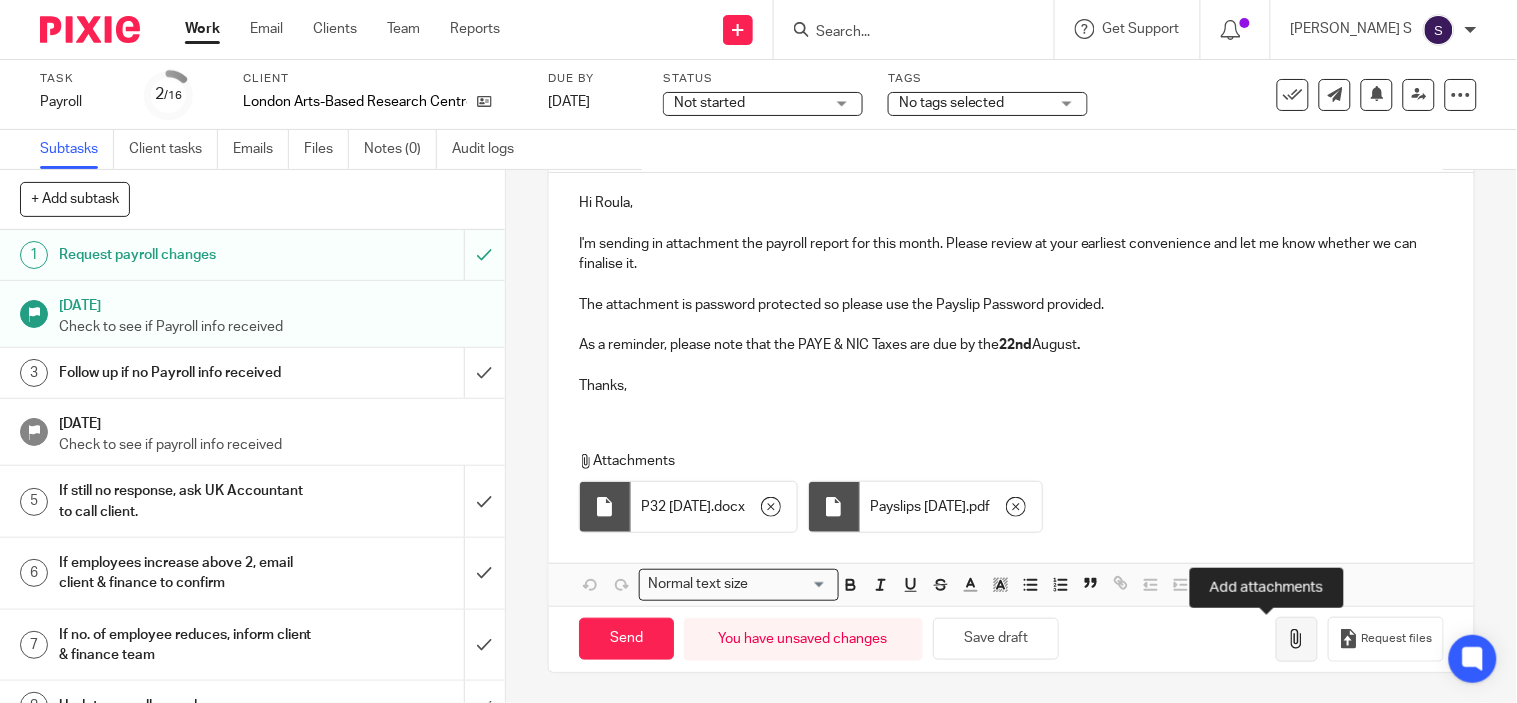 click at bounding box center [1297, 639] 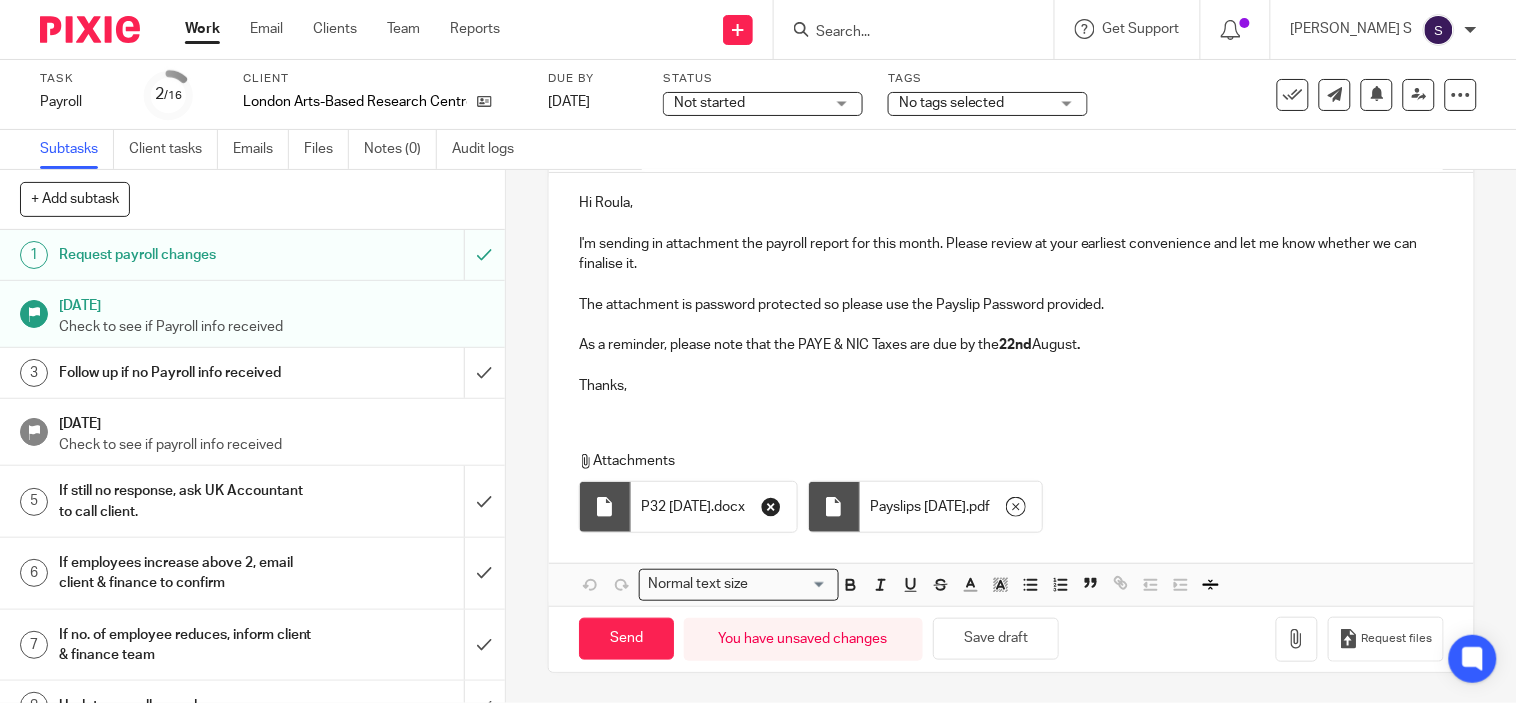 click at bounding box center (771, 507) 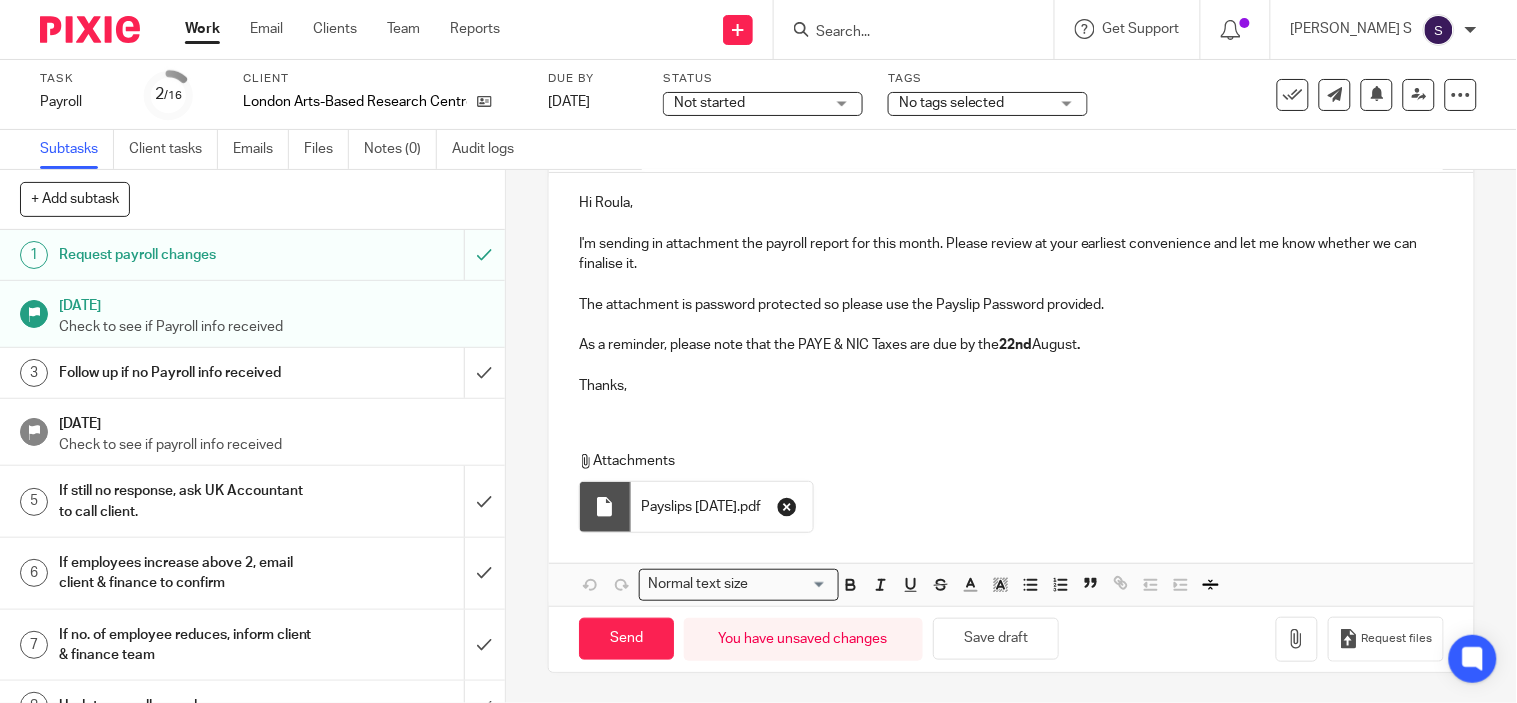 click at bounding box center [787, 507] 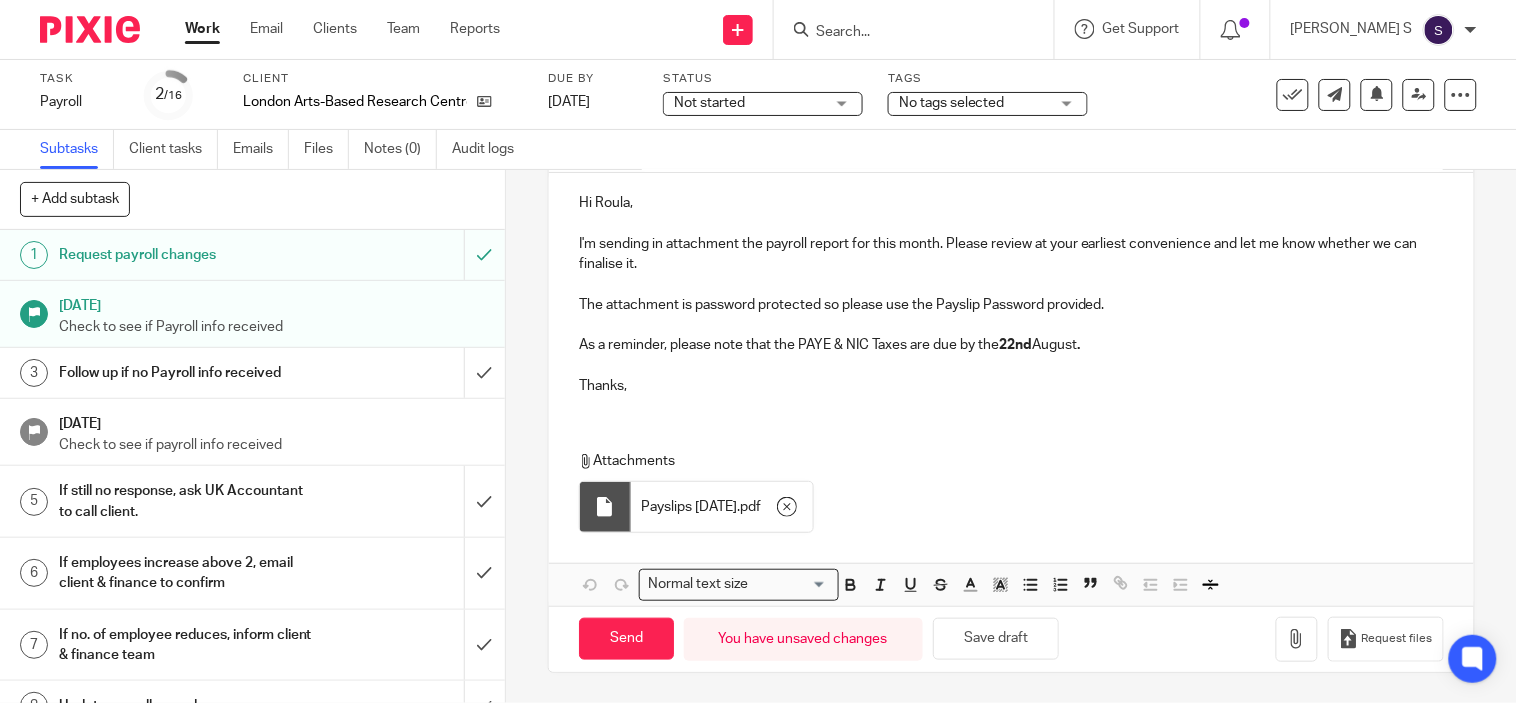 scroll, scrollTop: 167, scrollLeft: 0, axis: vertical 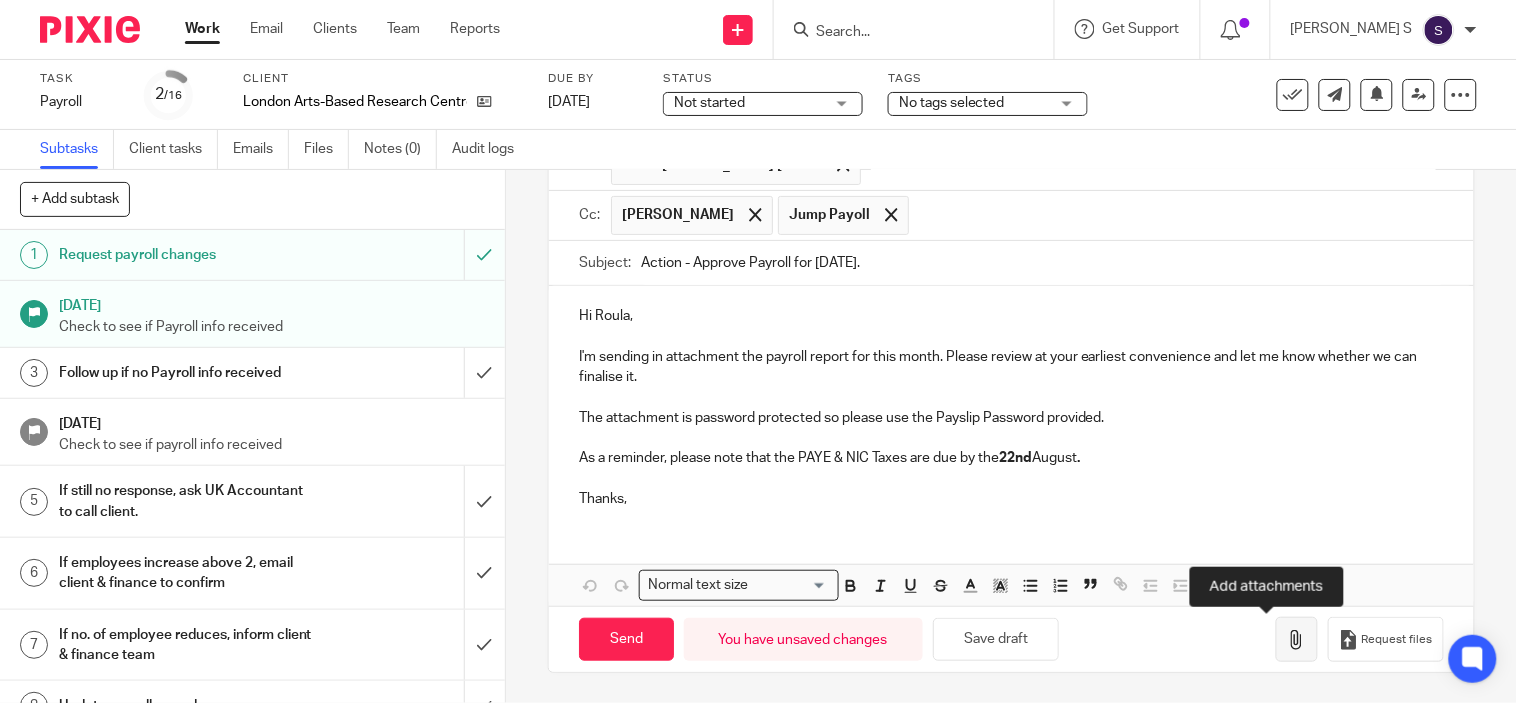 click at bounding box center [1297, 639] 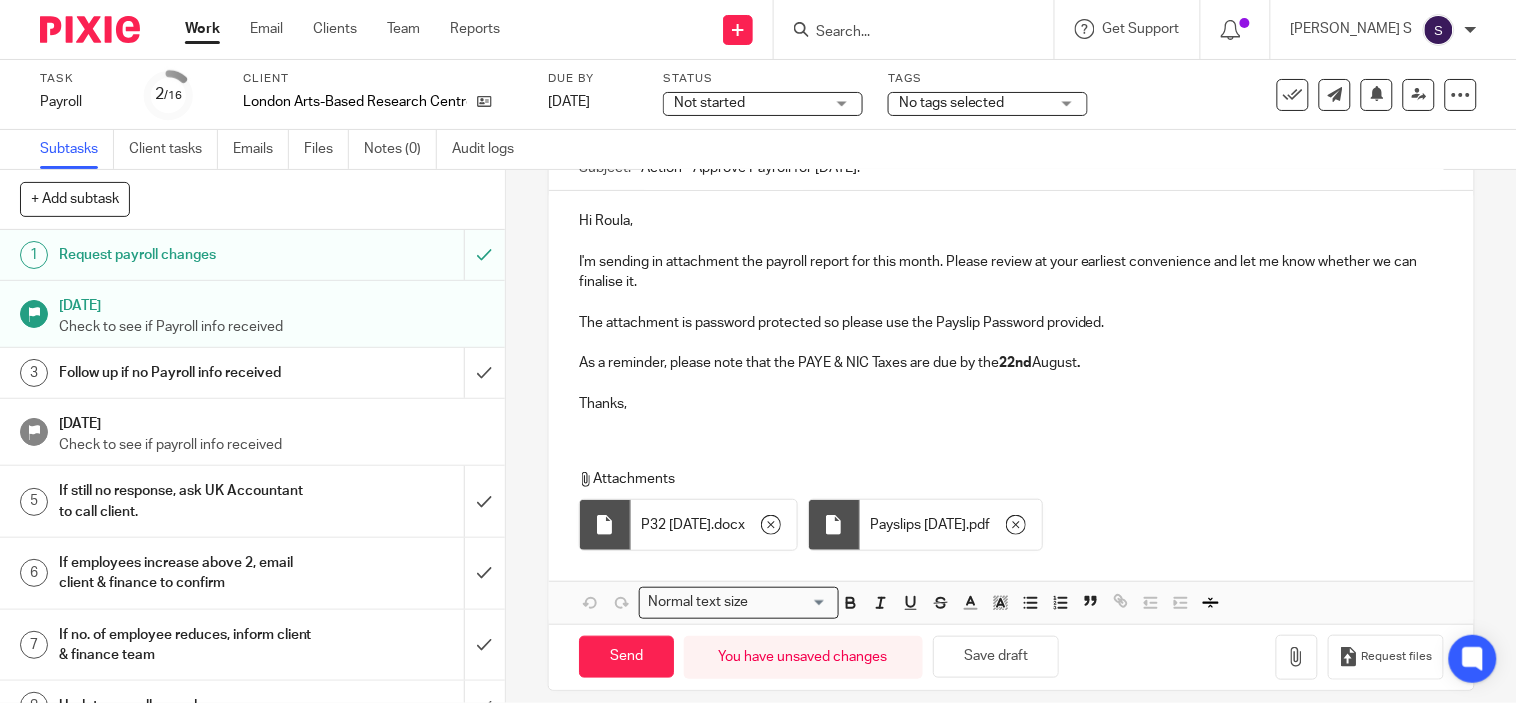 scroll, scrollTop: 280, scrollLeft: 0, axis: vertical 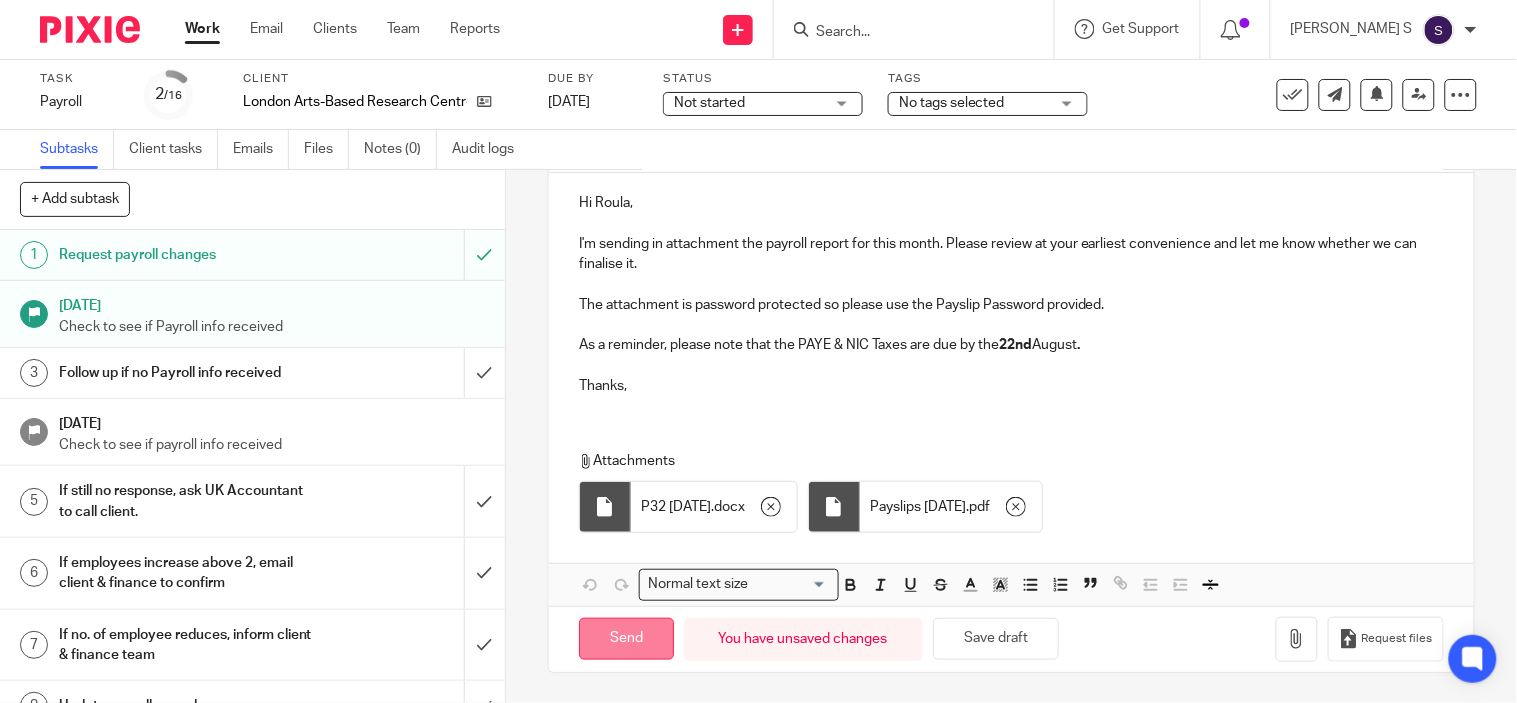 click on "Send" at bounding box center (626, 639) 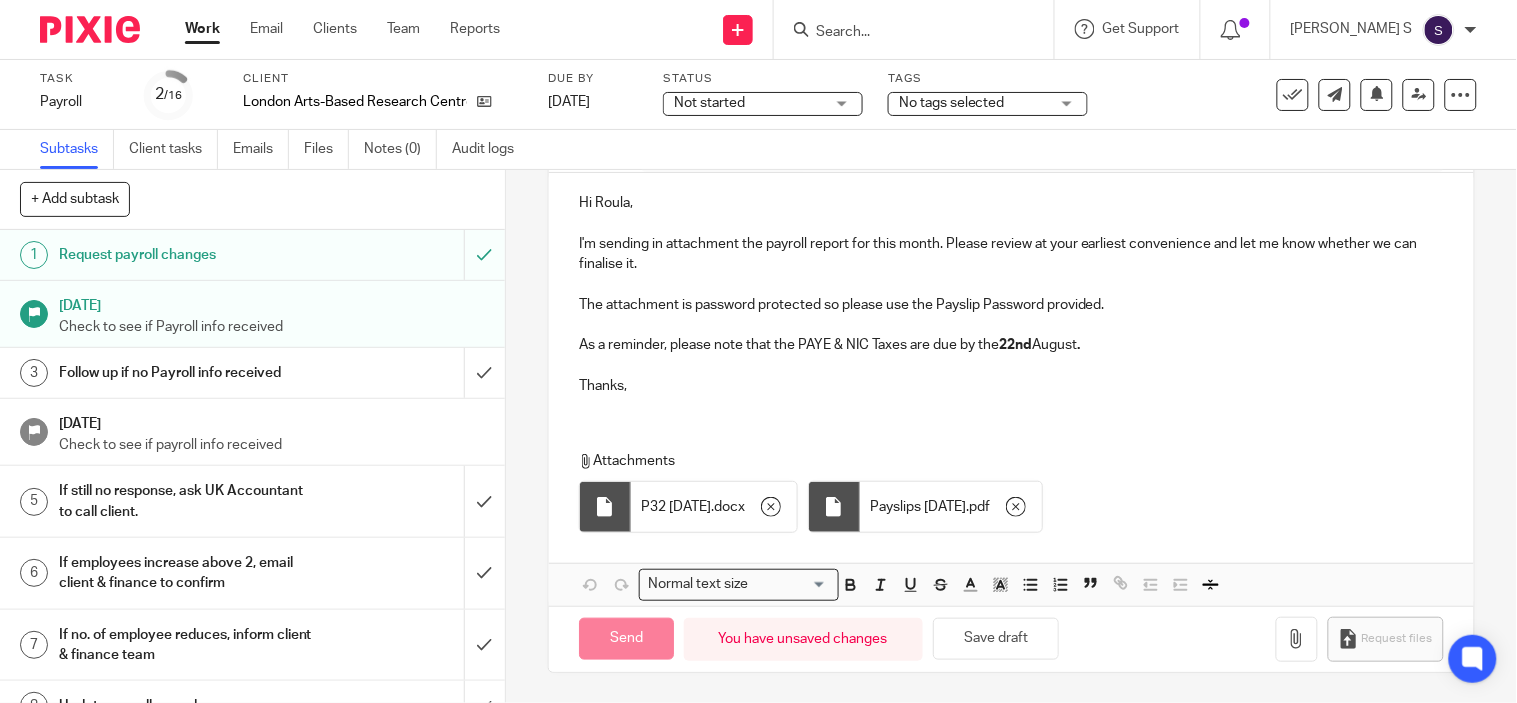 type on "Sent" 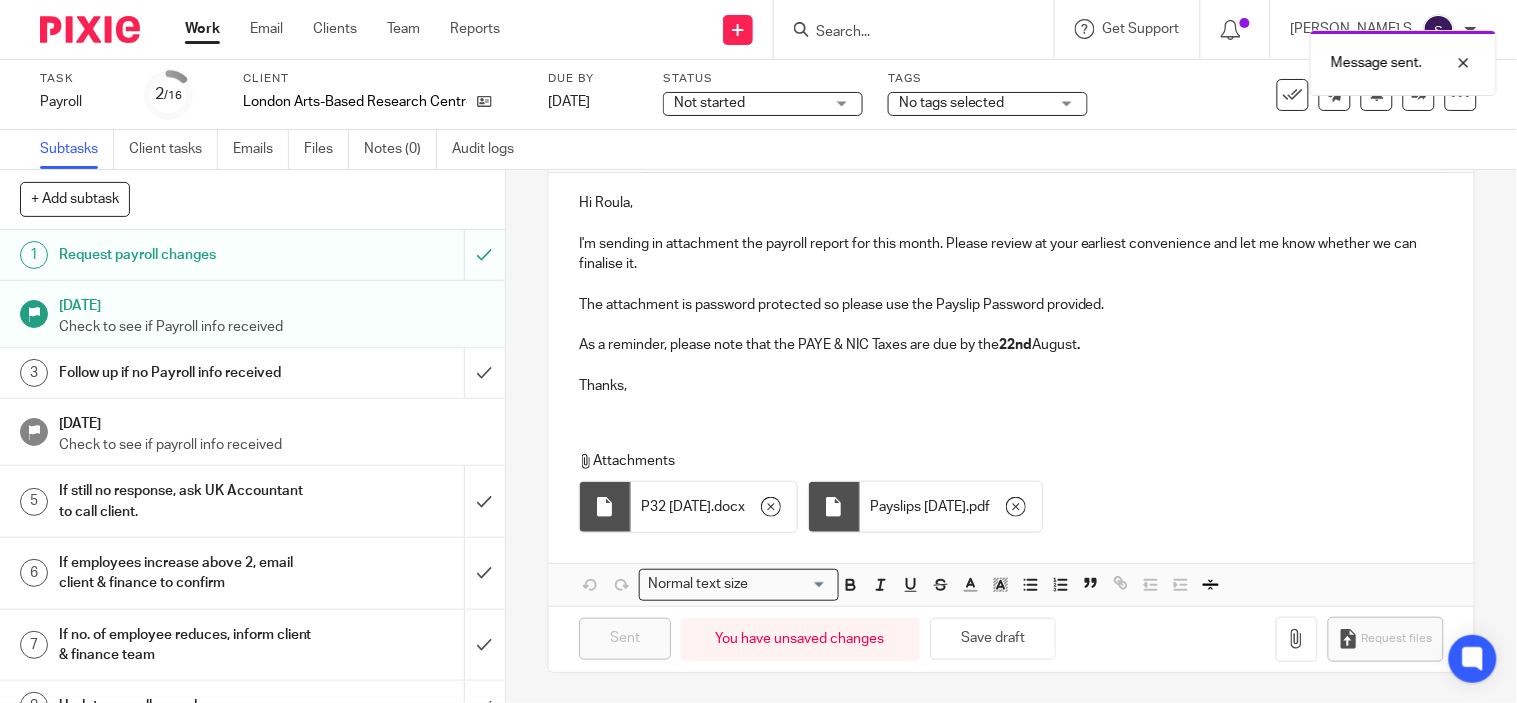 scroll, scrollTop: 0, scrollLeft: 0, axis: both 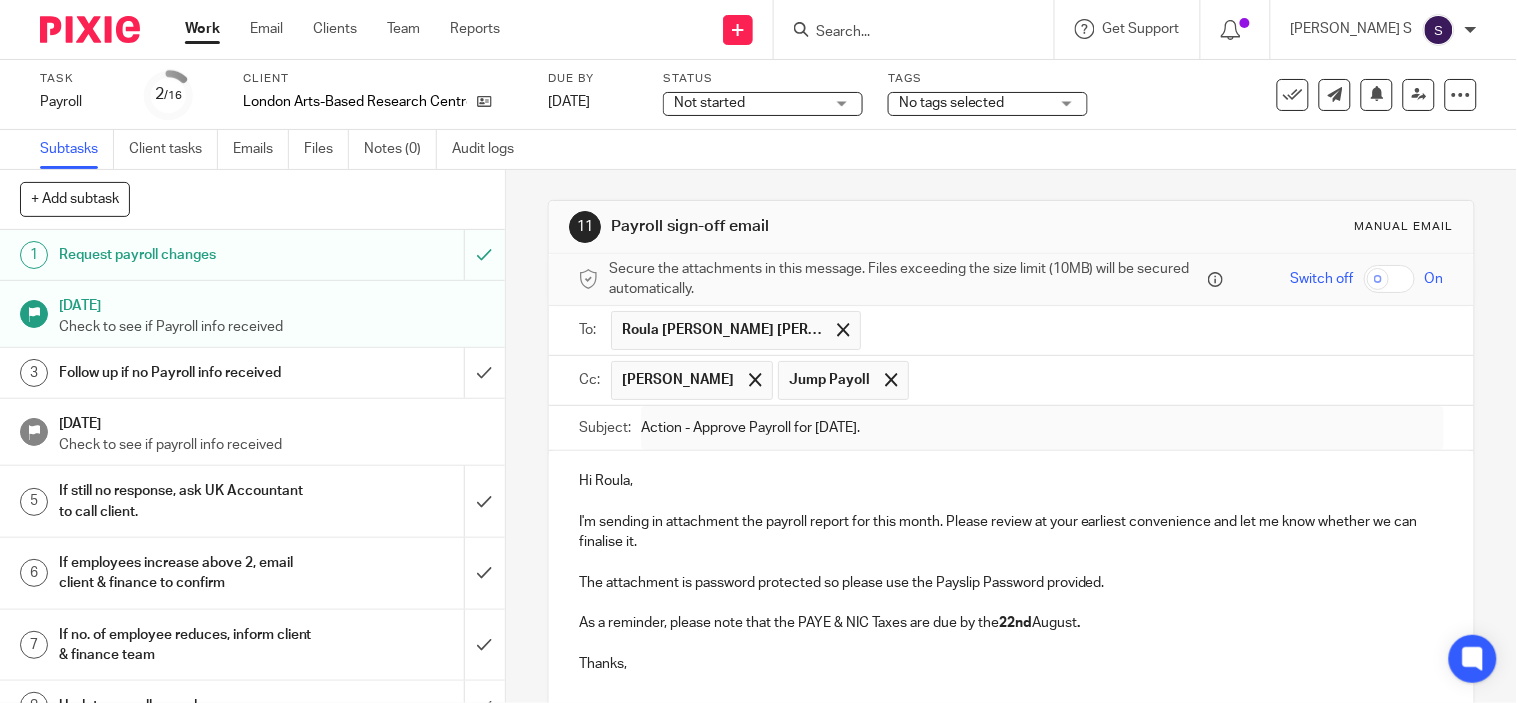click at bounding box center [904, 33] 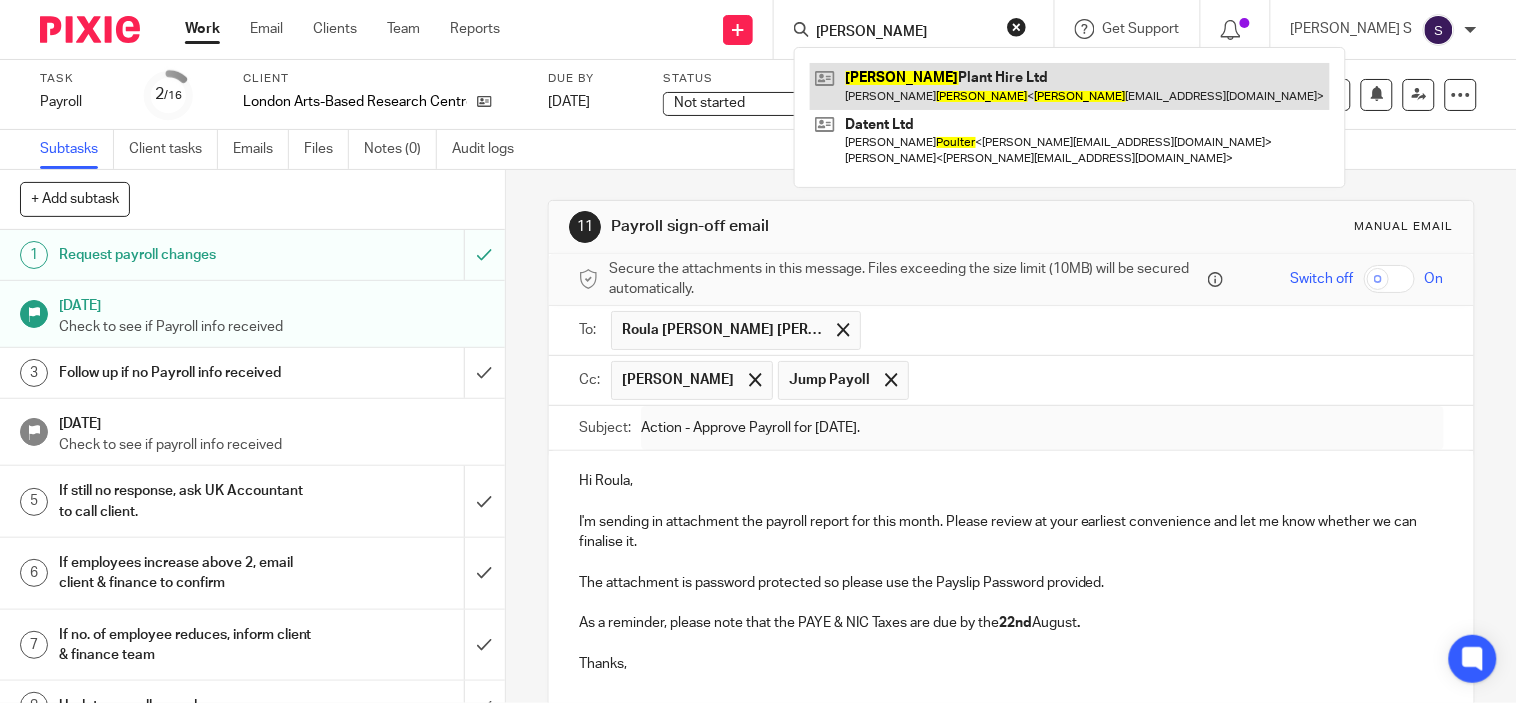type on "coulter" 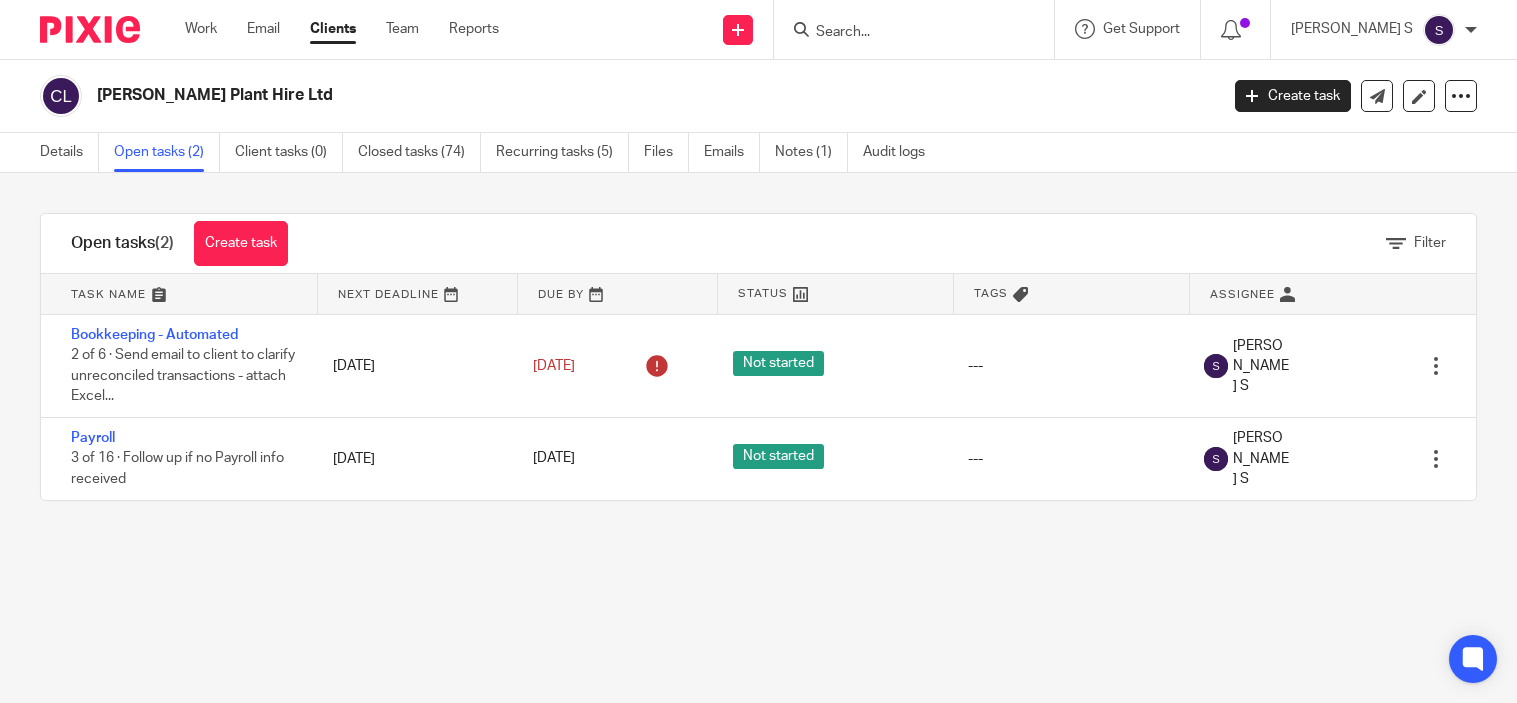 scroll, scrollTop: 0, scrollLeft: 0, axis: both 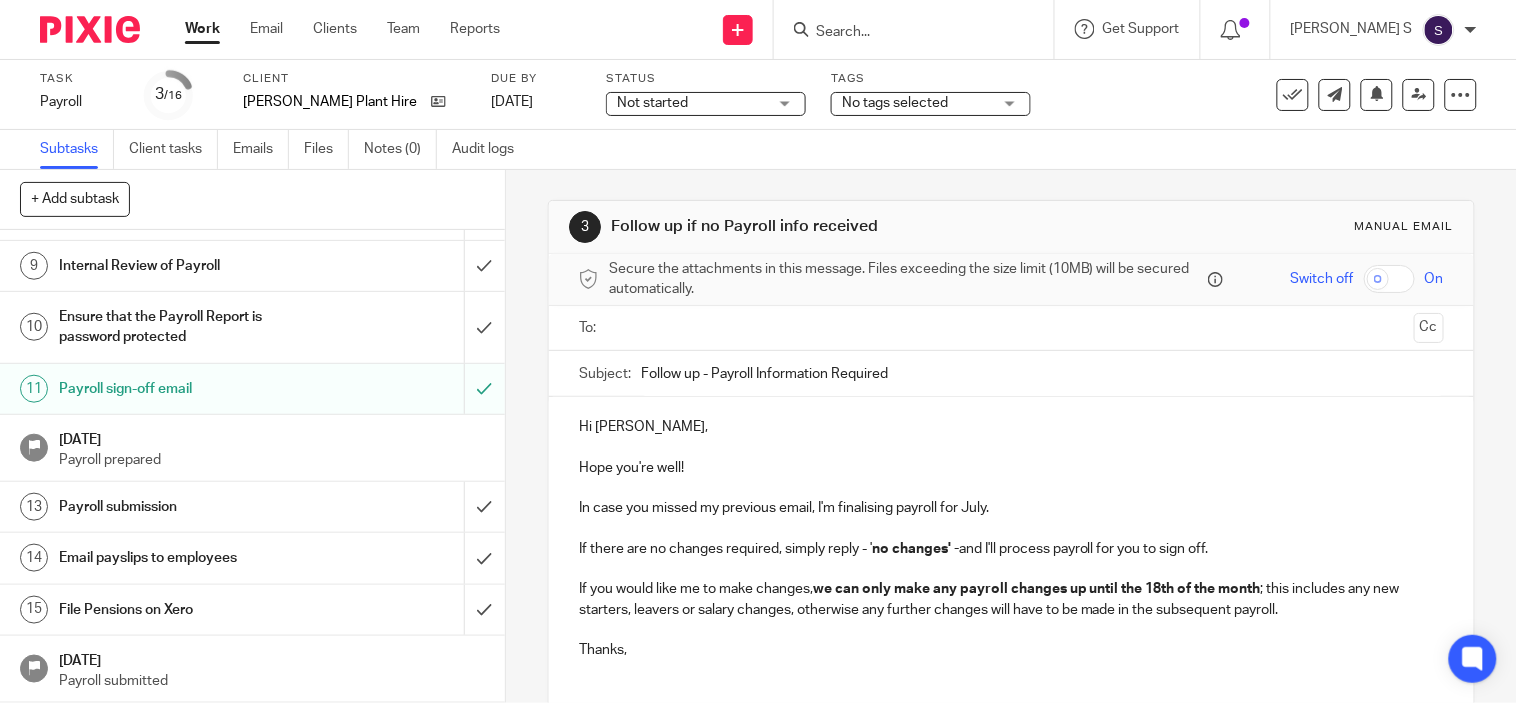 click on "Payroll sign-off email" at bounding box center (187, 389) 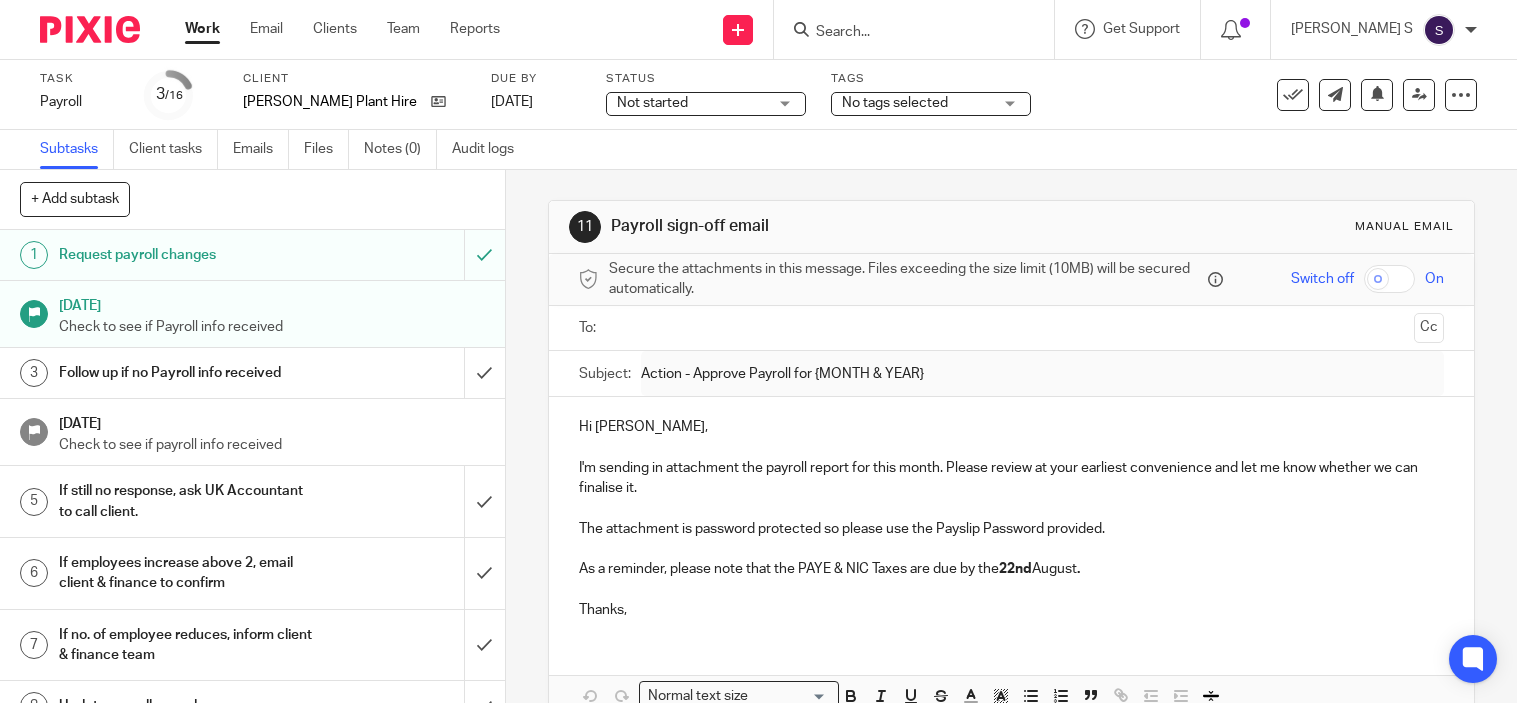 scroll, scrollTop: 0, scrollLeft: 0, axis: both 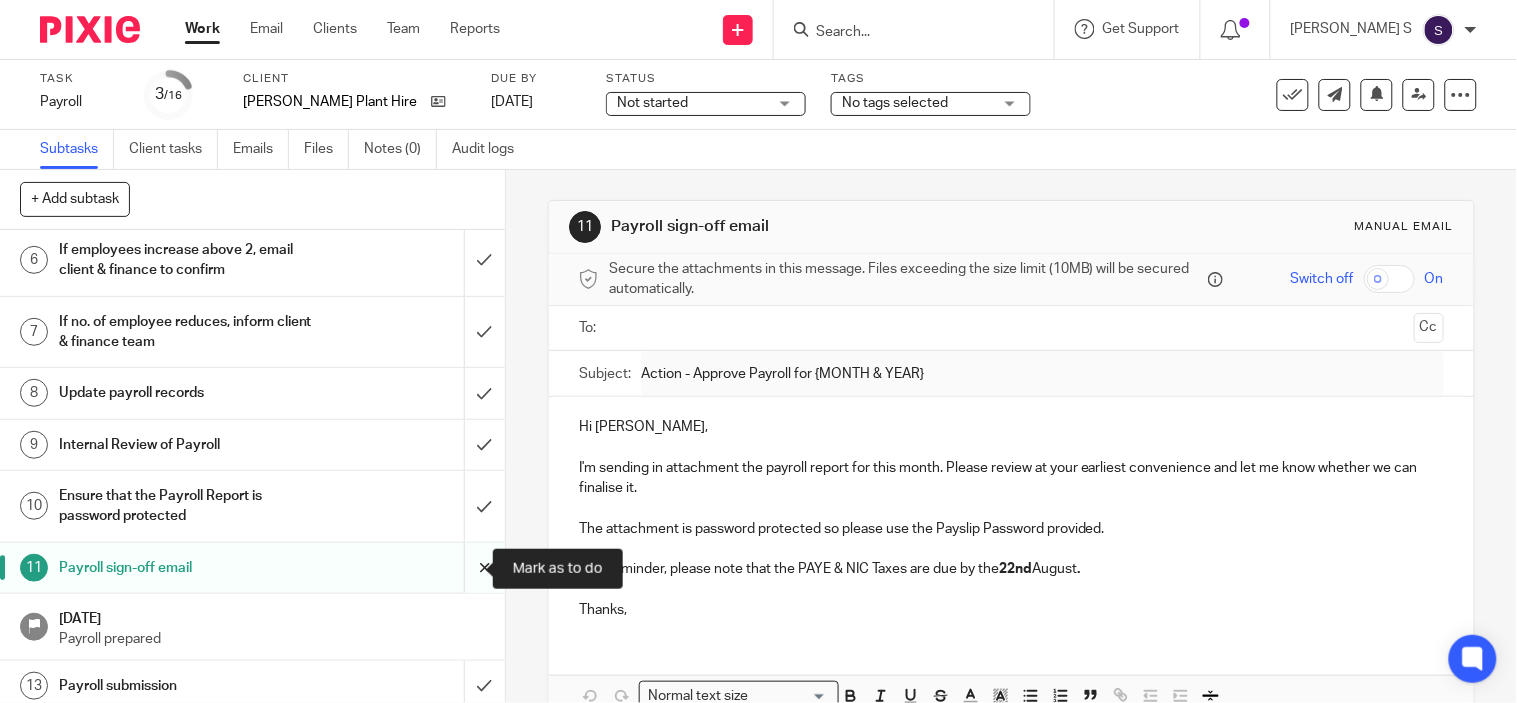 click at bounding box center (252, 568) 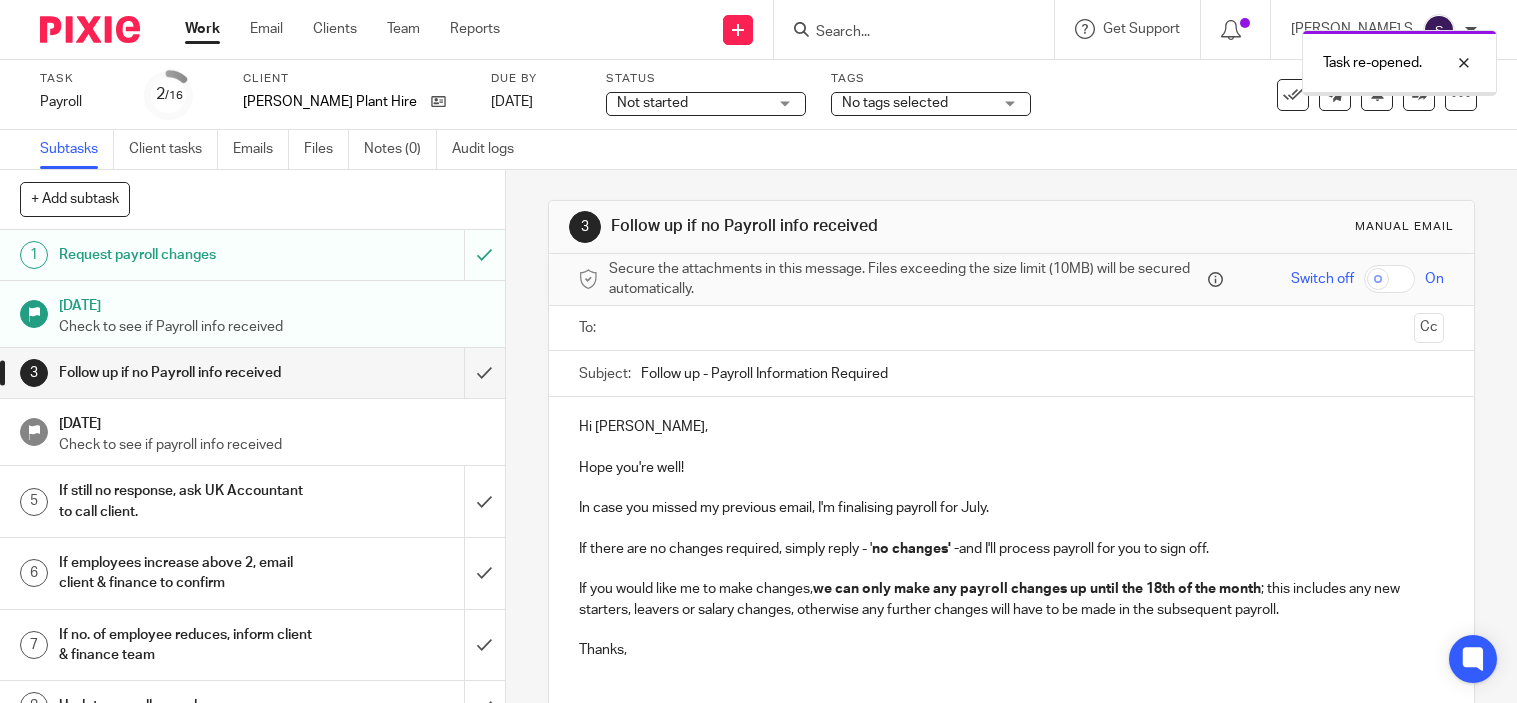 scroll, scrollTop: 0, scrollLeft: 0, axis: both 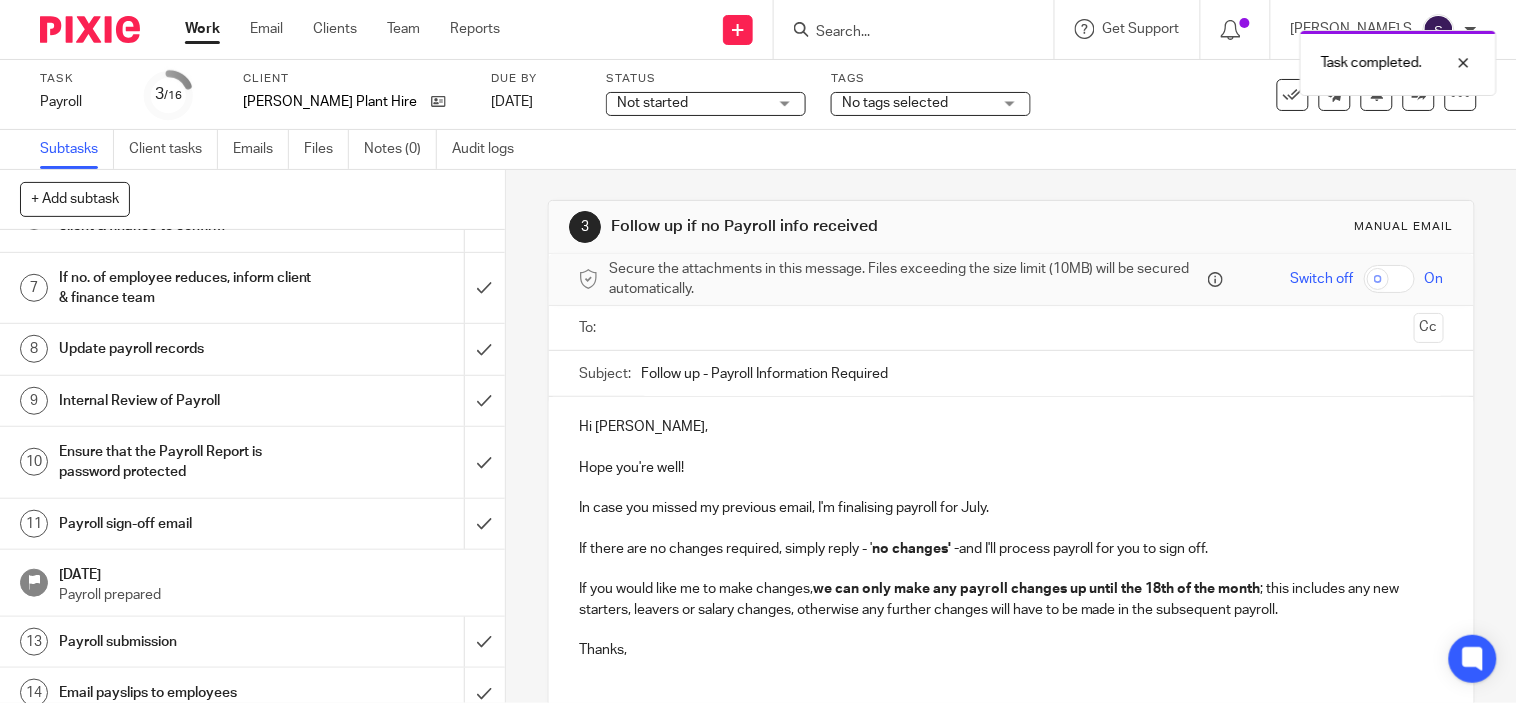 click on "Payroll sign-off email" at bounding box center (251, 524) 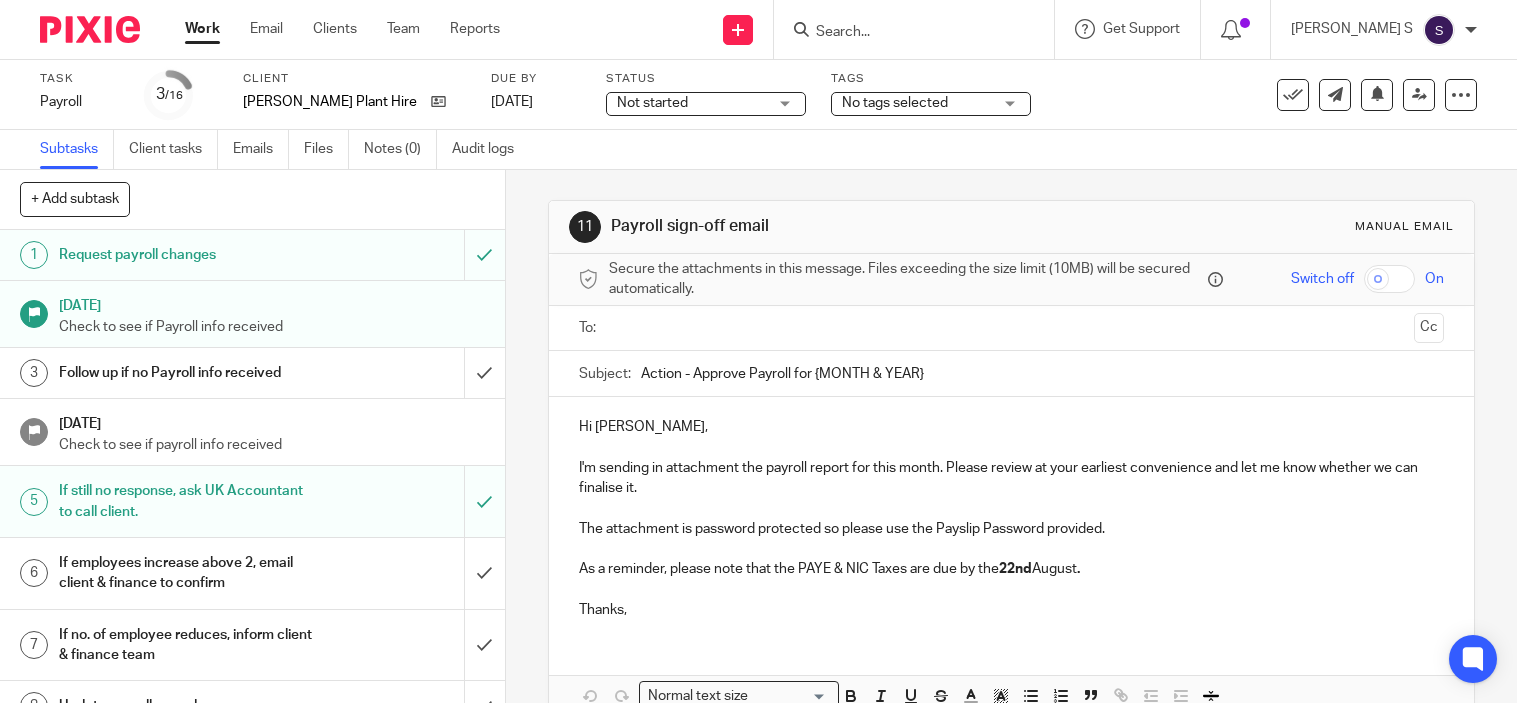 scroll, scrollTop: 0, scrollLeft: 0, axis: both 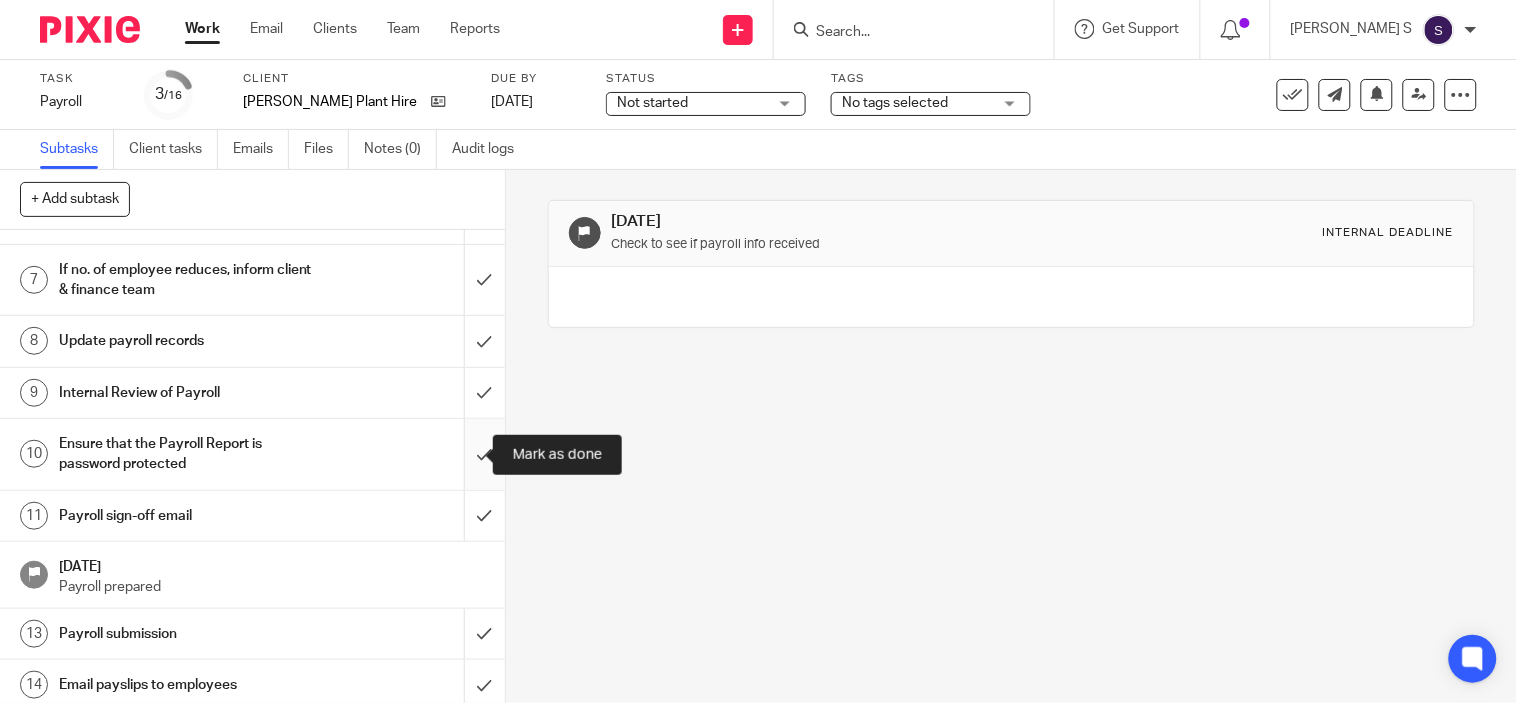 click at bounding box center [252, 454] 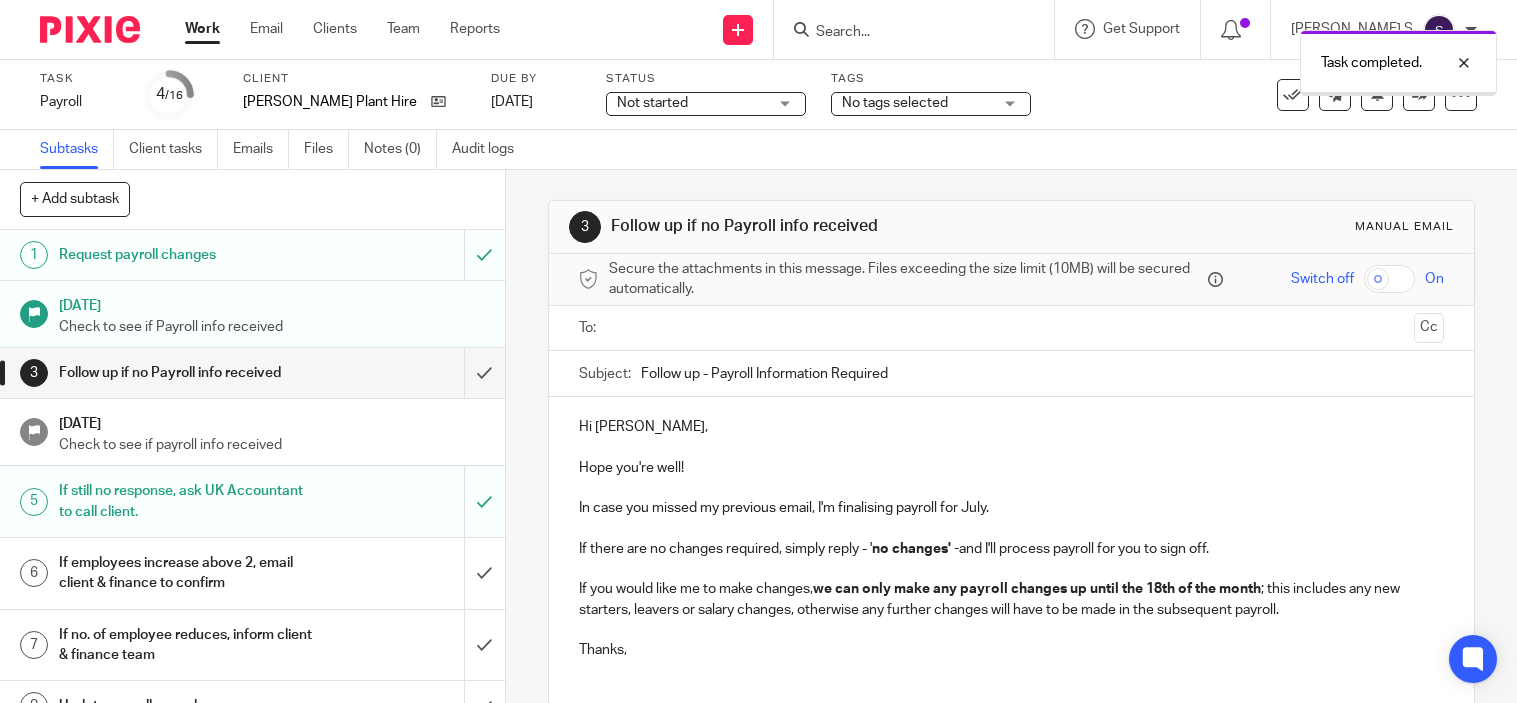 scroll, scrollTop: 0, scrollLeft: 0, axis: both 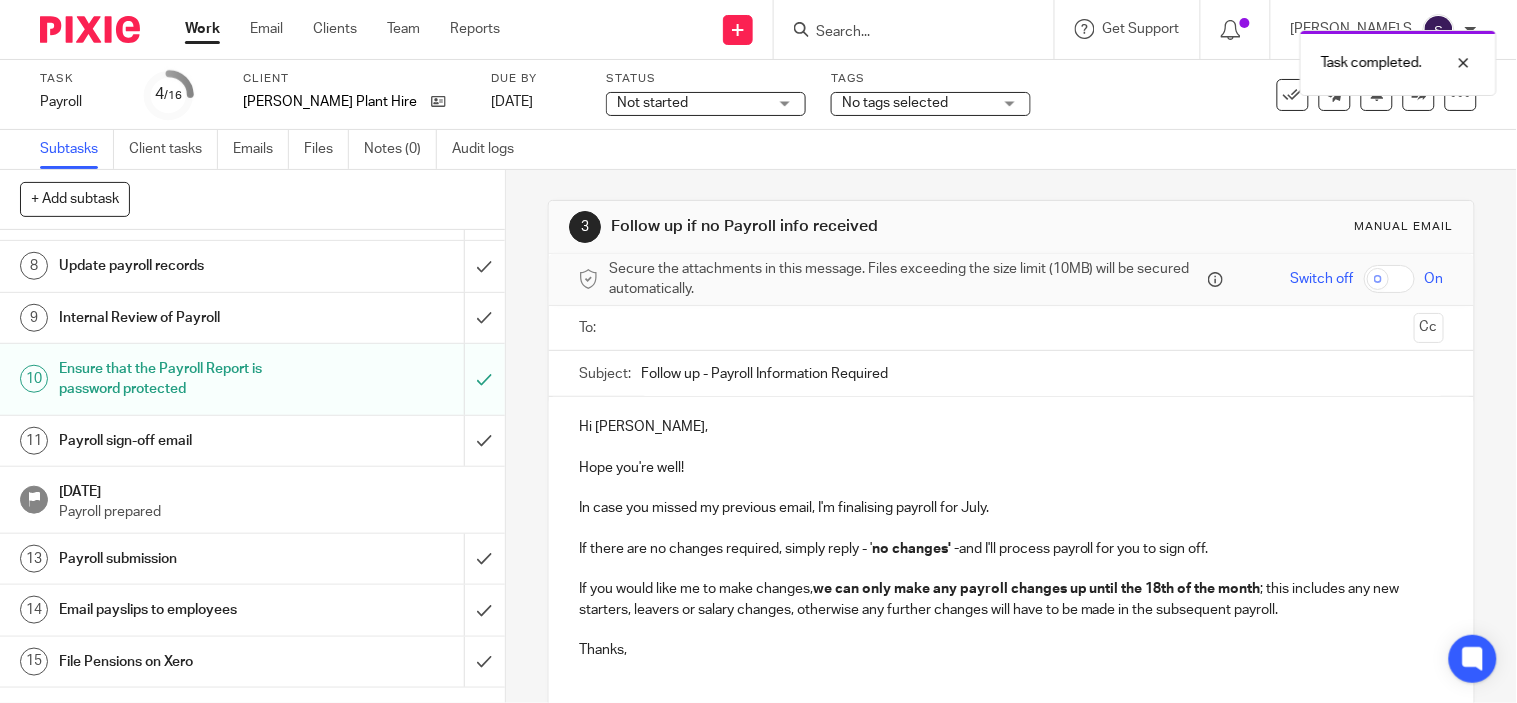 click on "Payroll sign-off email" at bounding box center (251, 441) 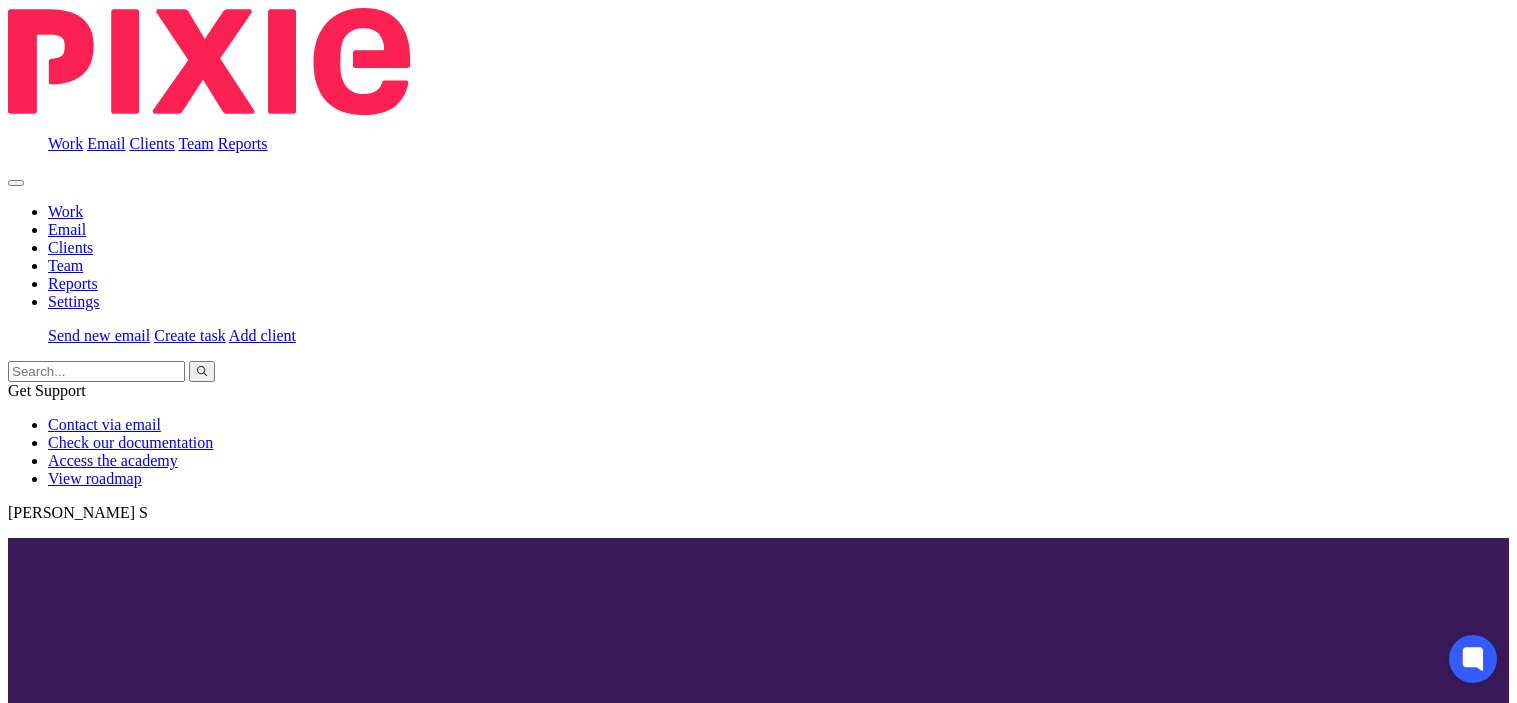 scroll, scrollTop: 0, scrollLeft: 0, axis: both 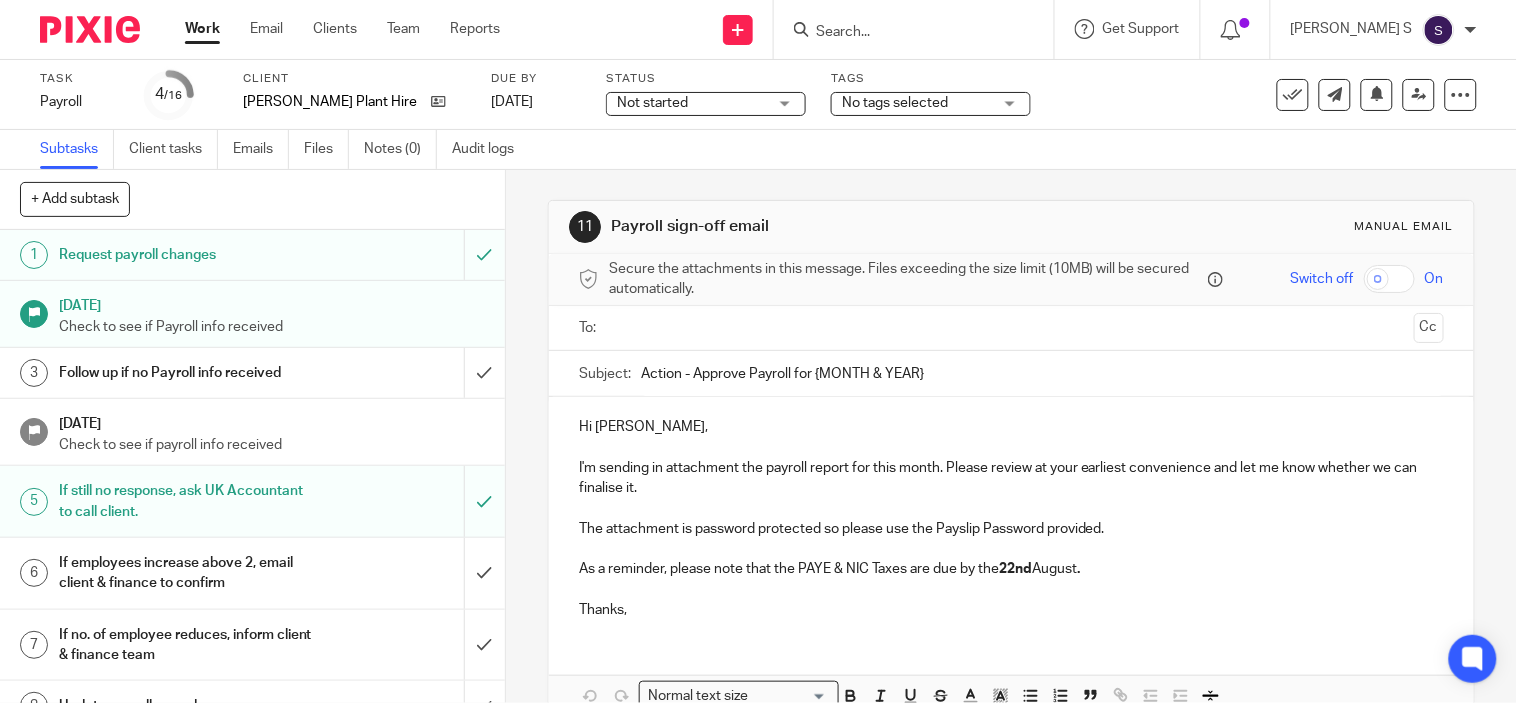 drag, startPoint x: 942, startPoint y: 377, endPoint x: 807, endPoint y: 373, distance: 135.05925 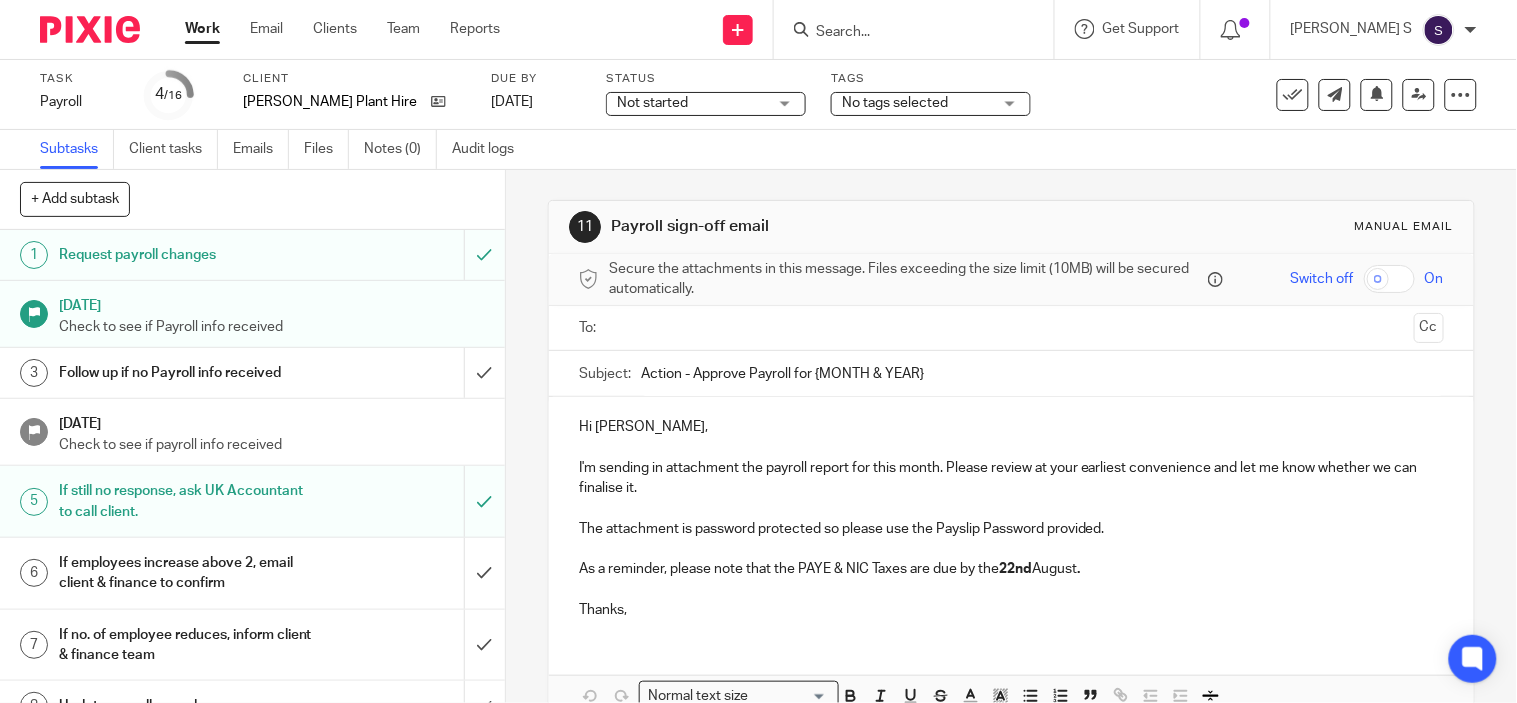 click on "Action - Approve Payroll for {MONTH & YEAR}" at bounding box center (1042, 373) 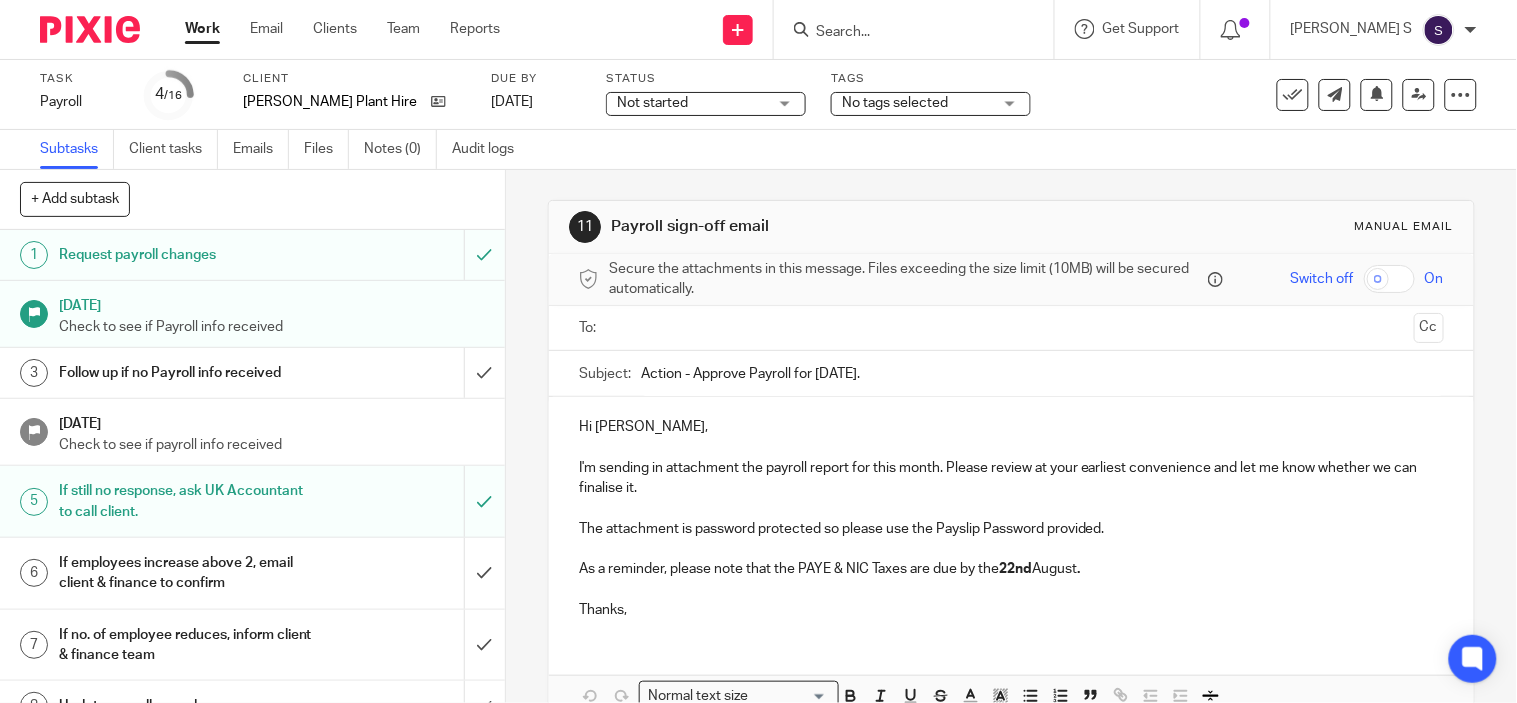 type on "Action - Approve Payroll for [DATE]." 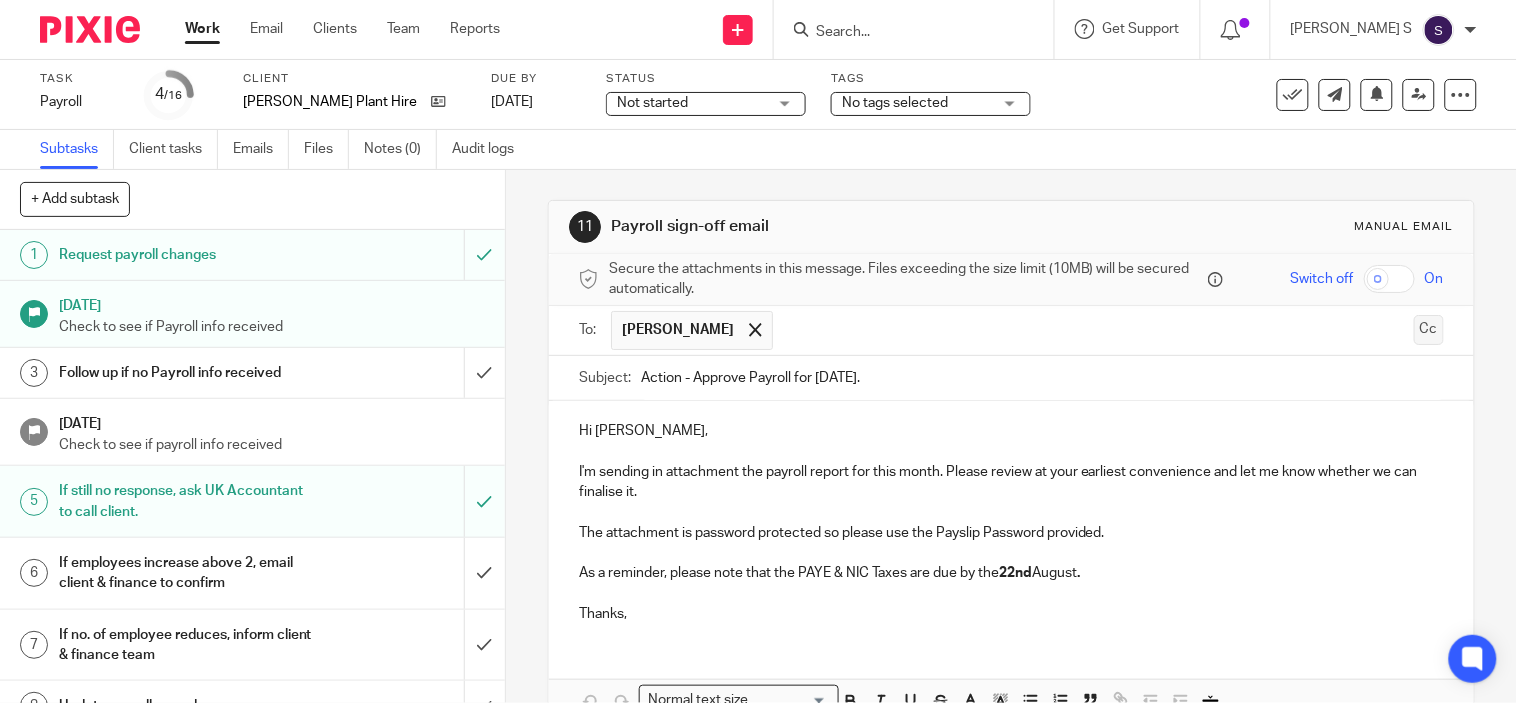 click on "Cc" at bounding box center [1429, 330] 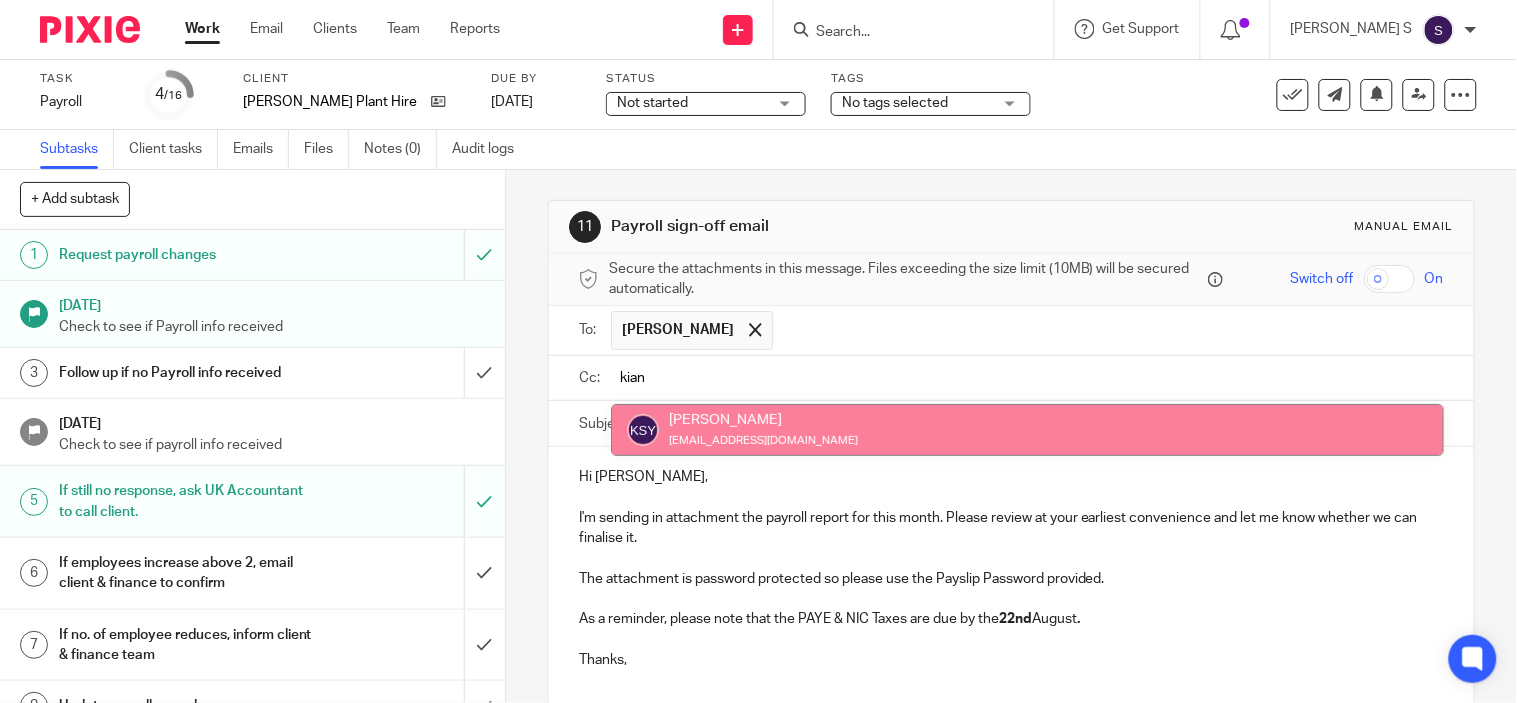 type on "kian" 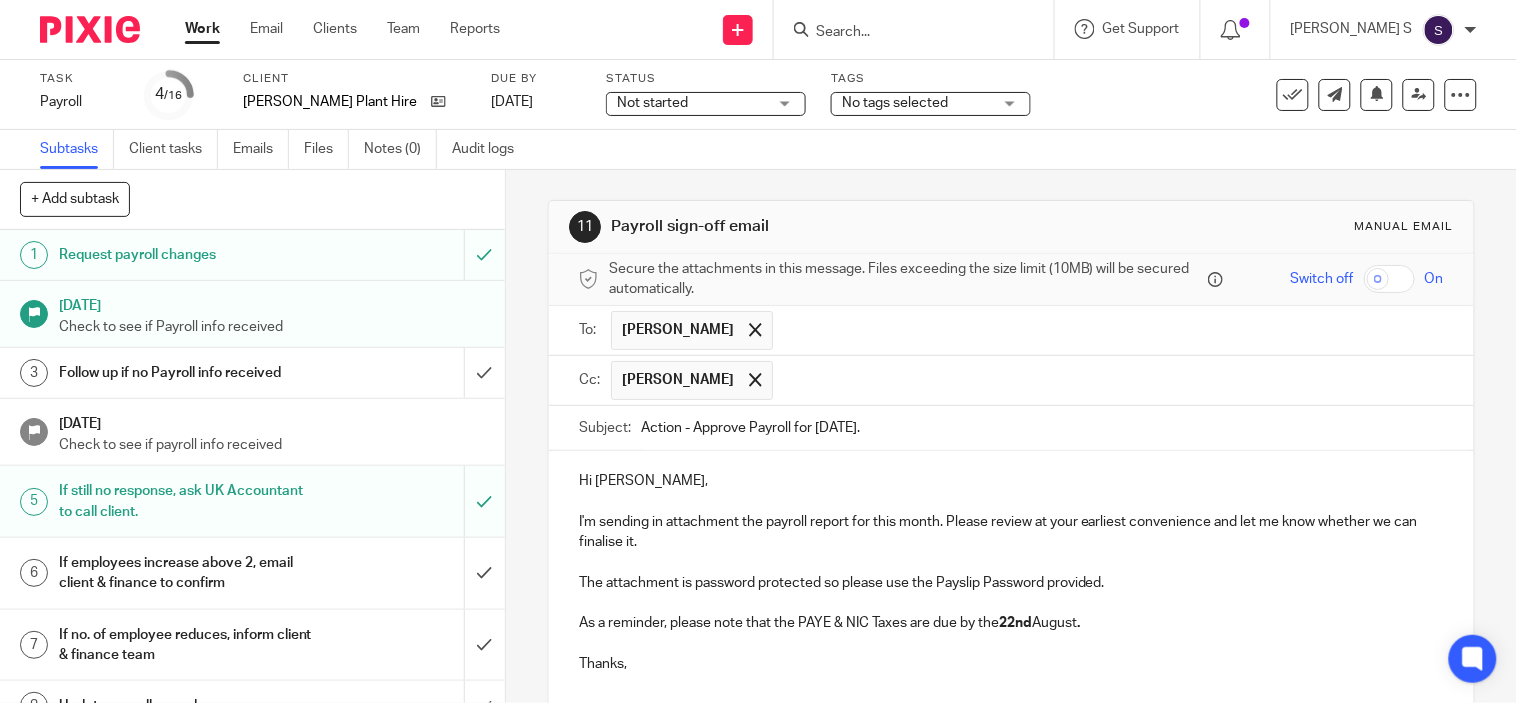 click at bounding box center [1109, 380] 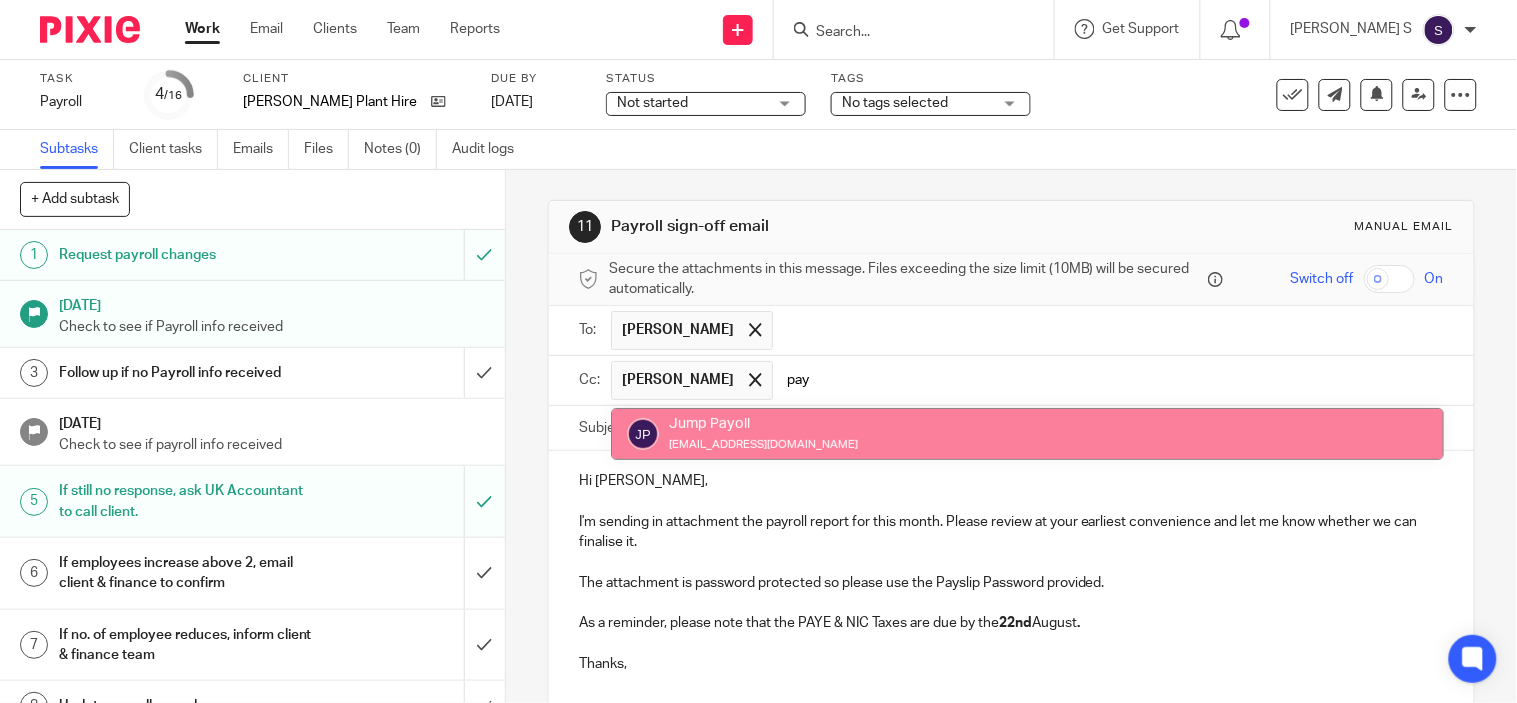 type on "pay" 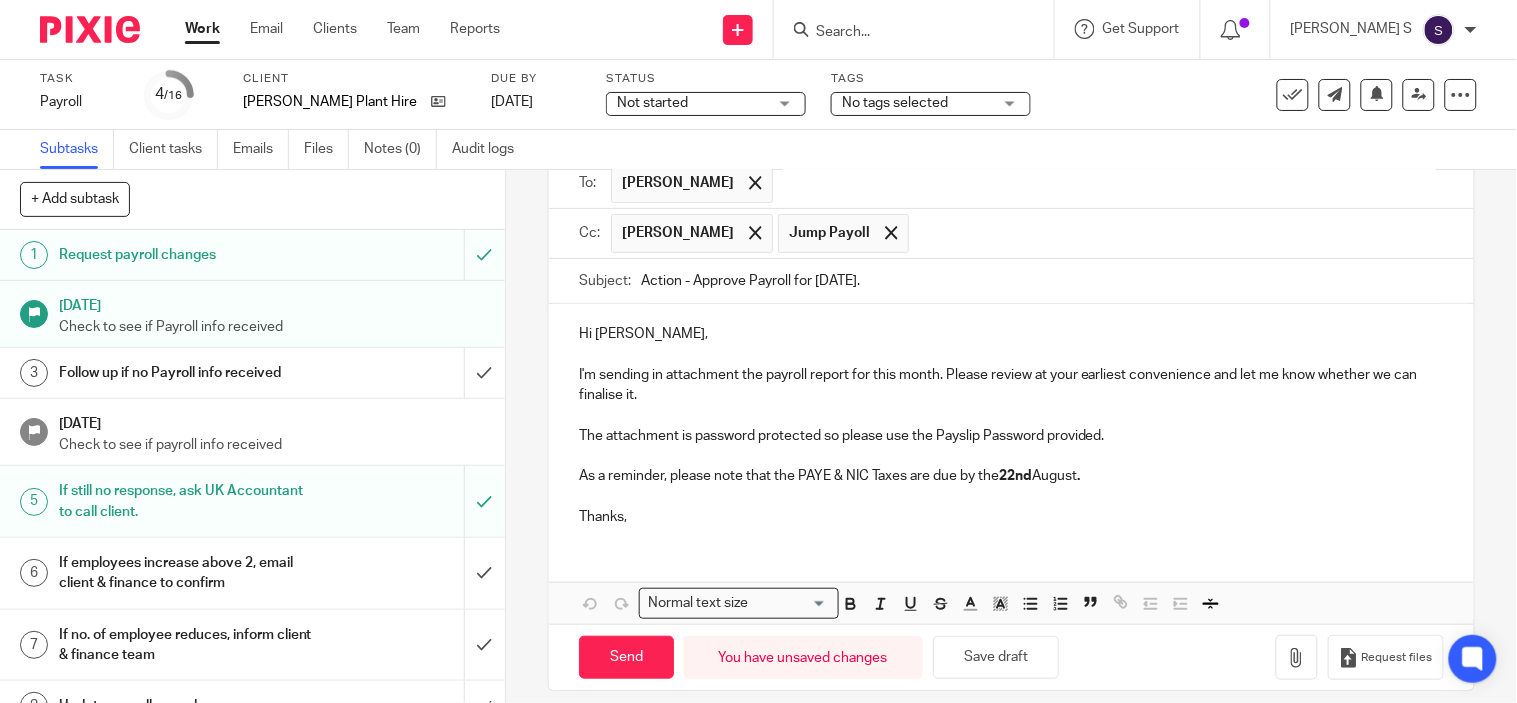 scroll, scrollTop: 167, scrollLeft: 0, axis: vertical 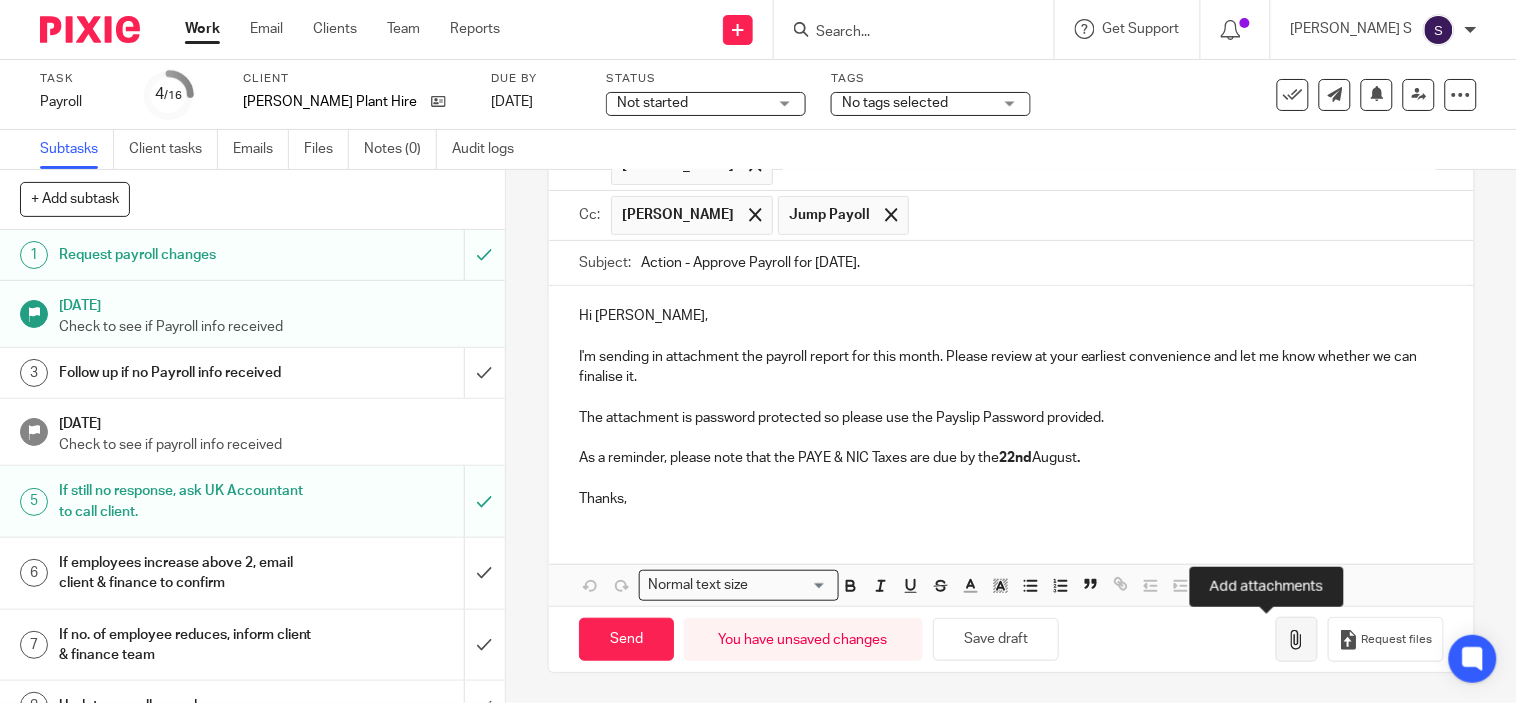 click at bounding box center [1297, 640] 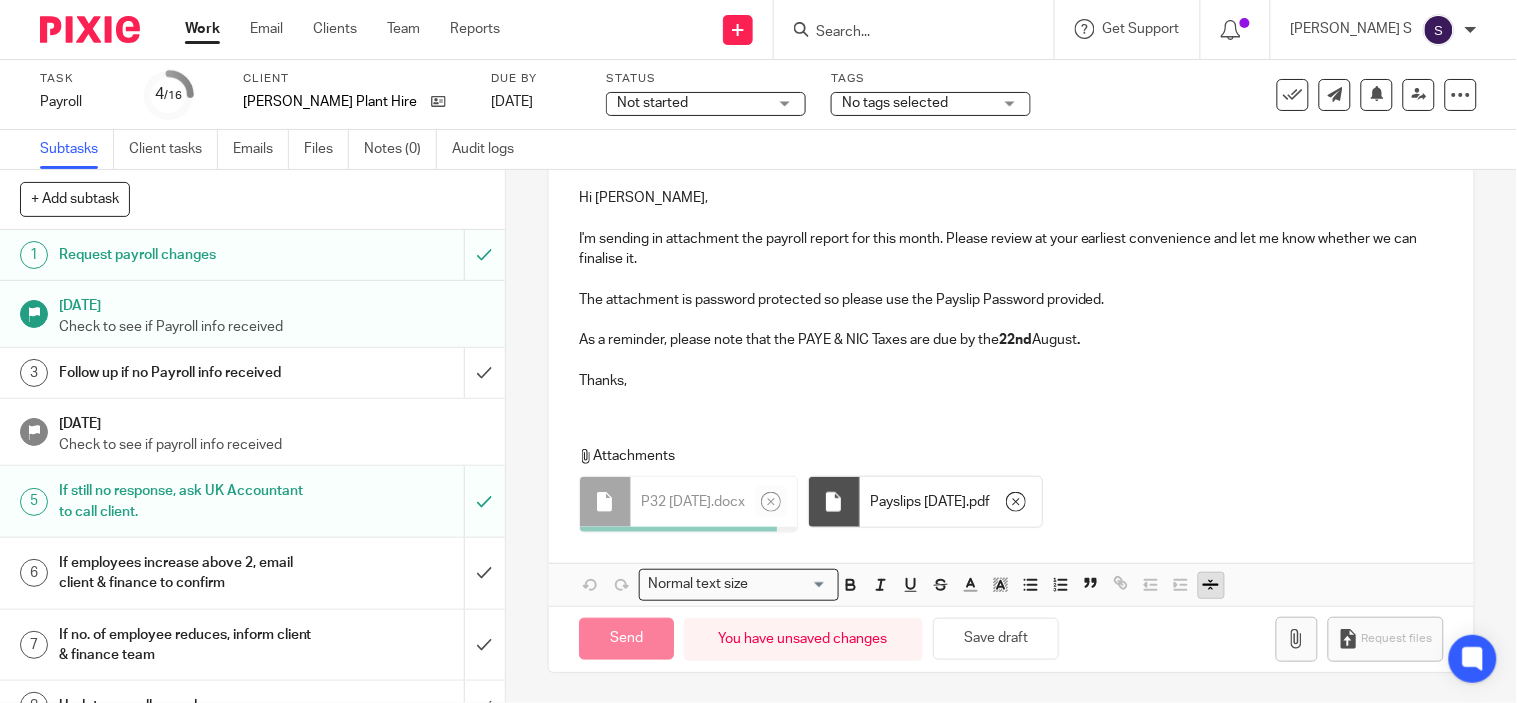 scroll, scrollTop: 280, scrollLeft: 0, axis: vertical 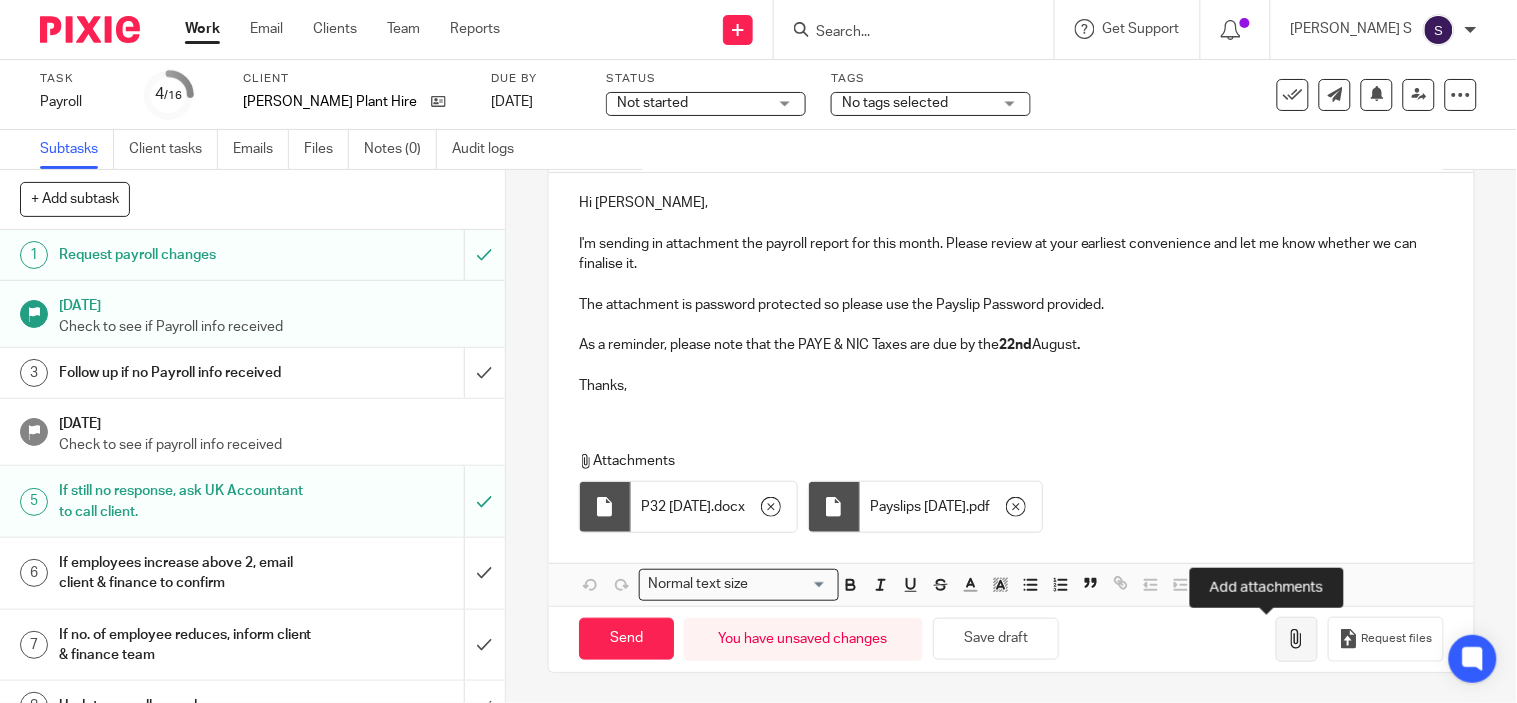 click at bounding box center (1297, 639) 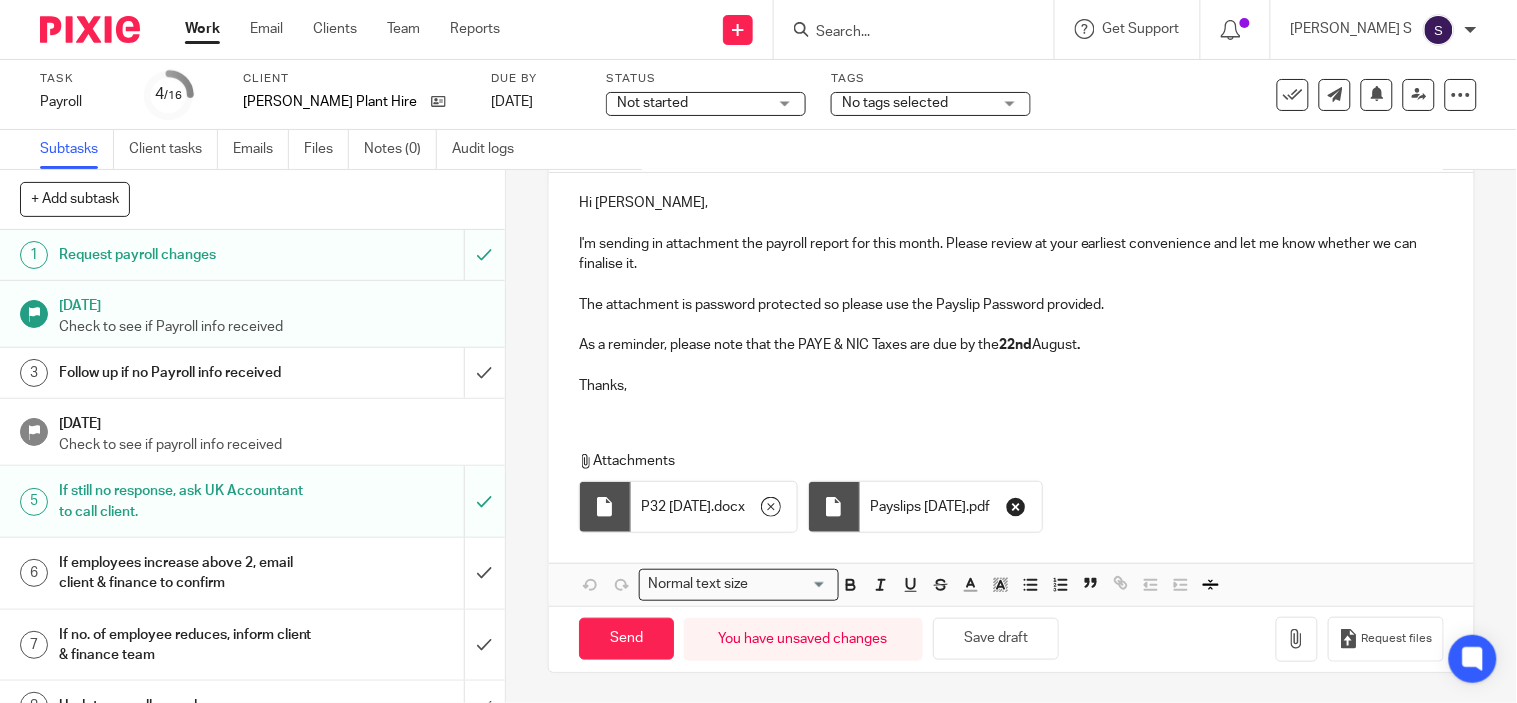 click at bounding box center (1016, 507) 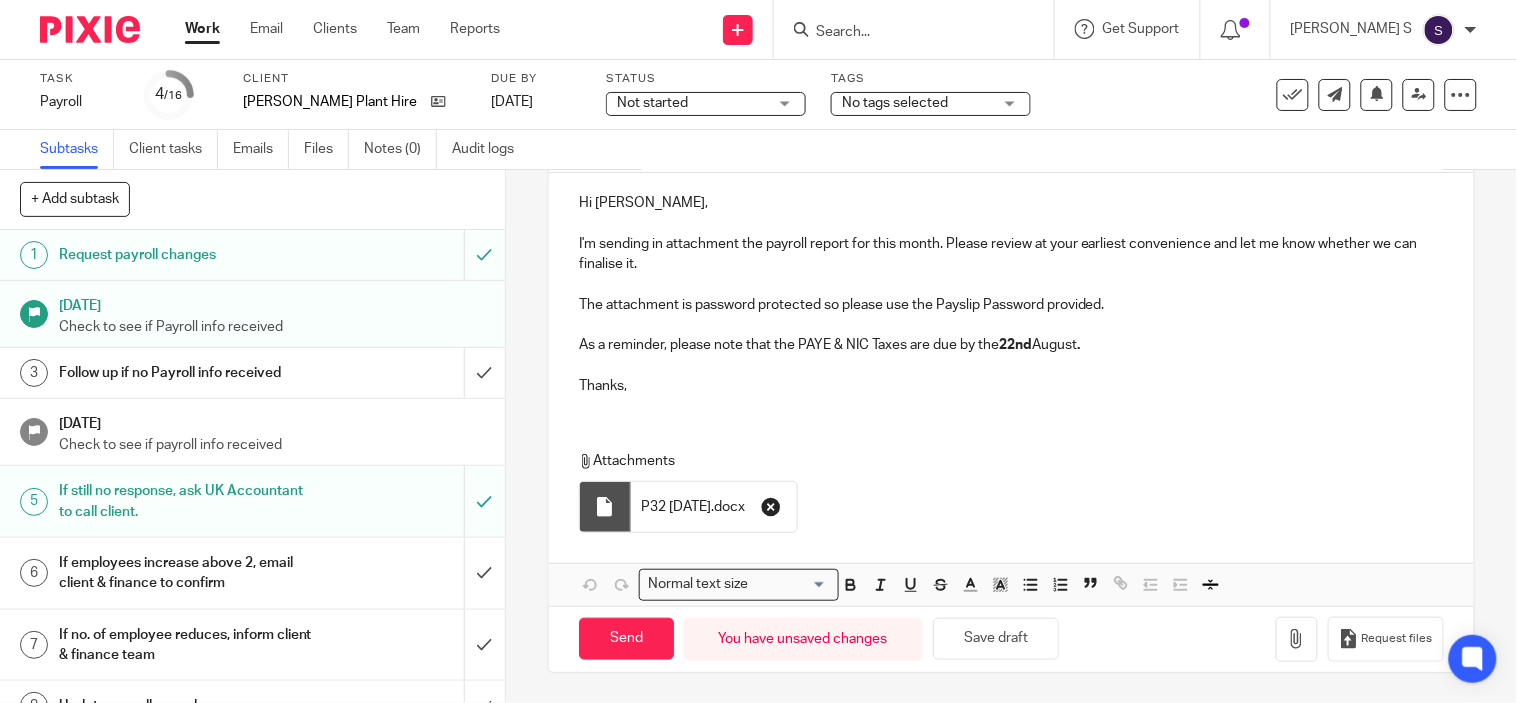 click at bounding box center (771, 507) 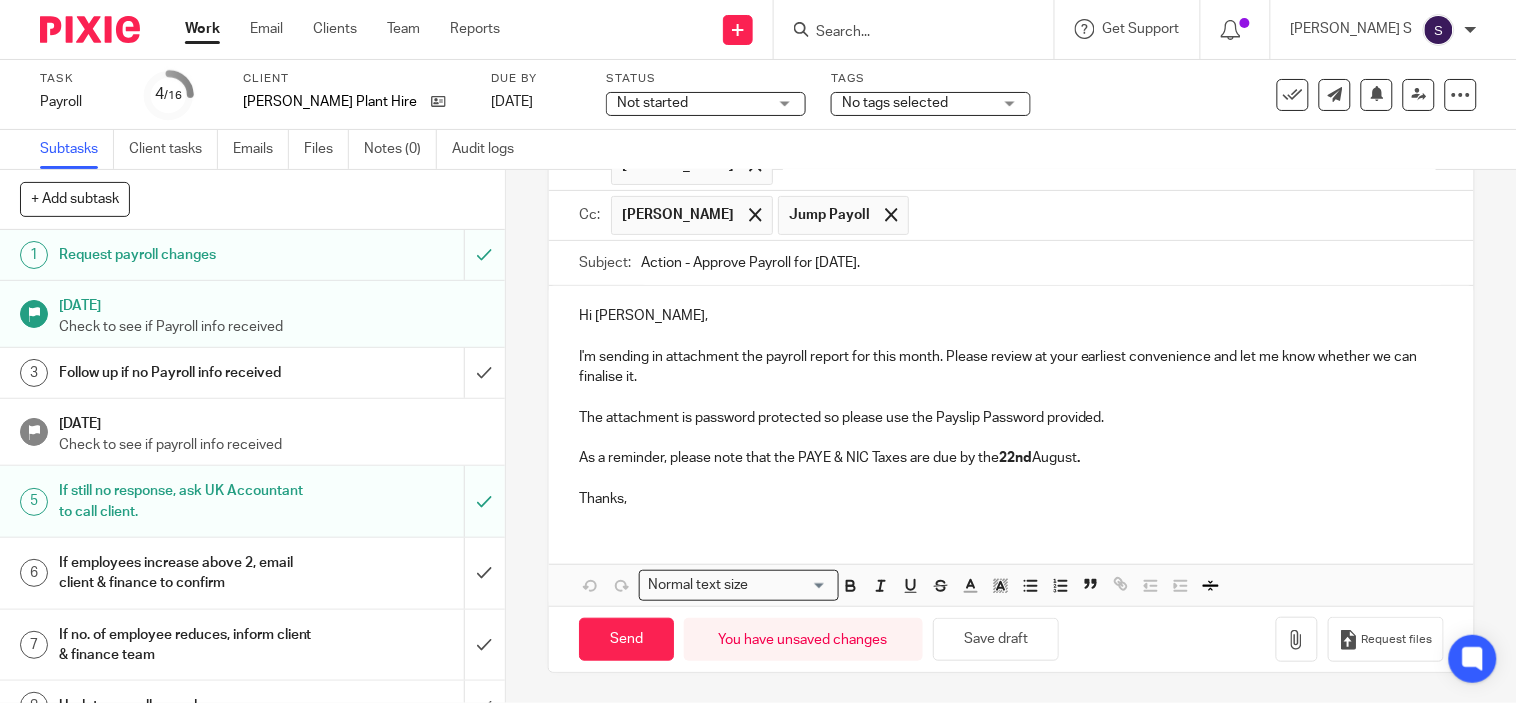 scroll, scrollTop: 167, scrollLeft: 0, axis: vertical 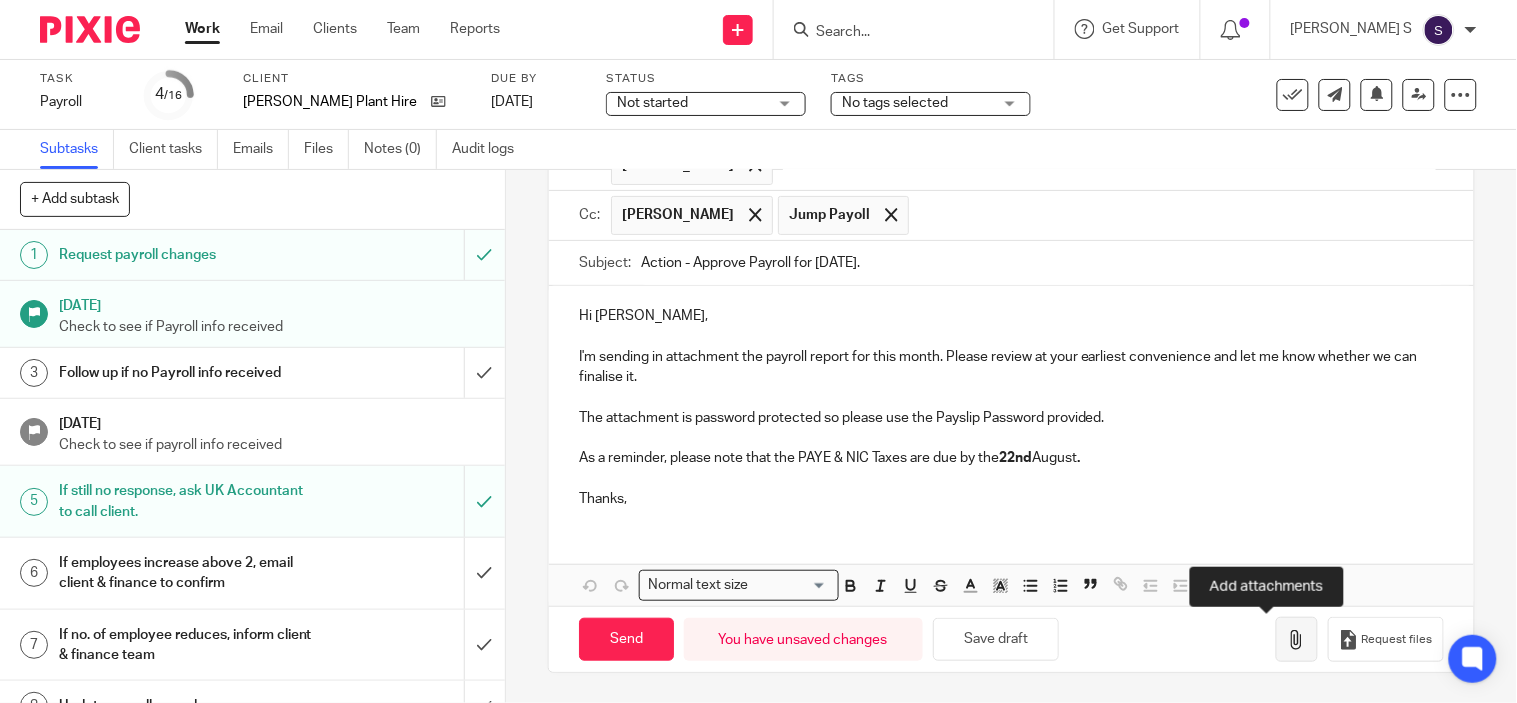 click at bounding box center (1297, 640) 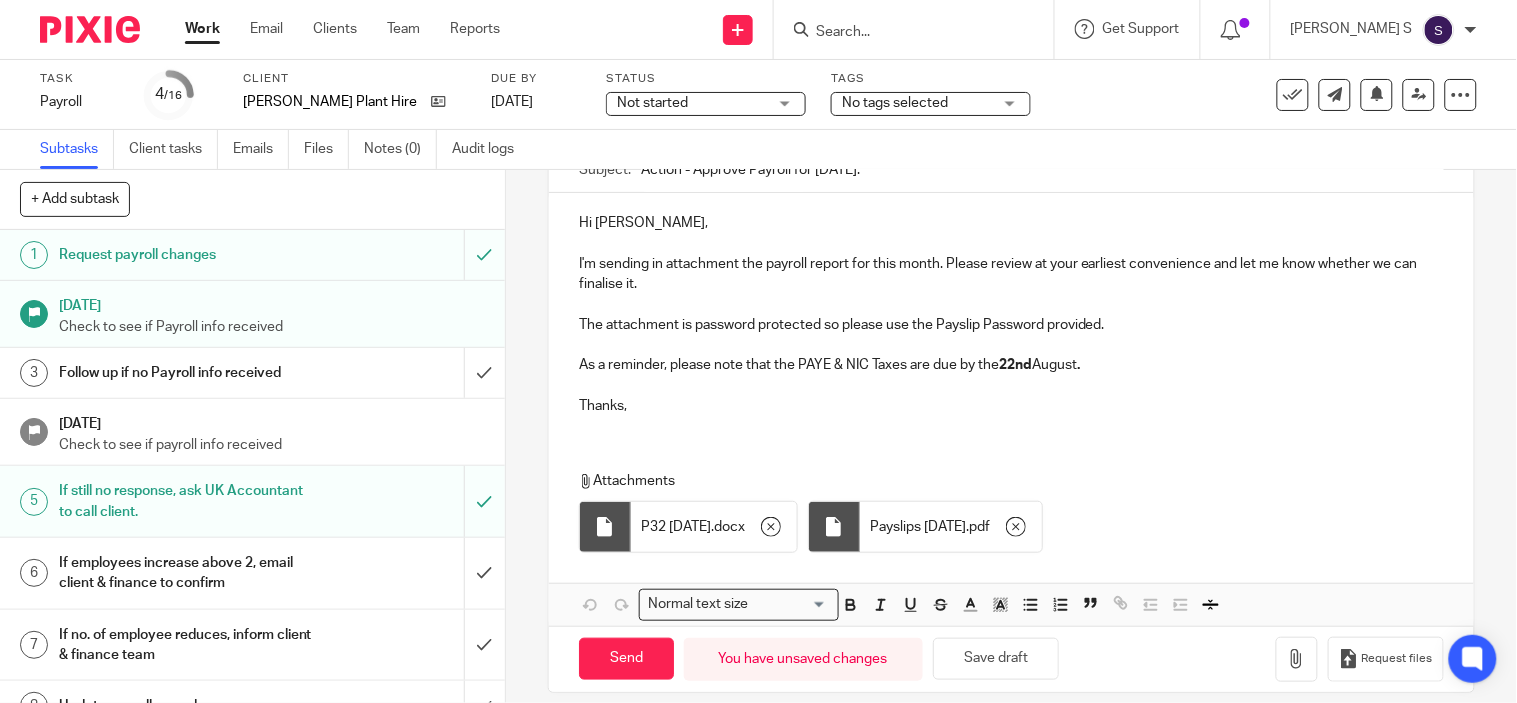 scroll, scrollTop: 280, scrollLeft: 0, axis: vertical 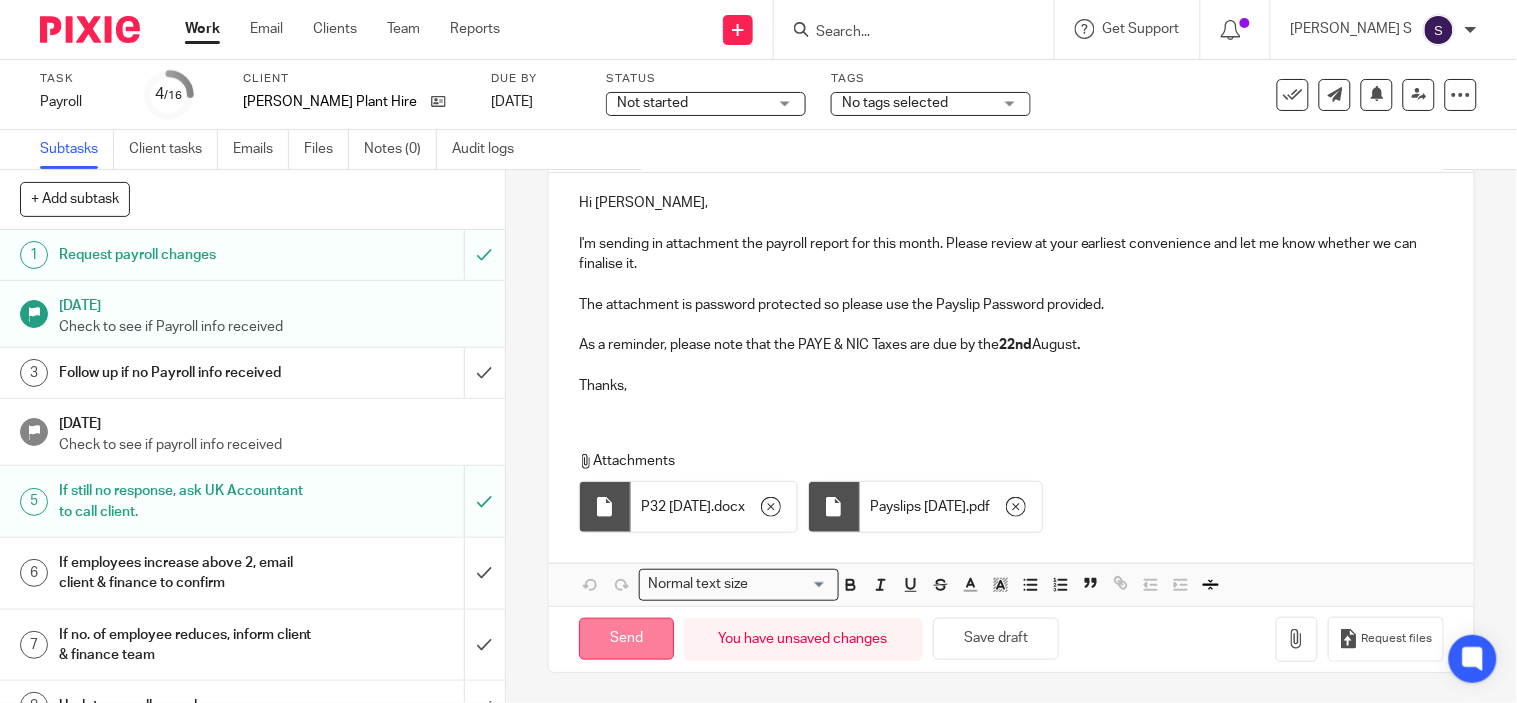 drag, startPoint x: 618, startPoint y: 635, endPoint x: 628, endPoint y: 631, distance: 10.770329 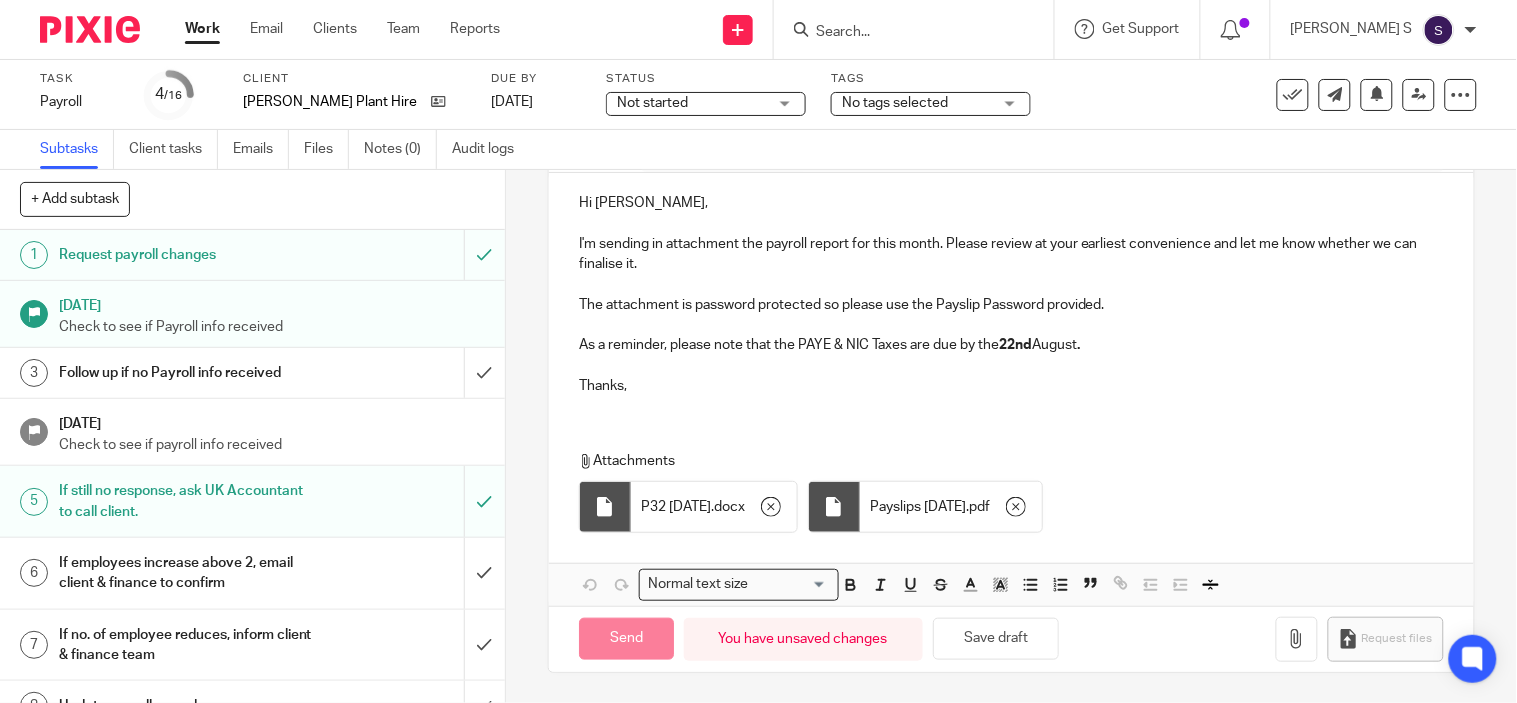scroll, scrollTop: 0, scrollLeft: 0, axis: both 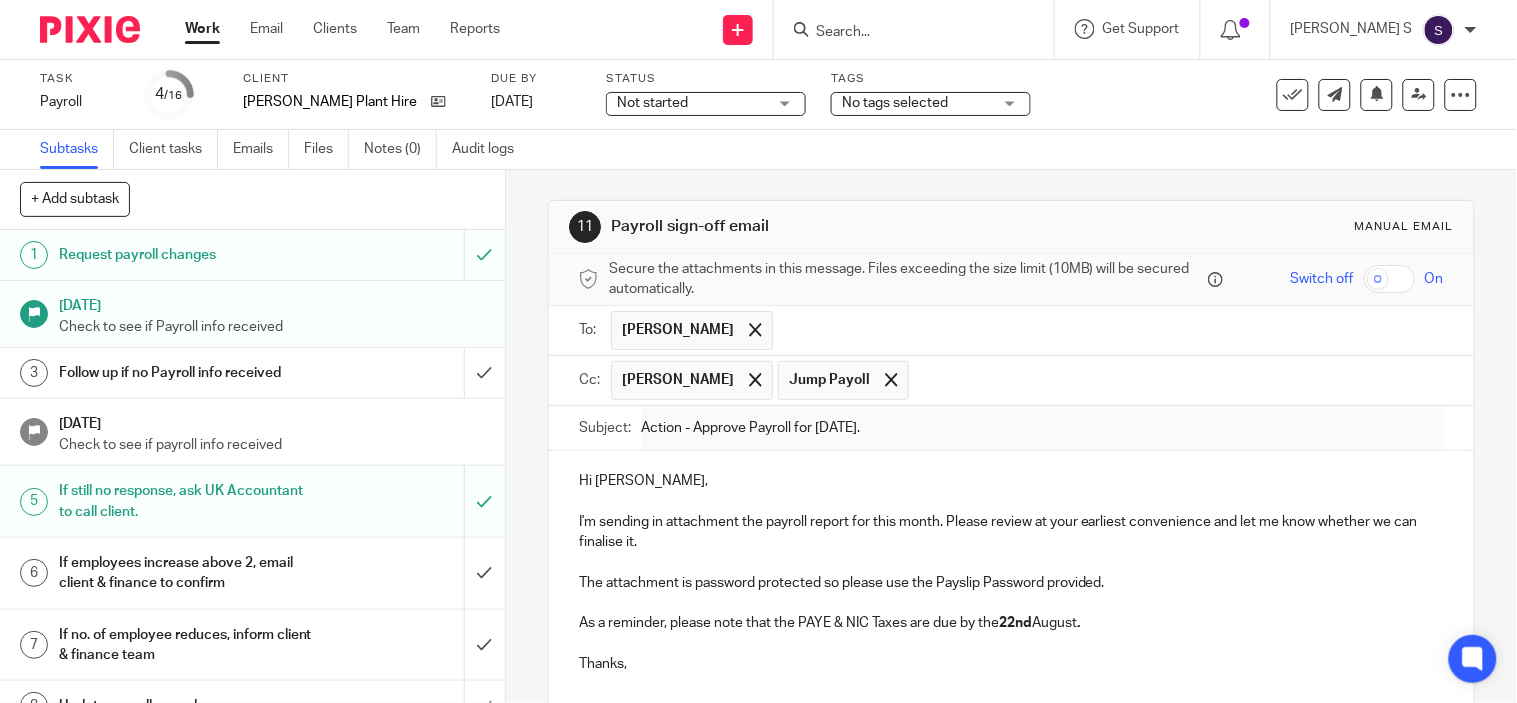 type on "Sent" 